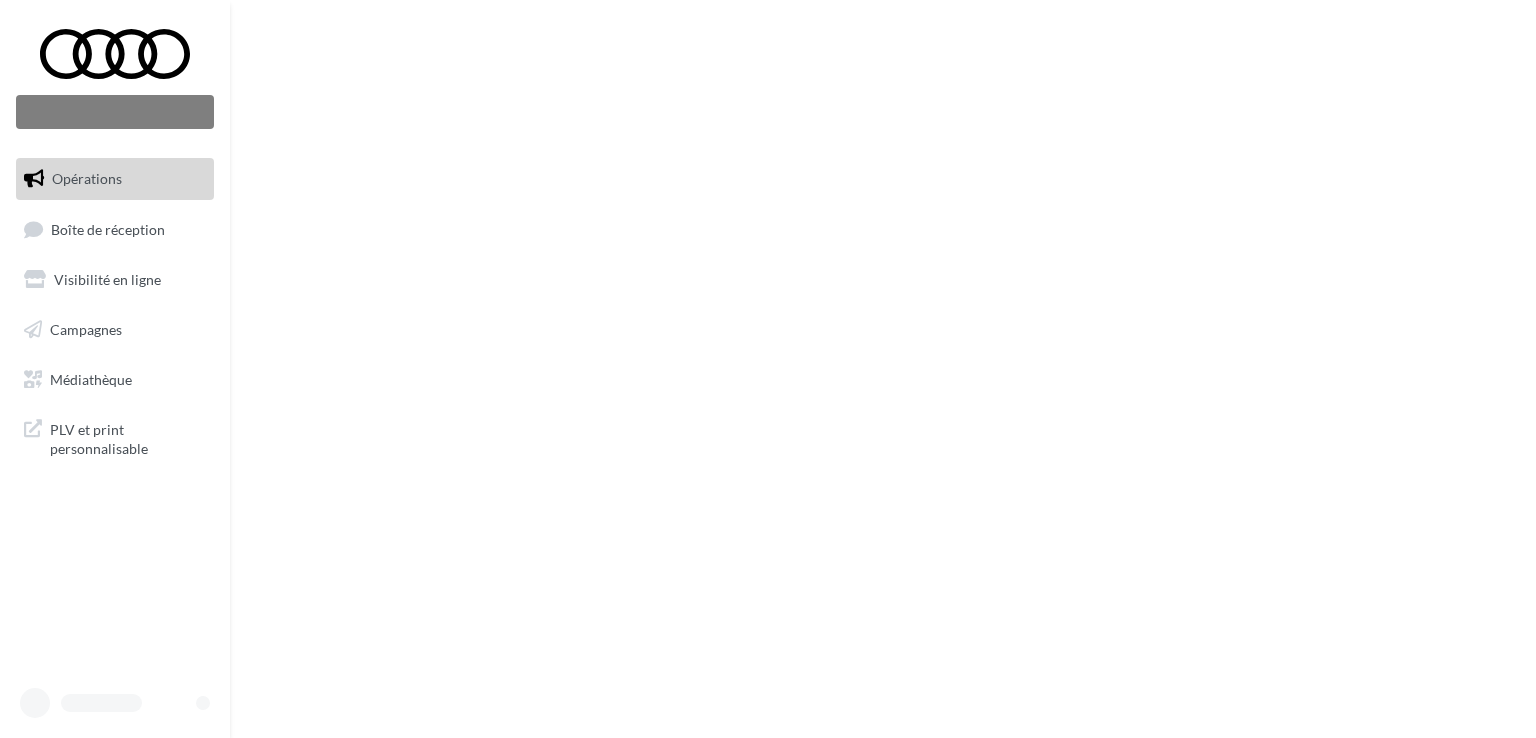 scroll, scrollTop: 0, scrollLeft: 0, axis: both 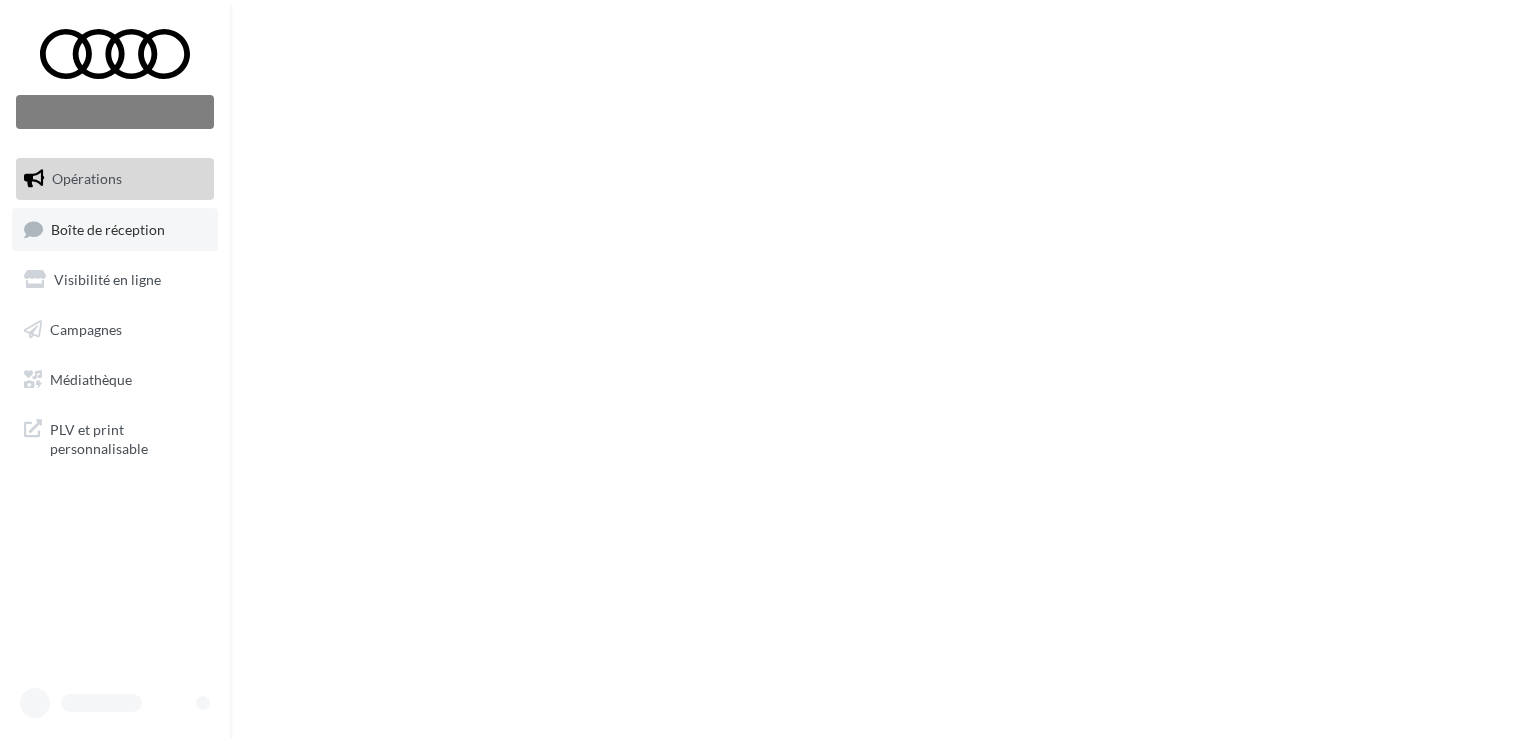 click on "Boîte de réception" at bounding box center (108, 228) 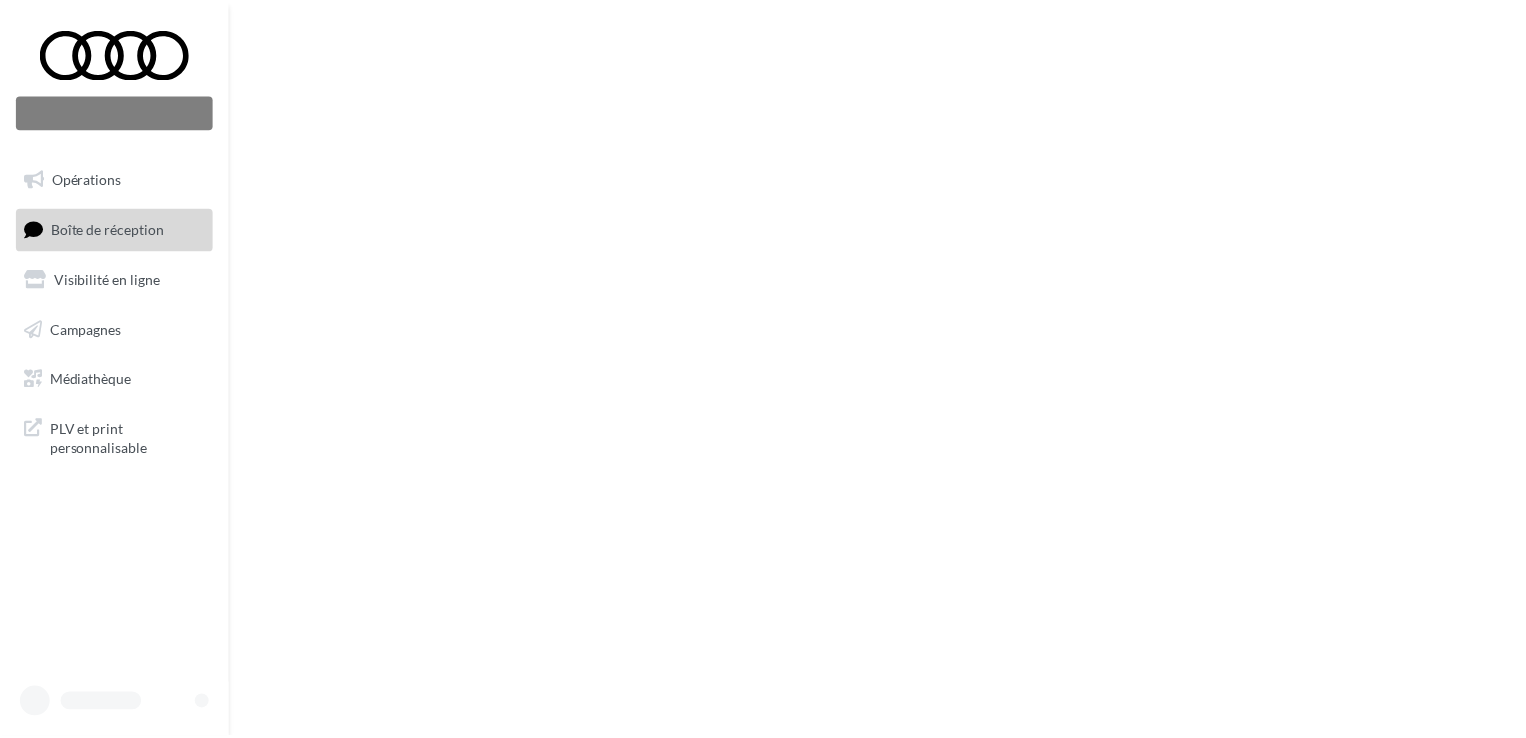 scroll, scrollTop: 0, scrollLeft: 0, axis: both 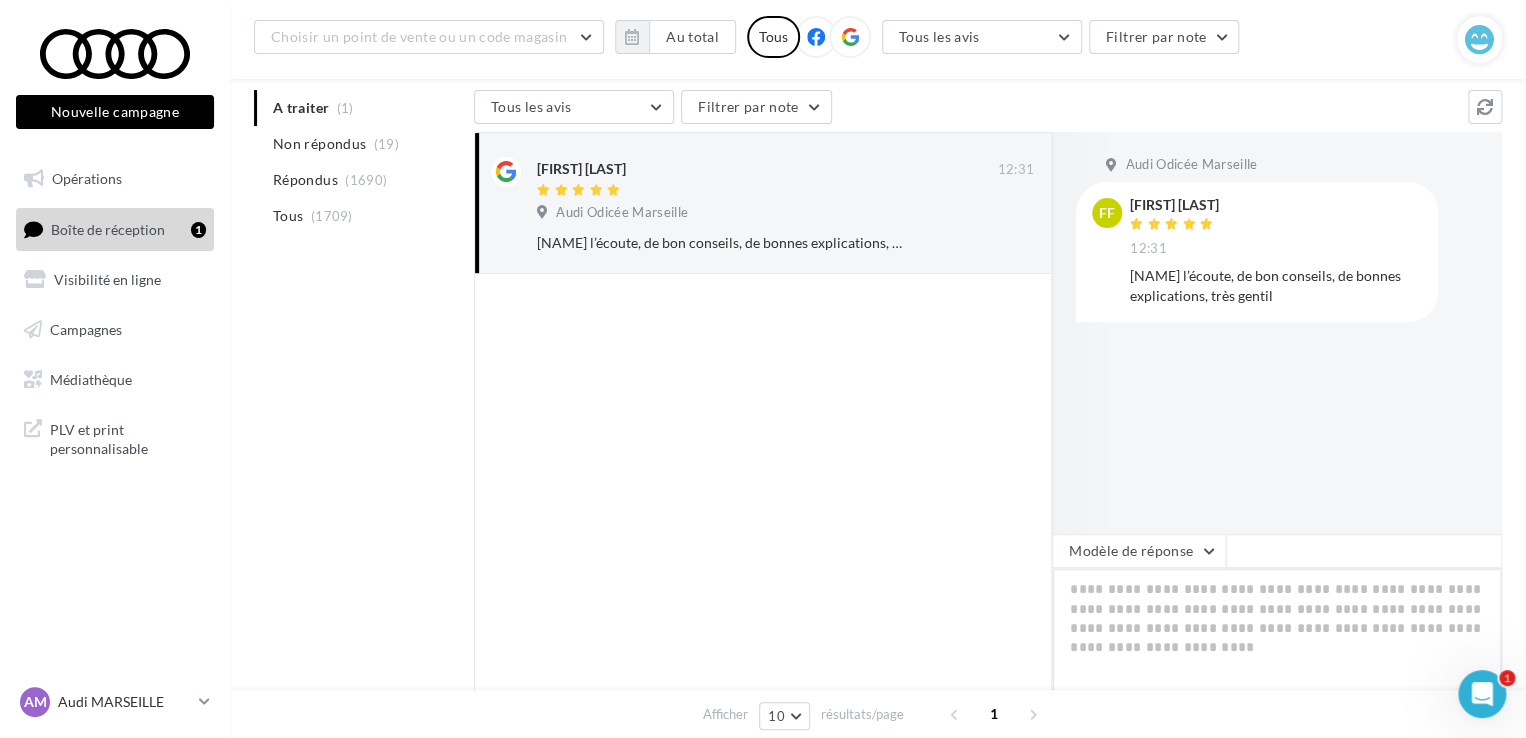 click at bounding box center [1277, 630] 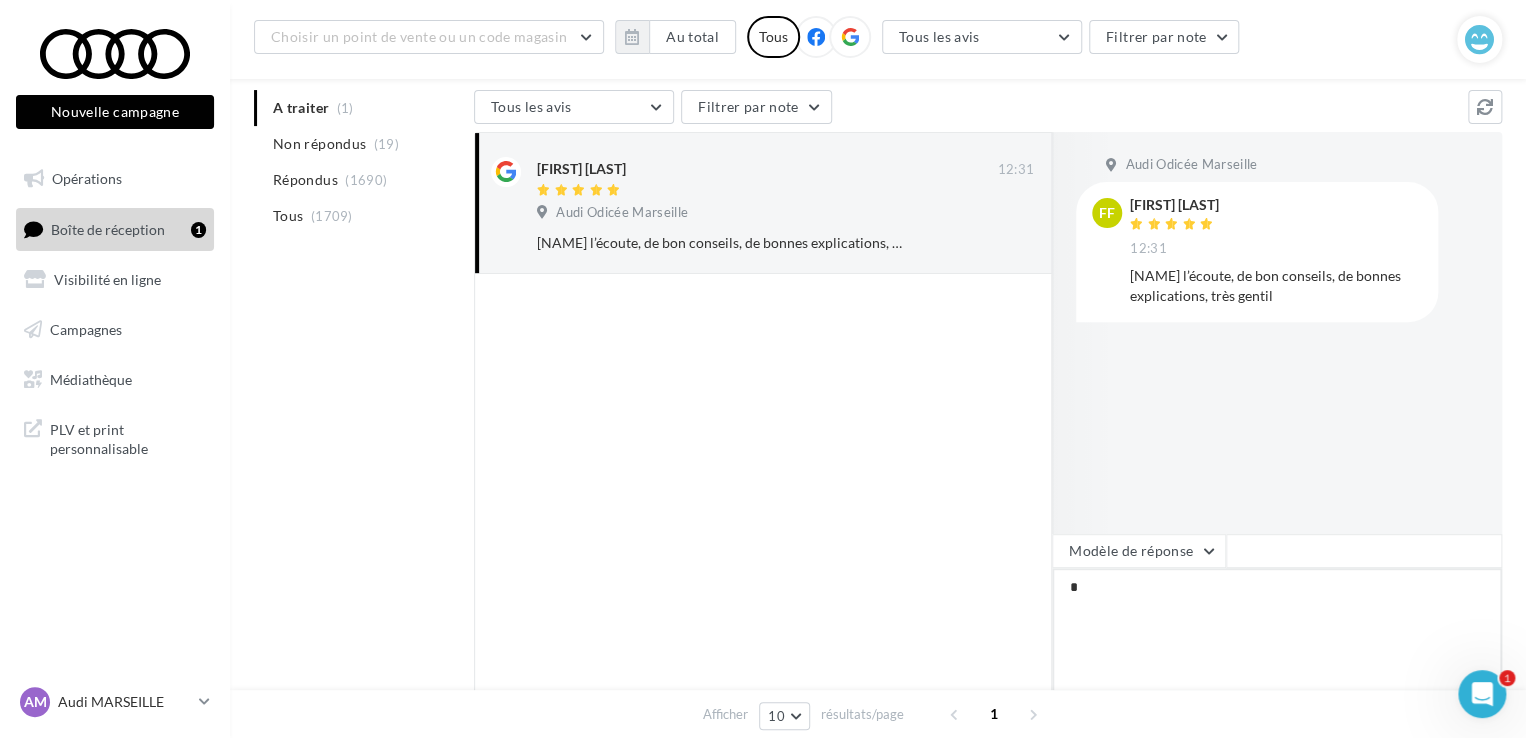 type on "**" 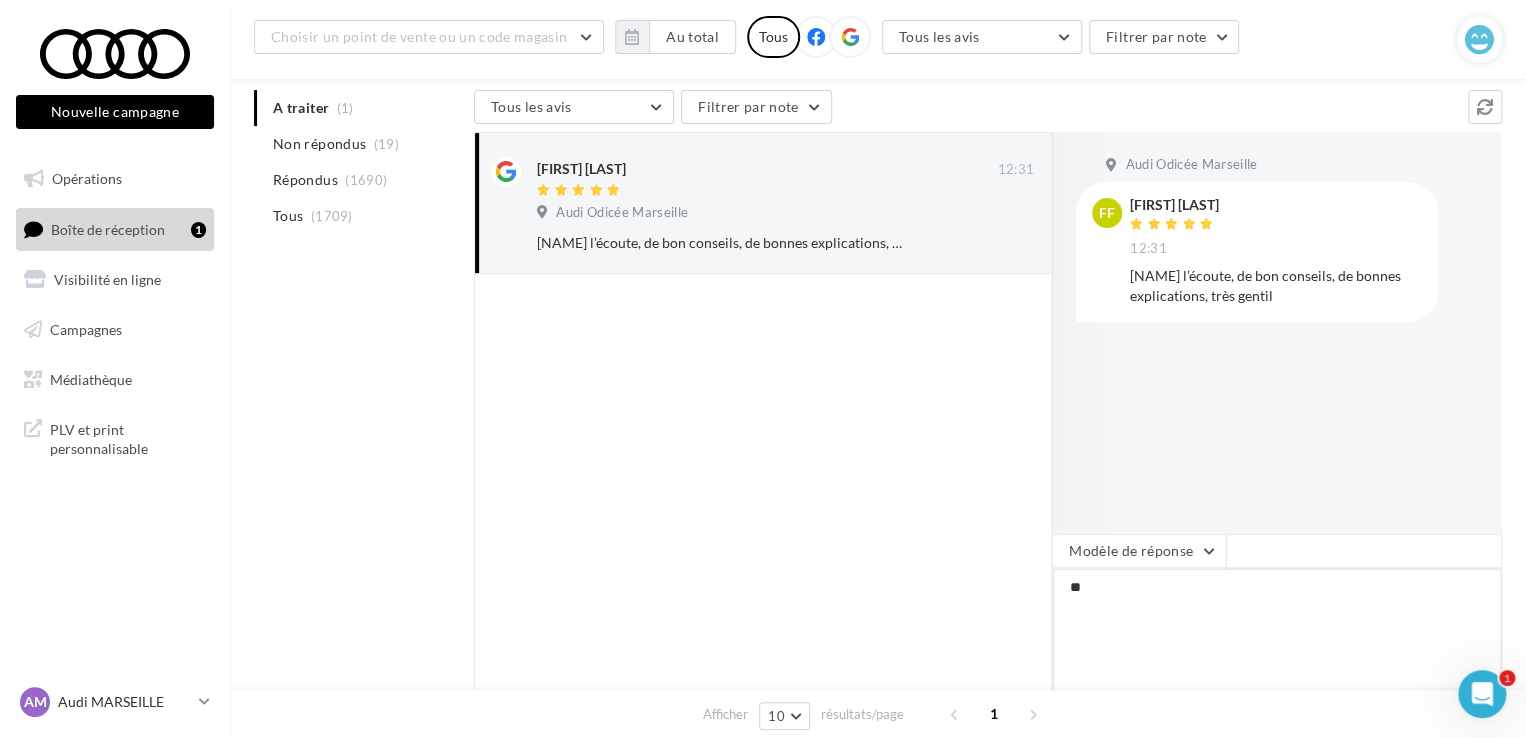 type on "***" 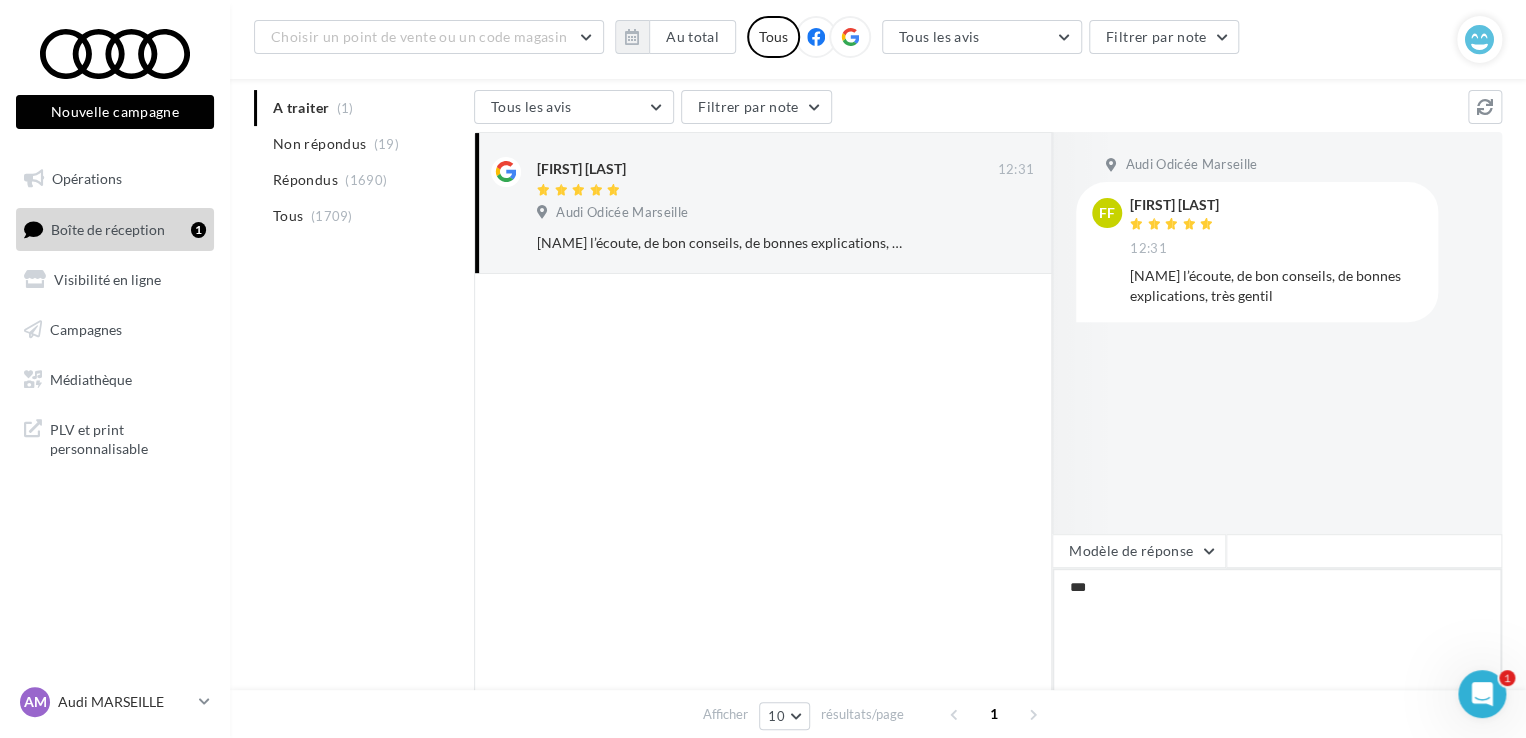 type on "****" 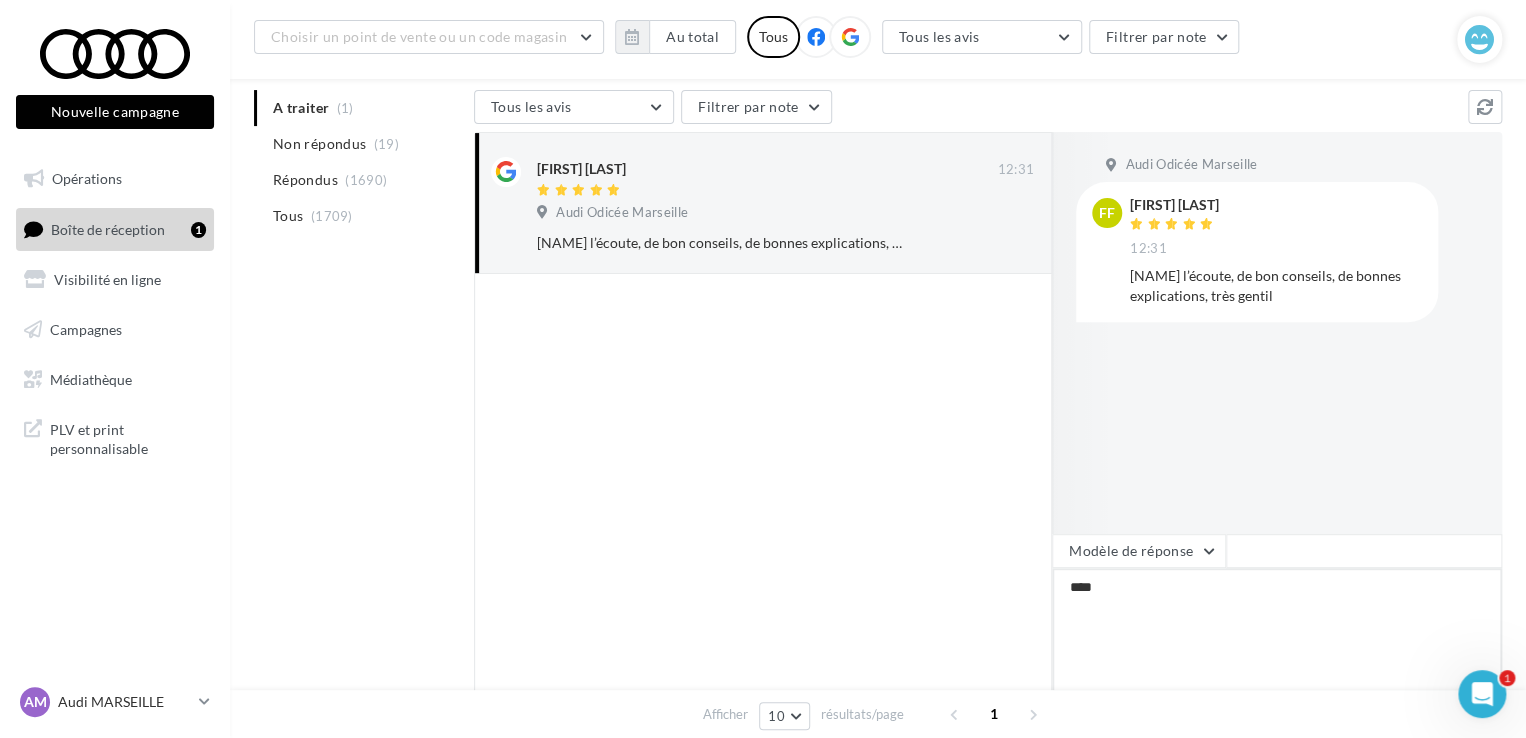 type on "*****" 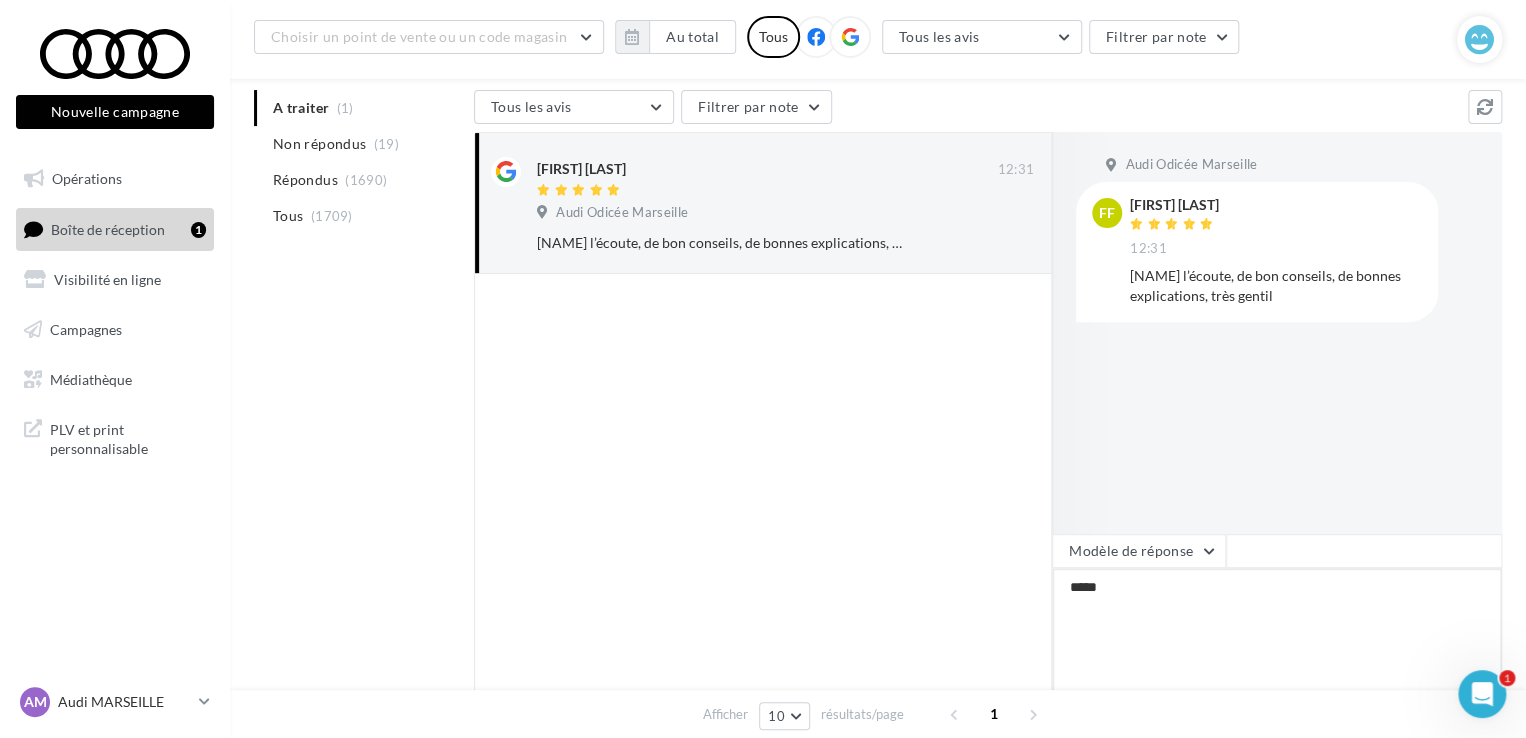 type on "******" 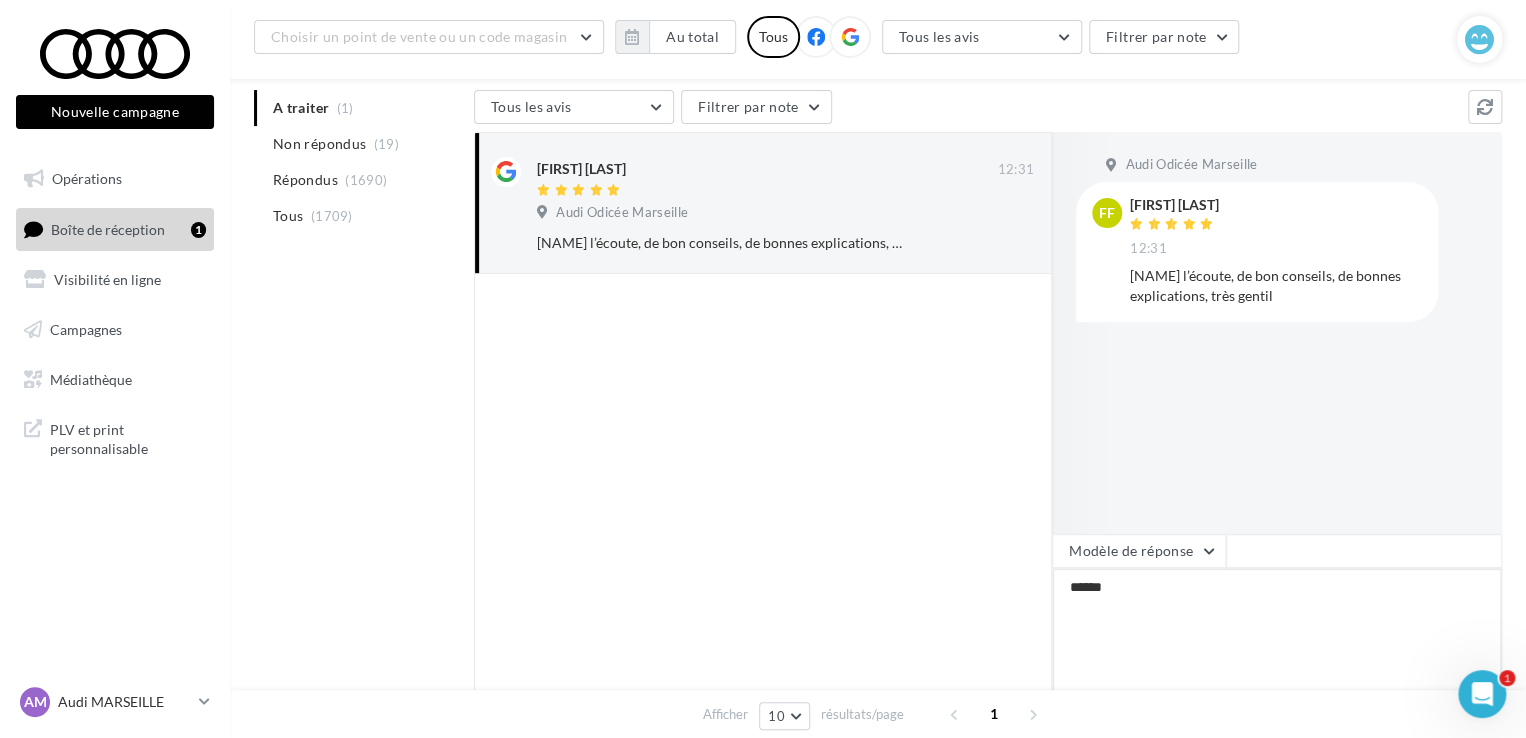type on "*******" 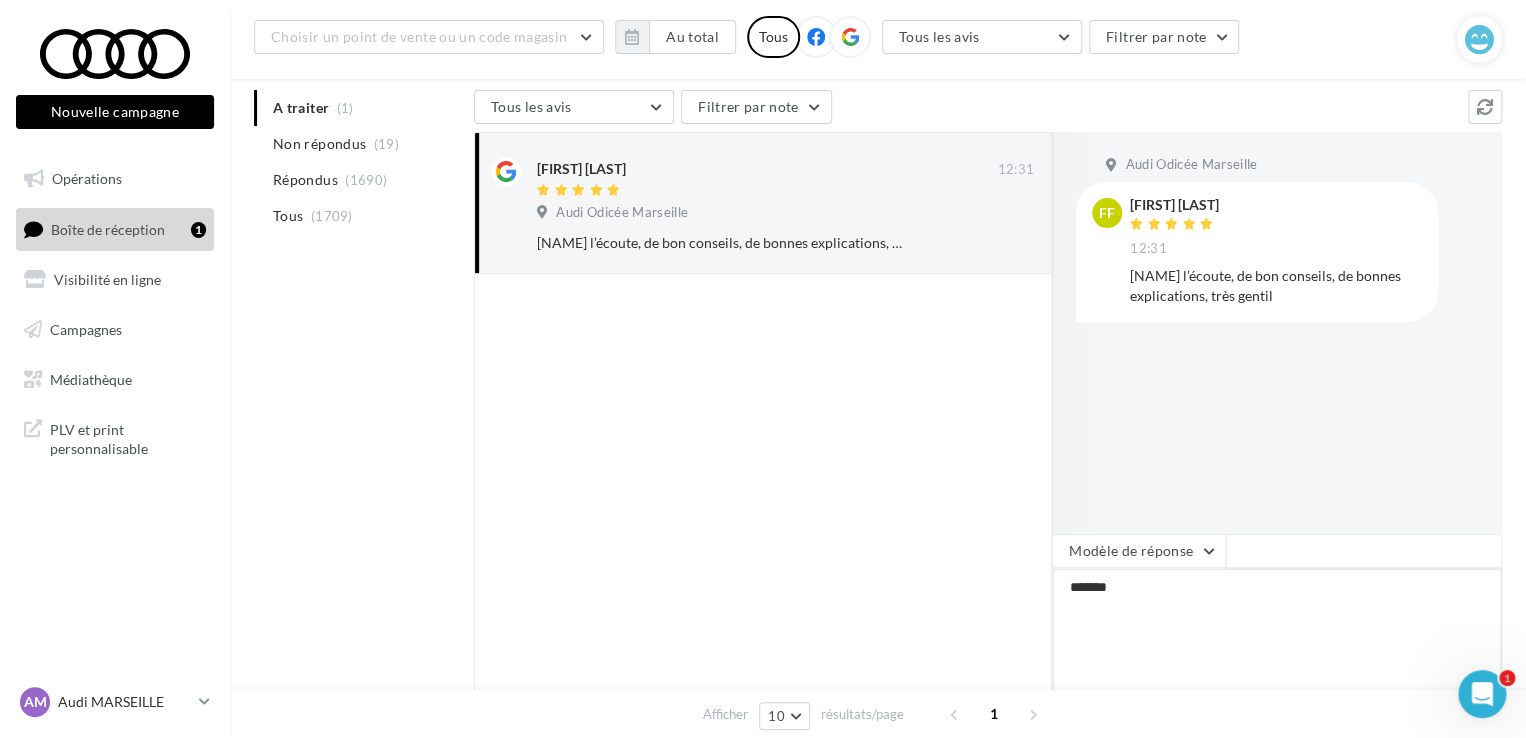 type on "********" 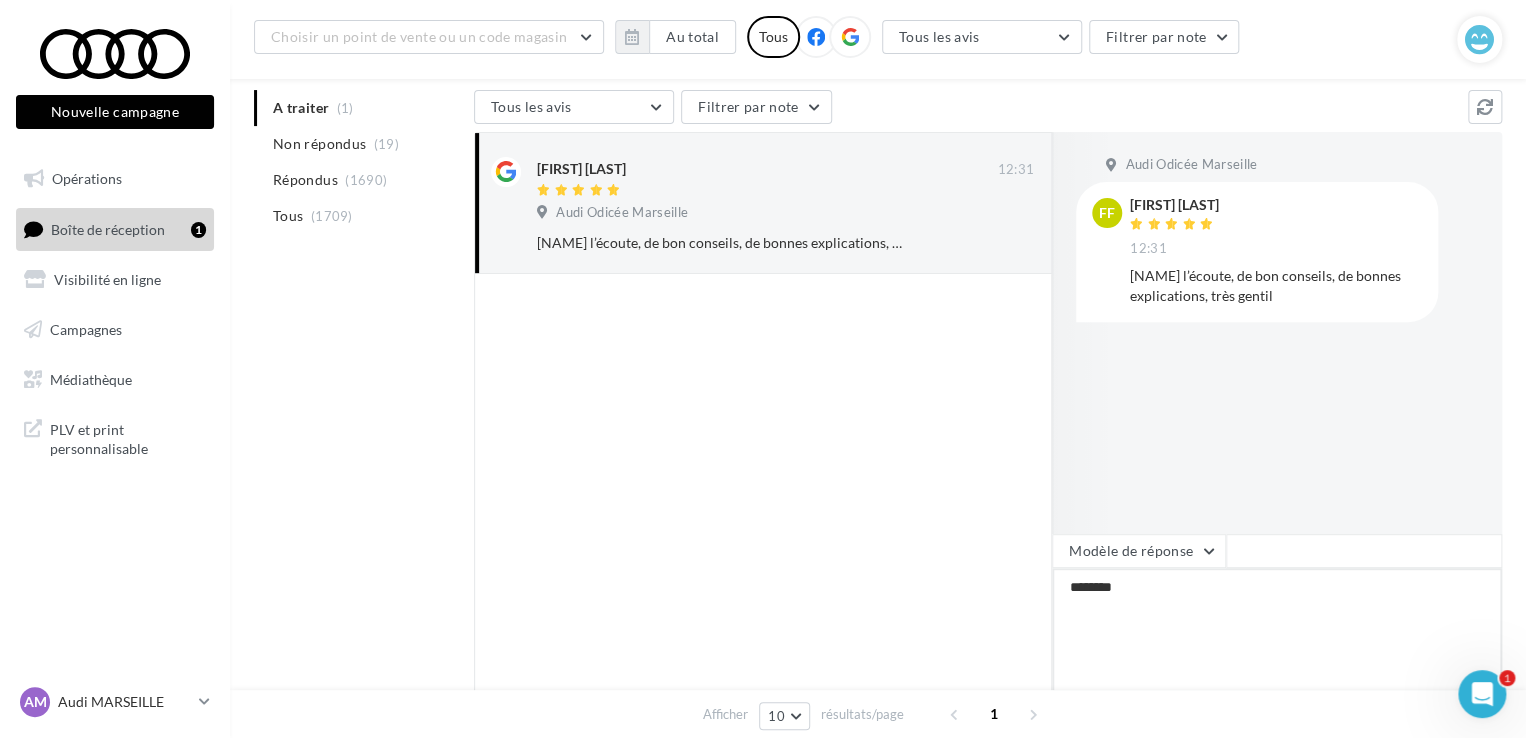 type on "********" 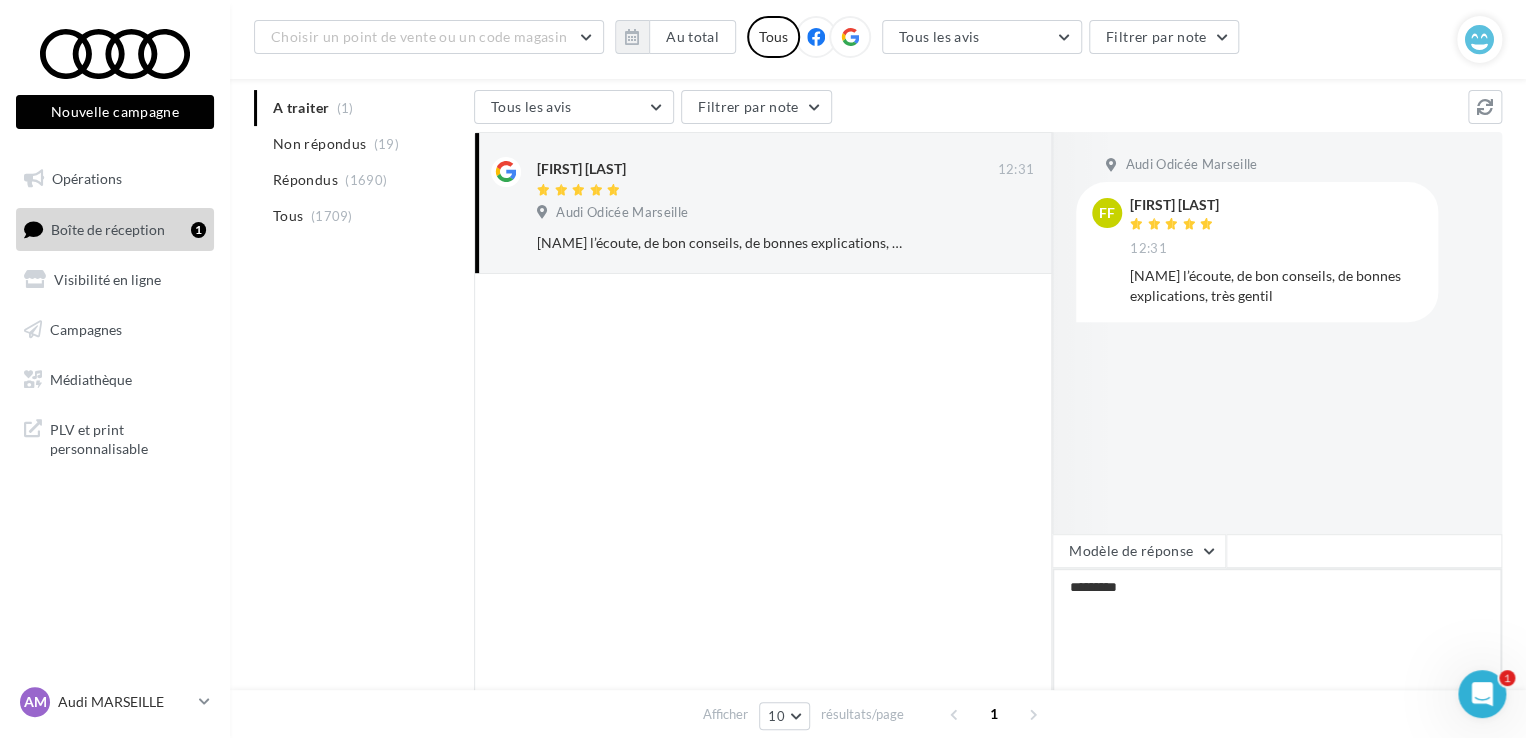type on "**********" 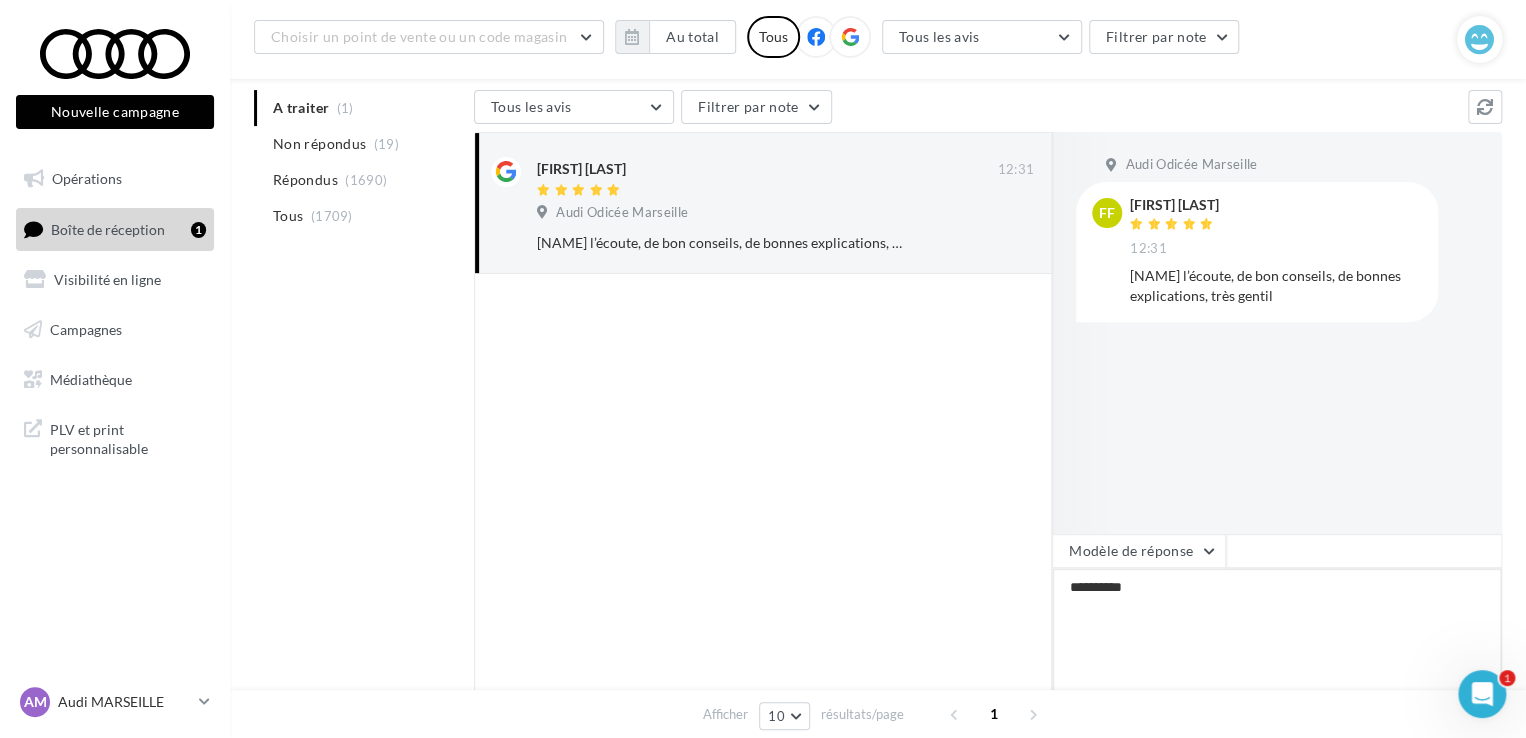 type on "**********" 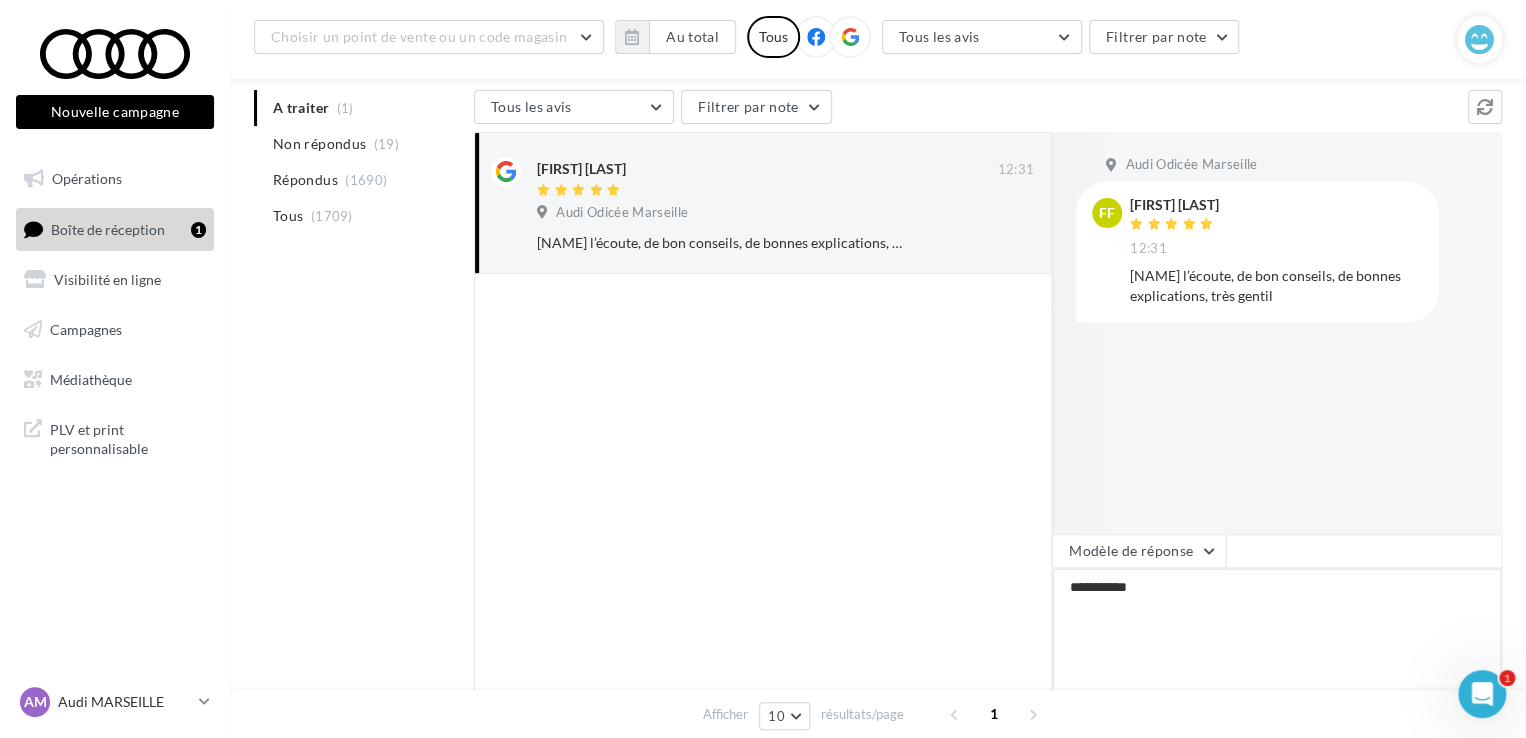 type on "**********" 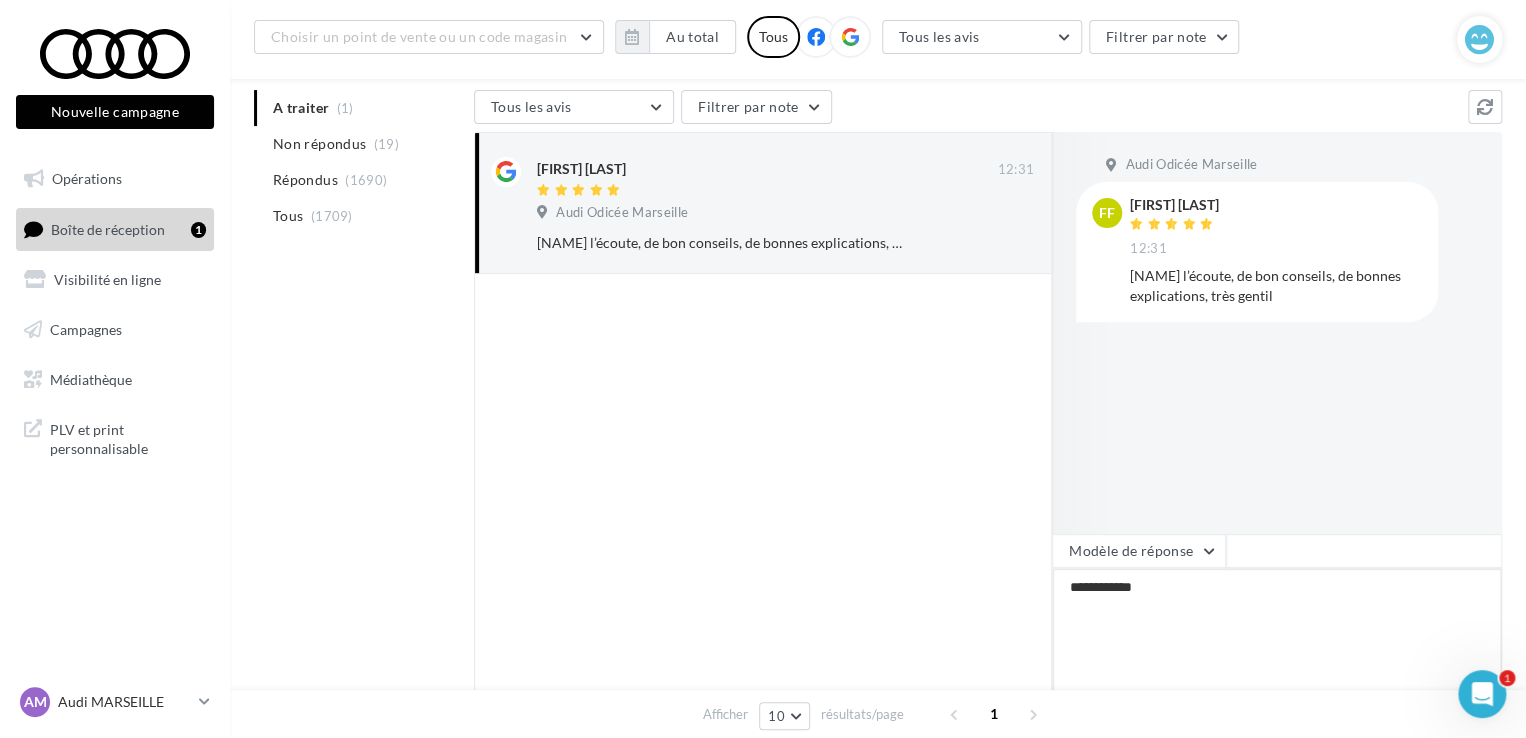 type on "**********" 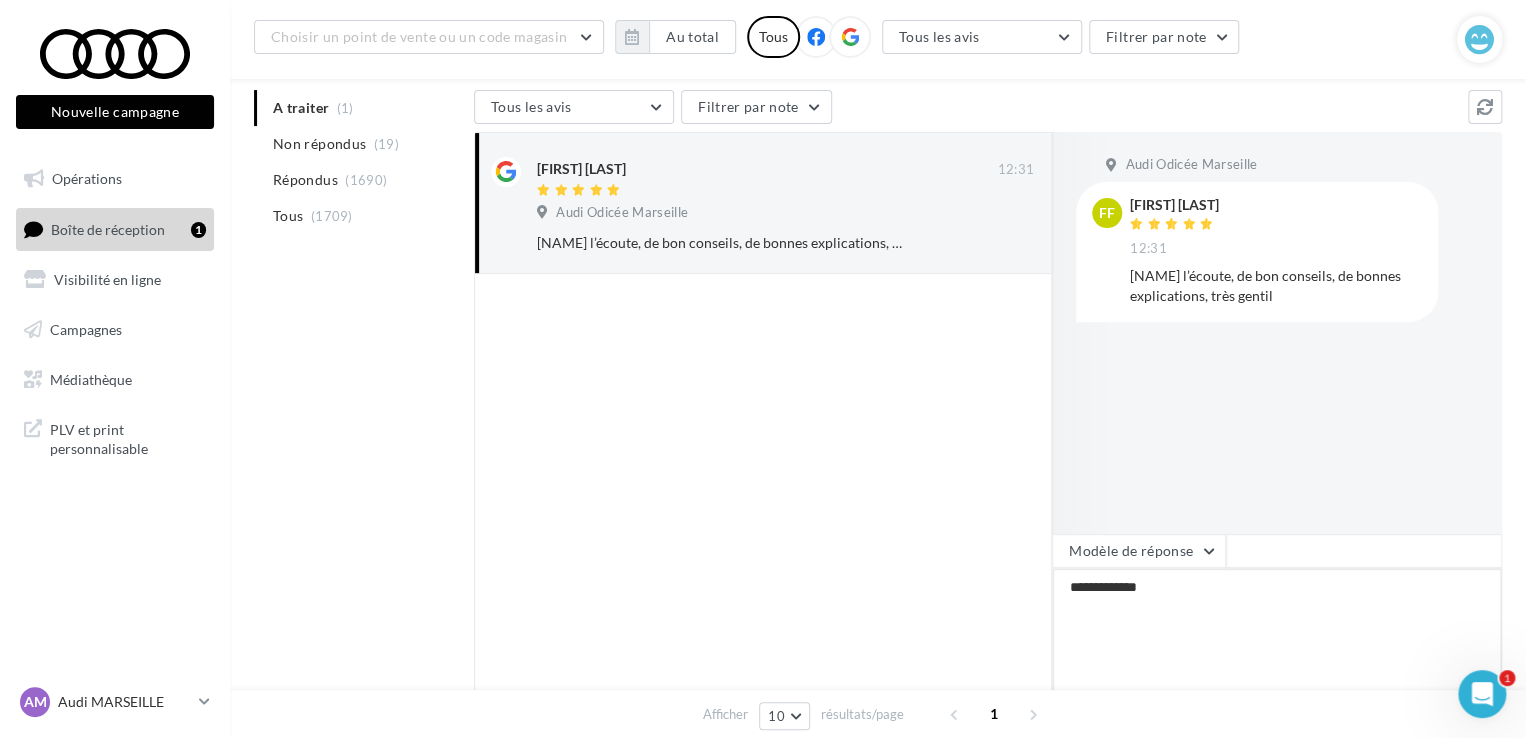 type on "**********" 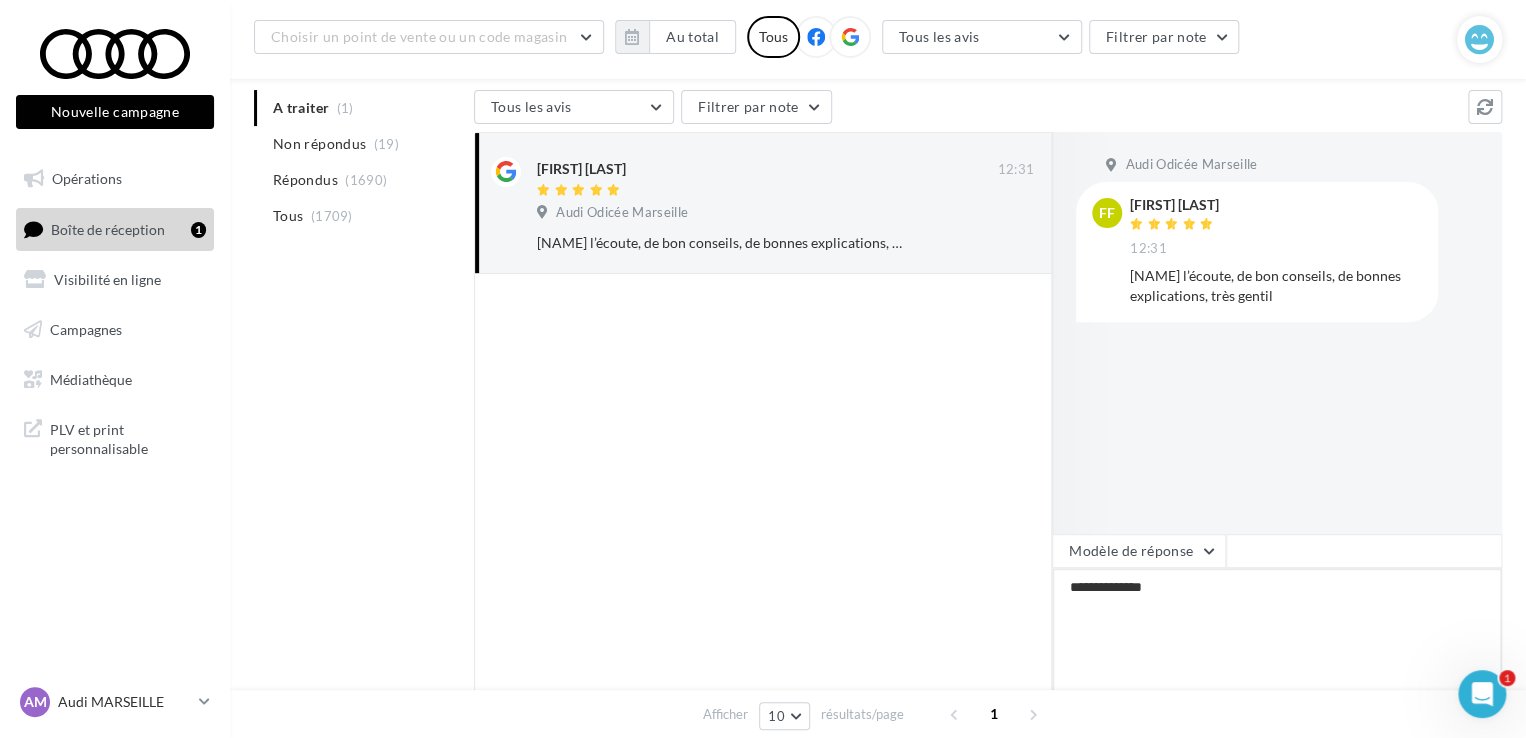 type on "**********" 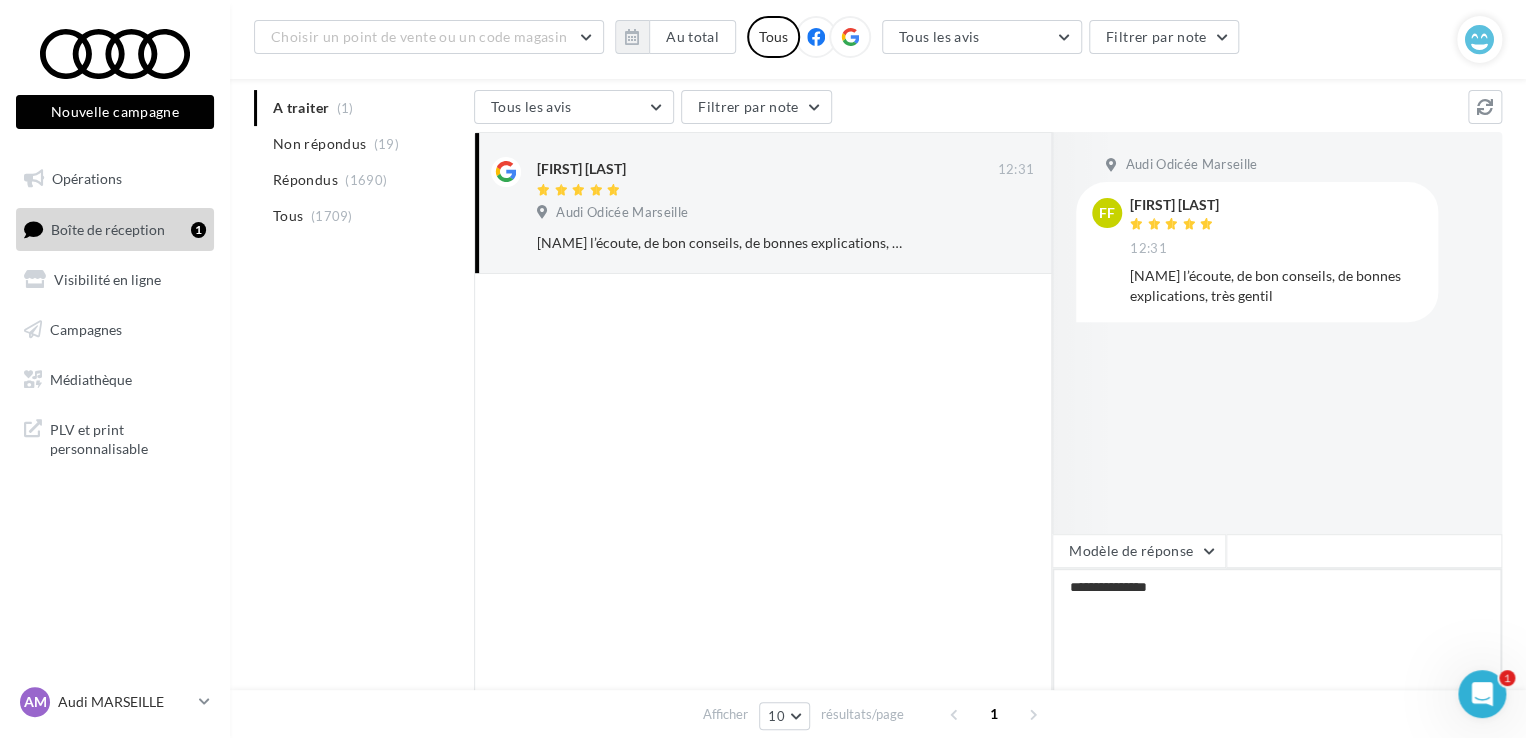 type on "**********" 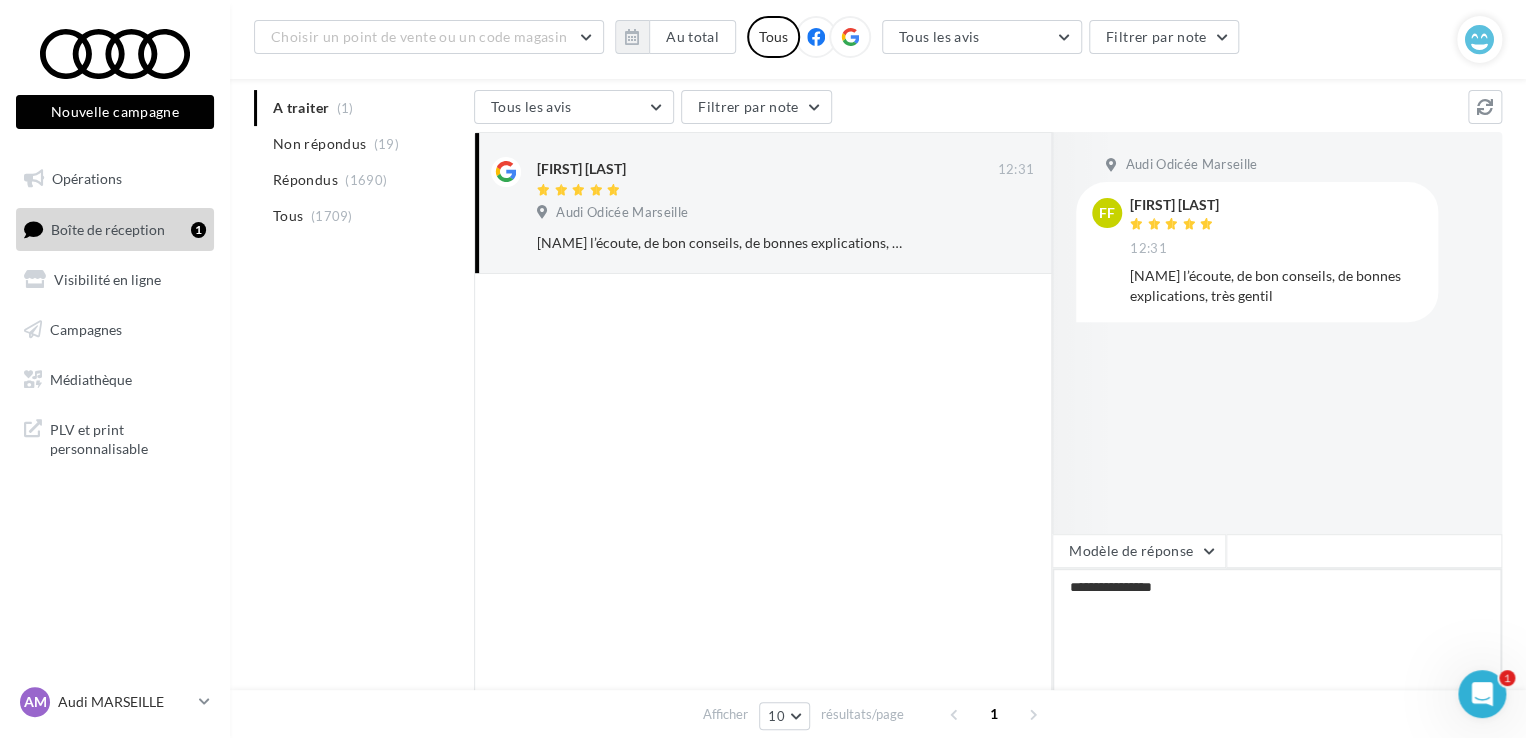 type on "**********" 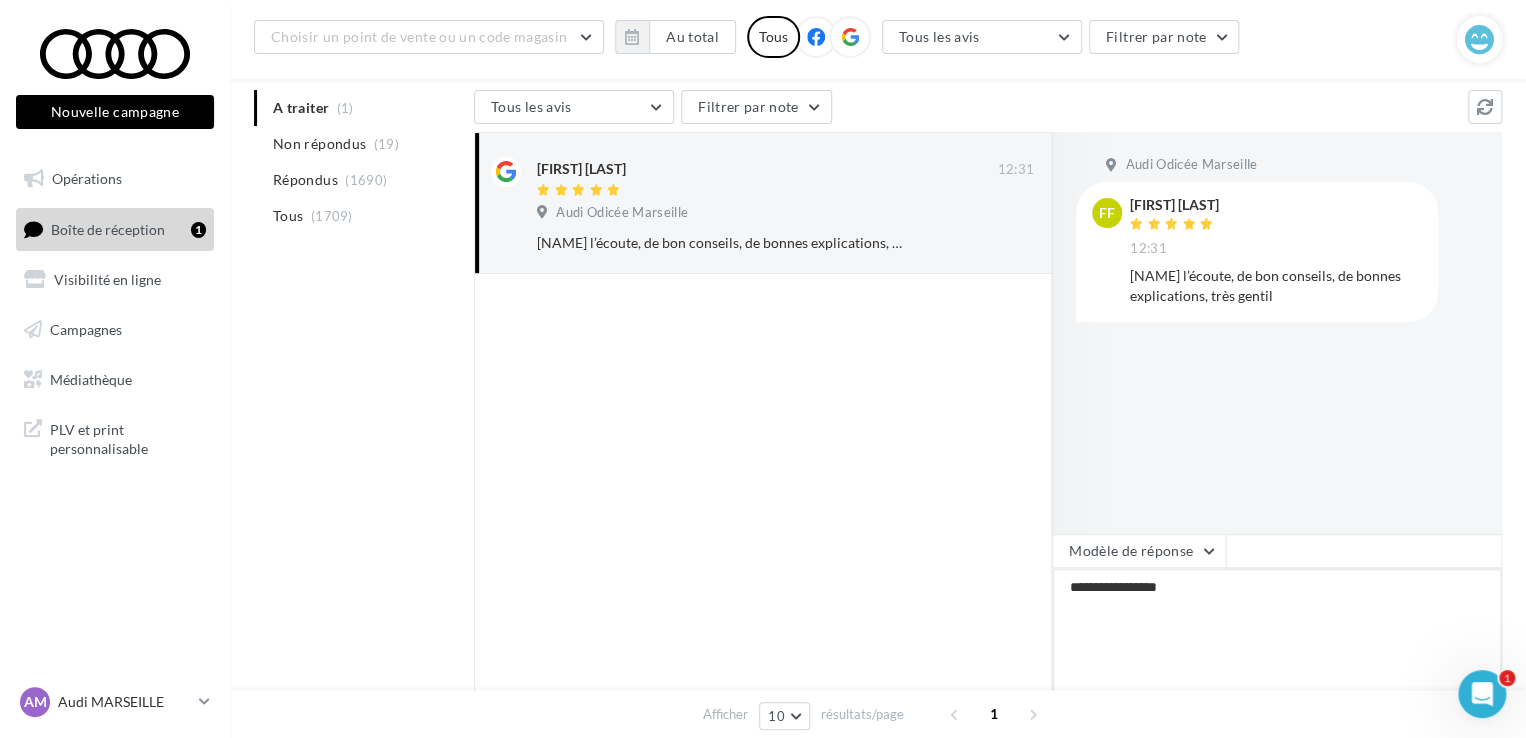type on "**********" 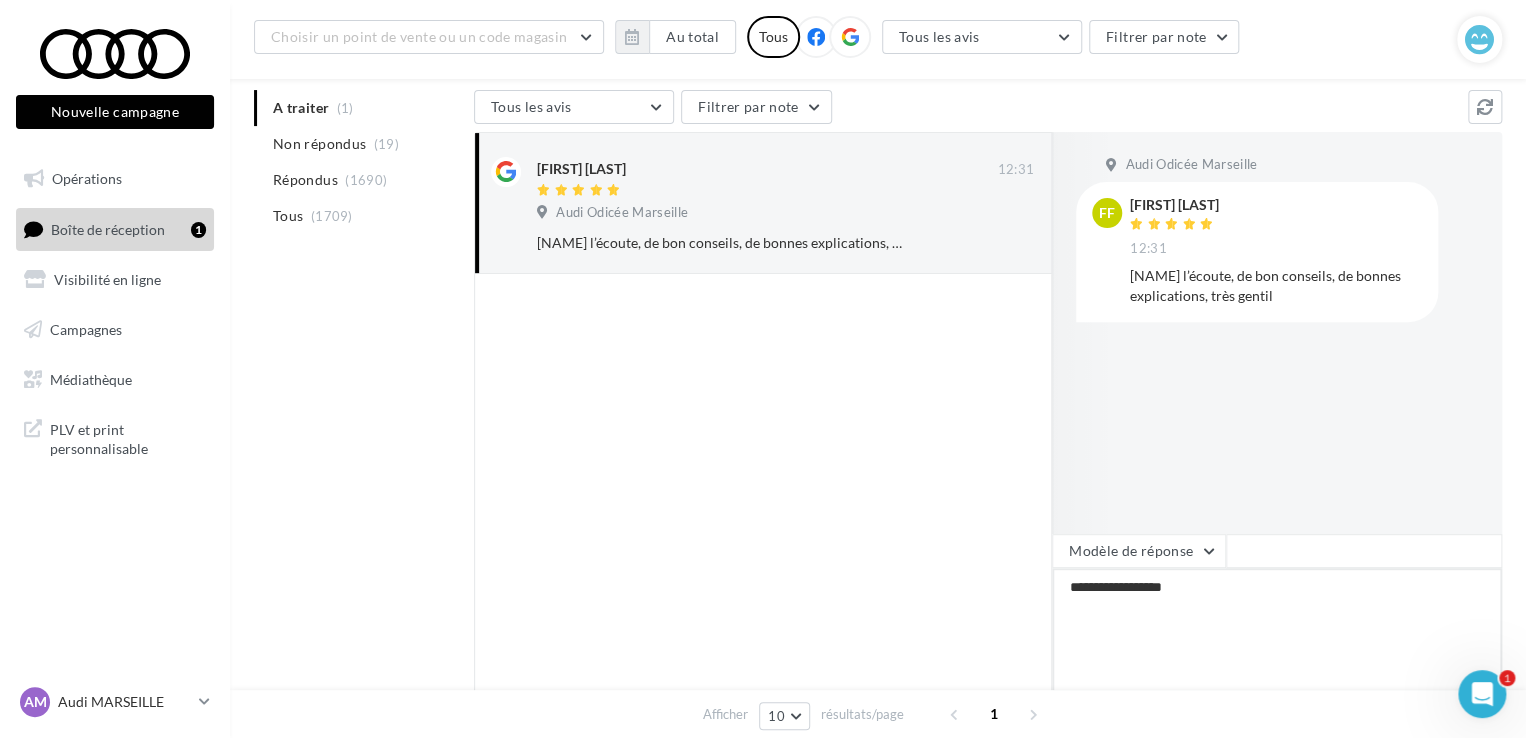 type on "**********" 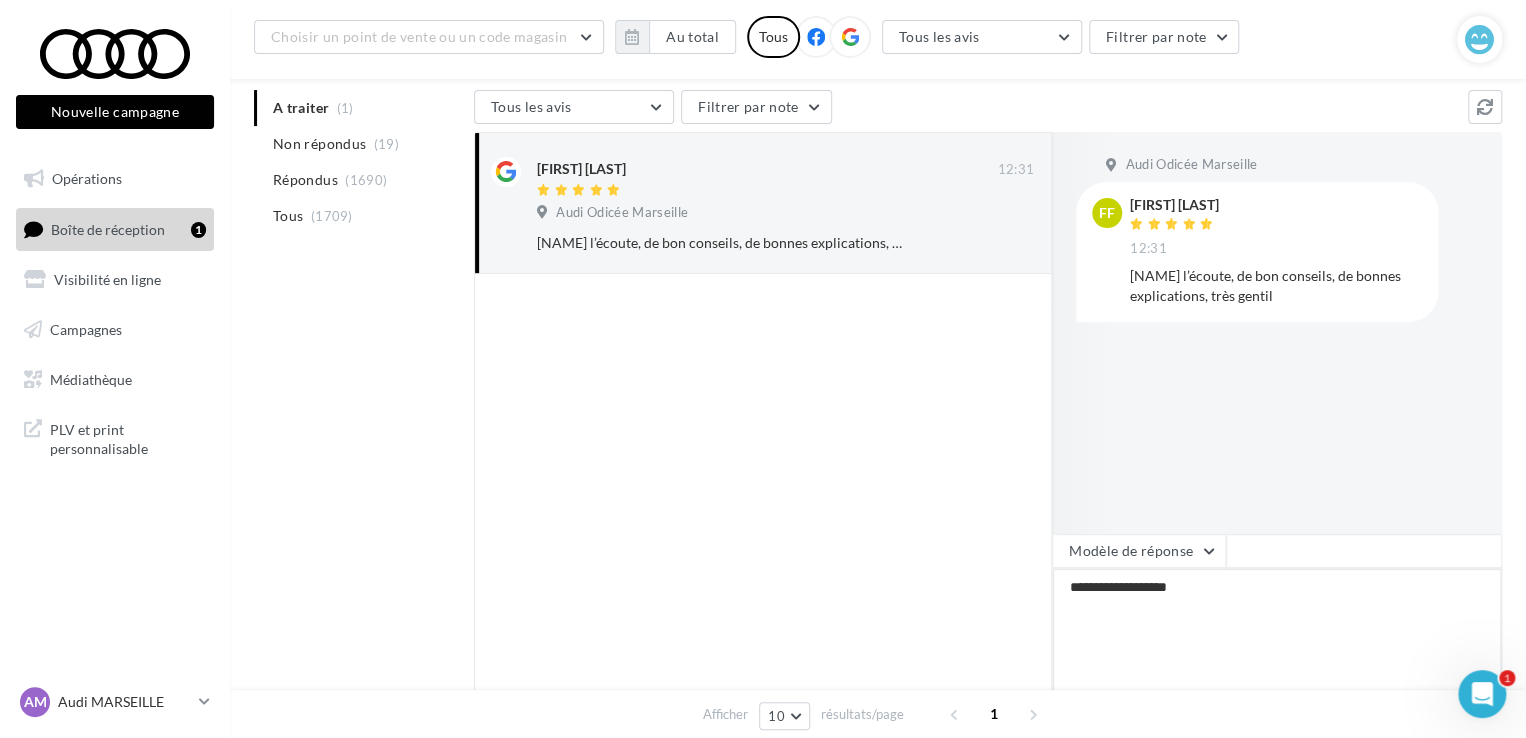 type on "**********" 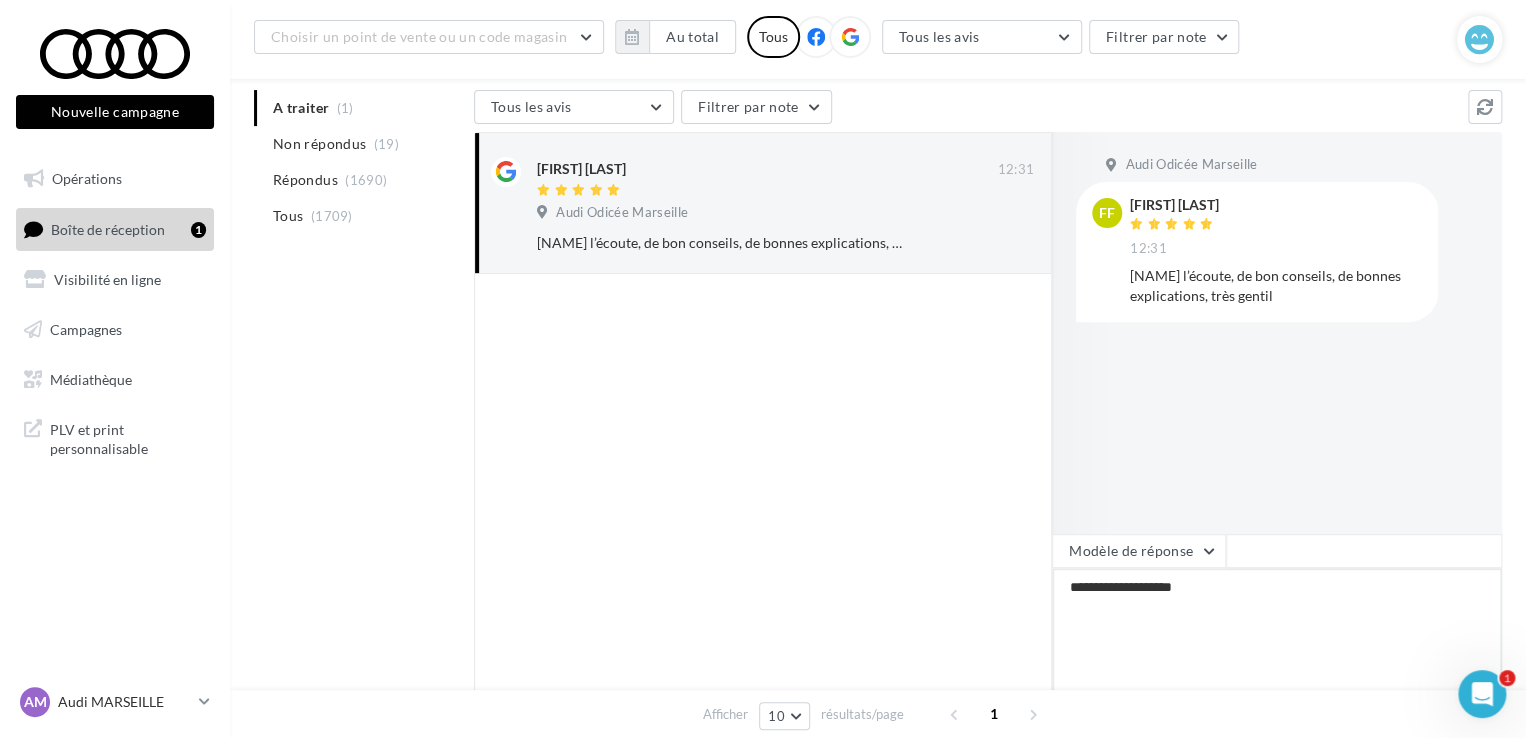 type on "**********" 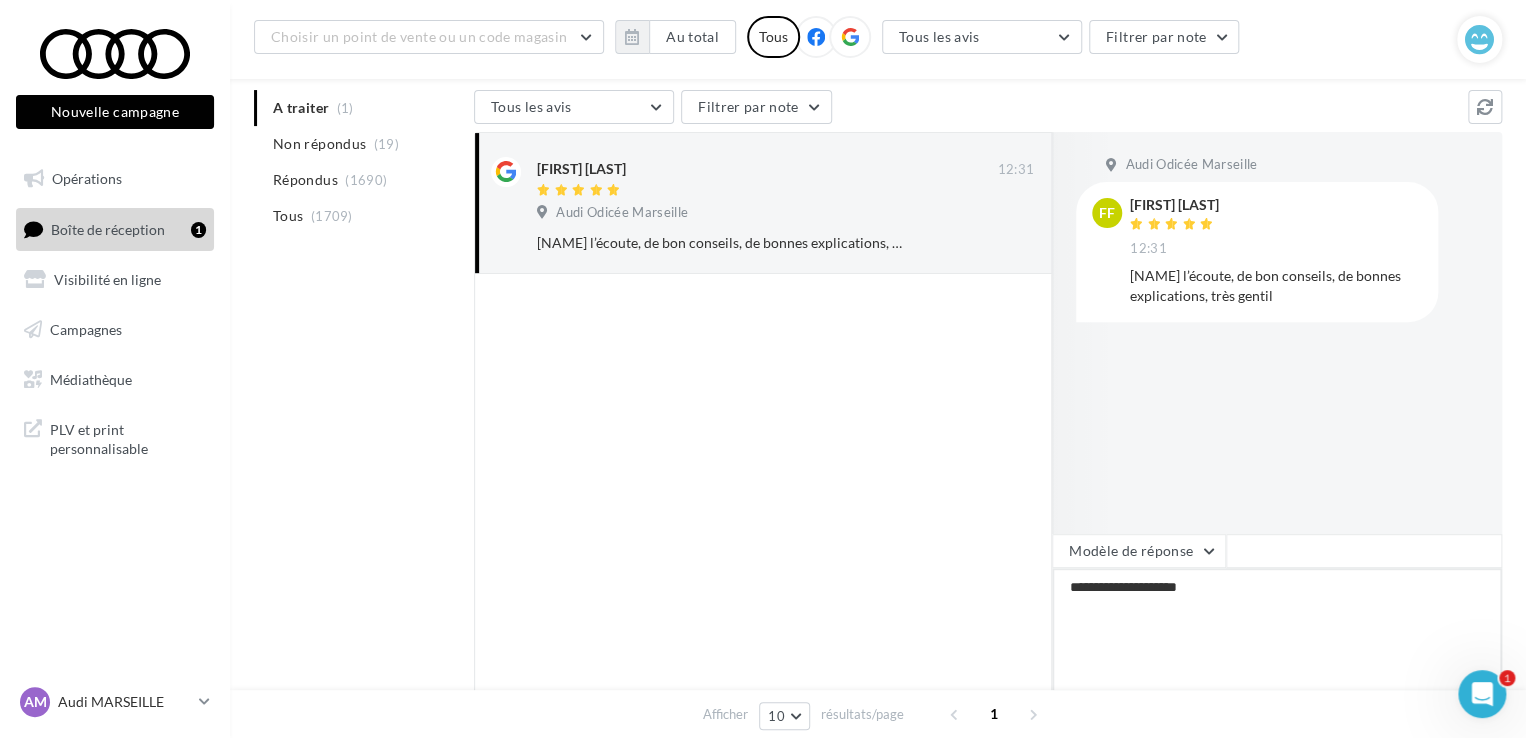 type on "**********" 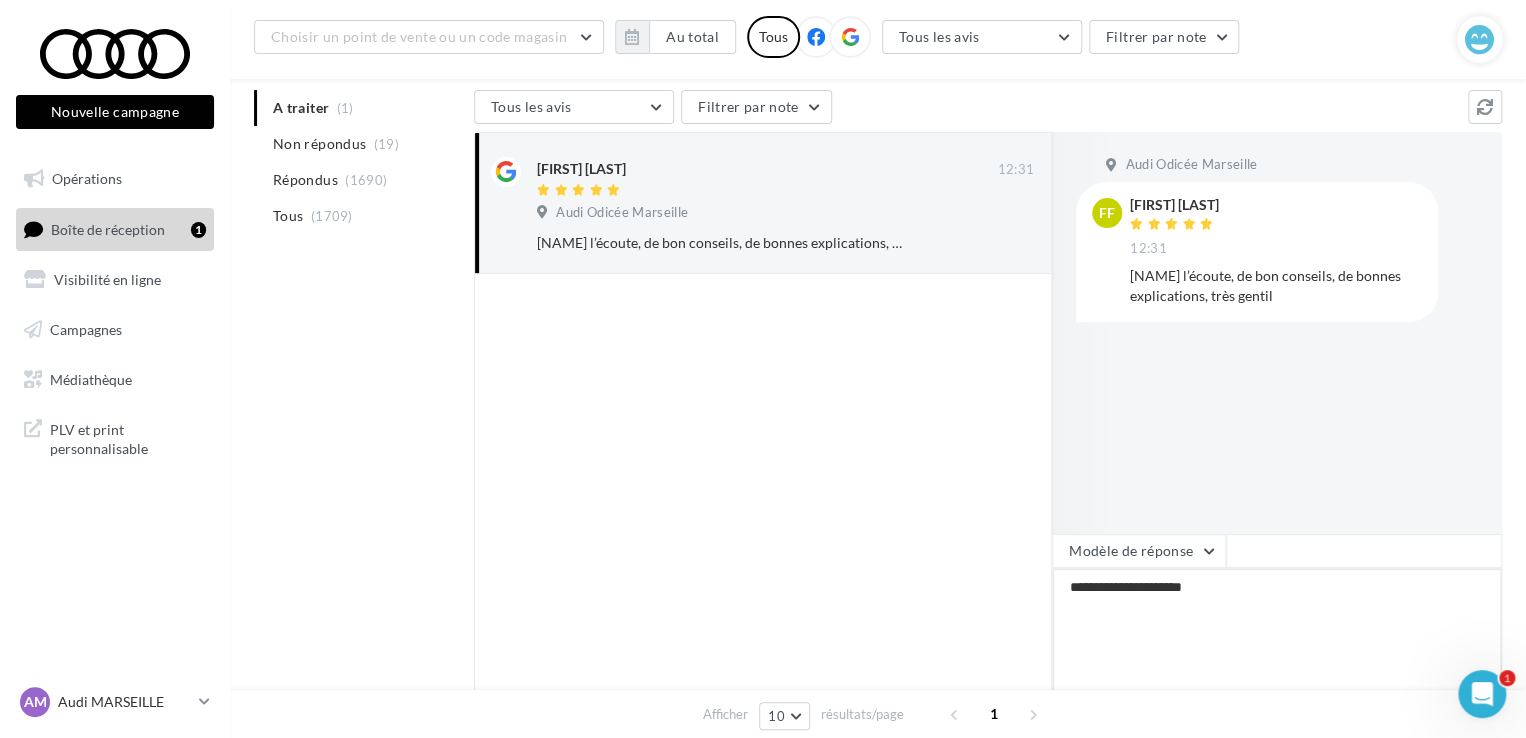 type on "**********" 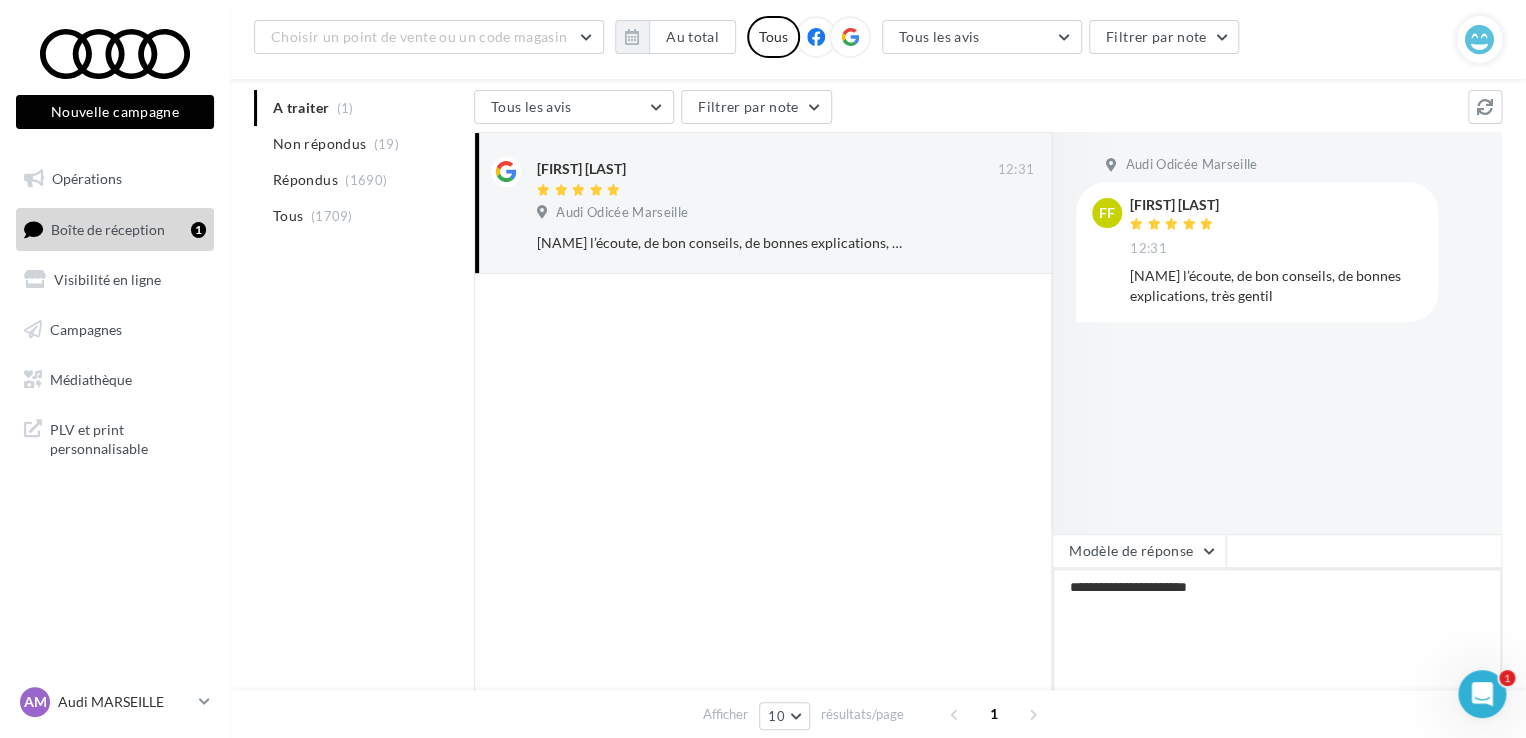type on "**********" 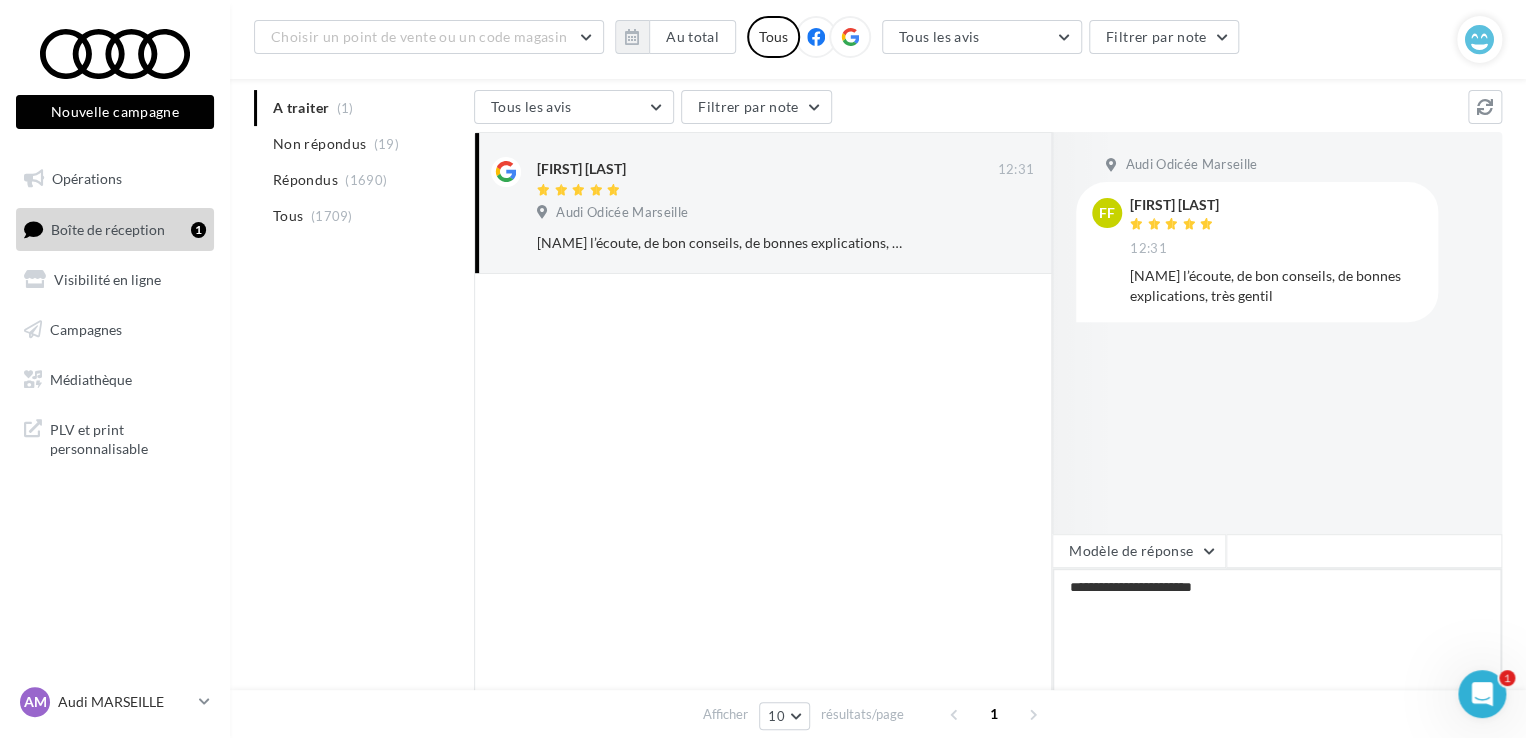 type on "**********" 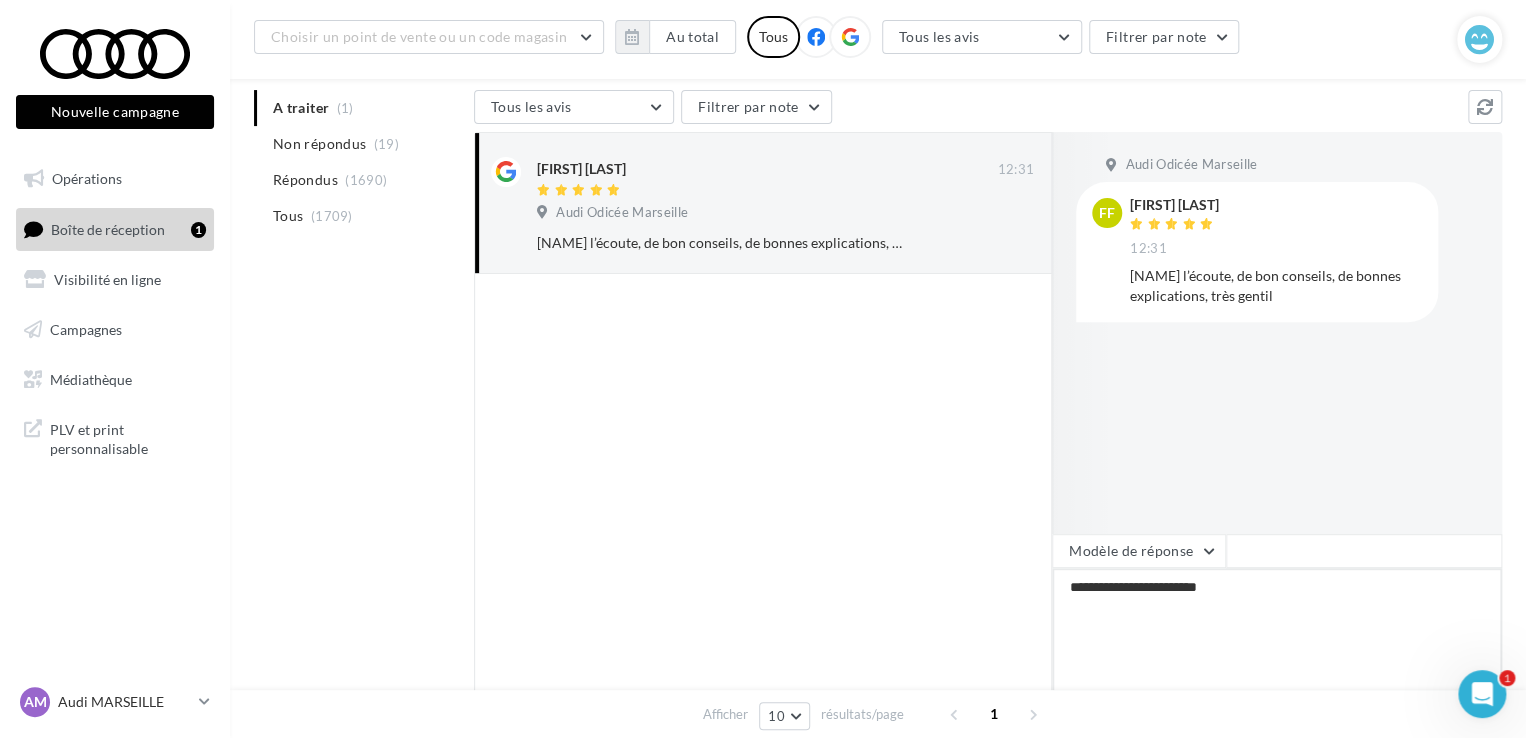 type on "**********" 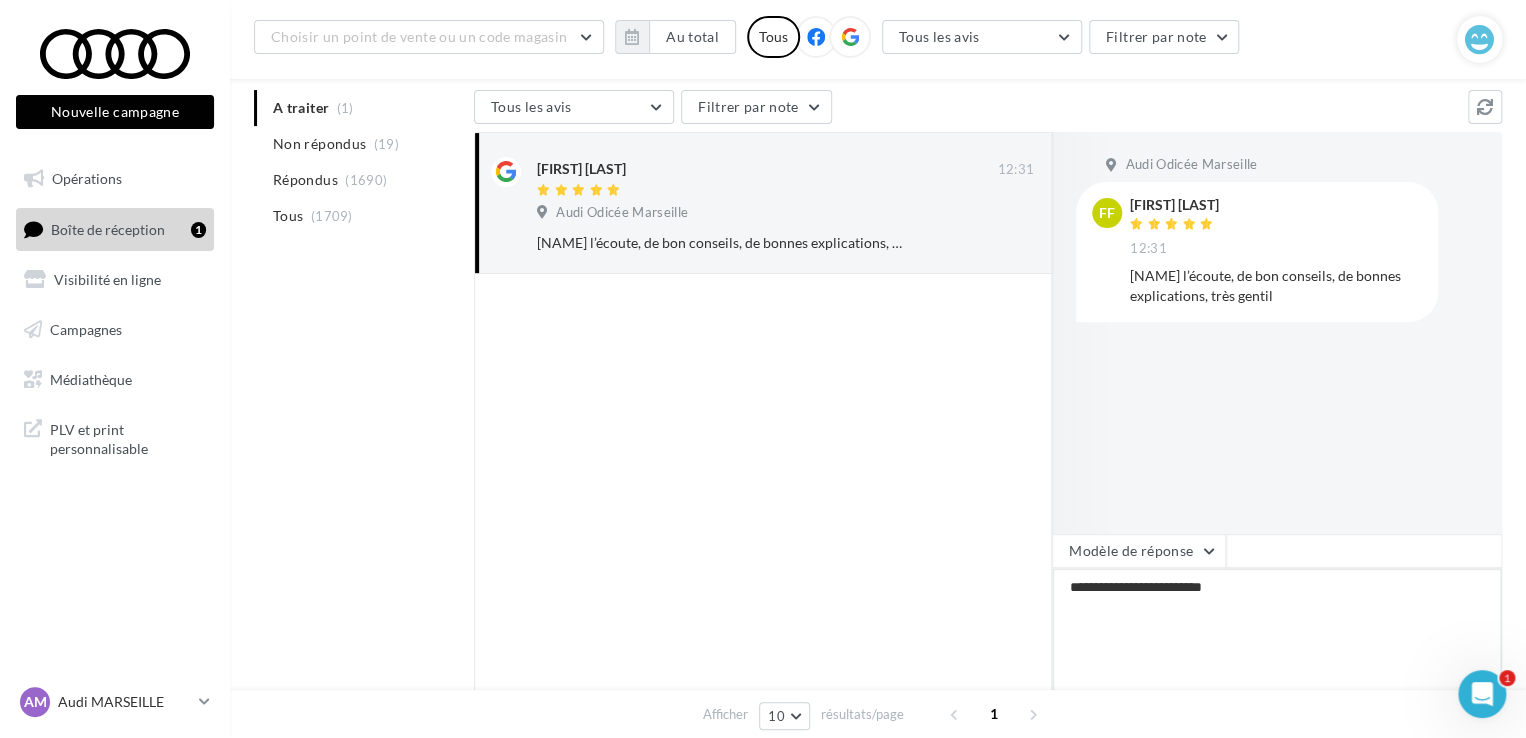 type on "**********" 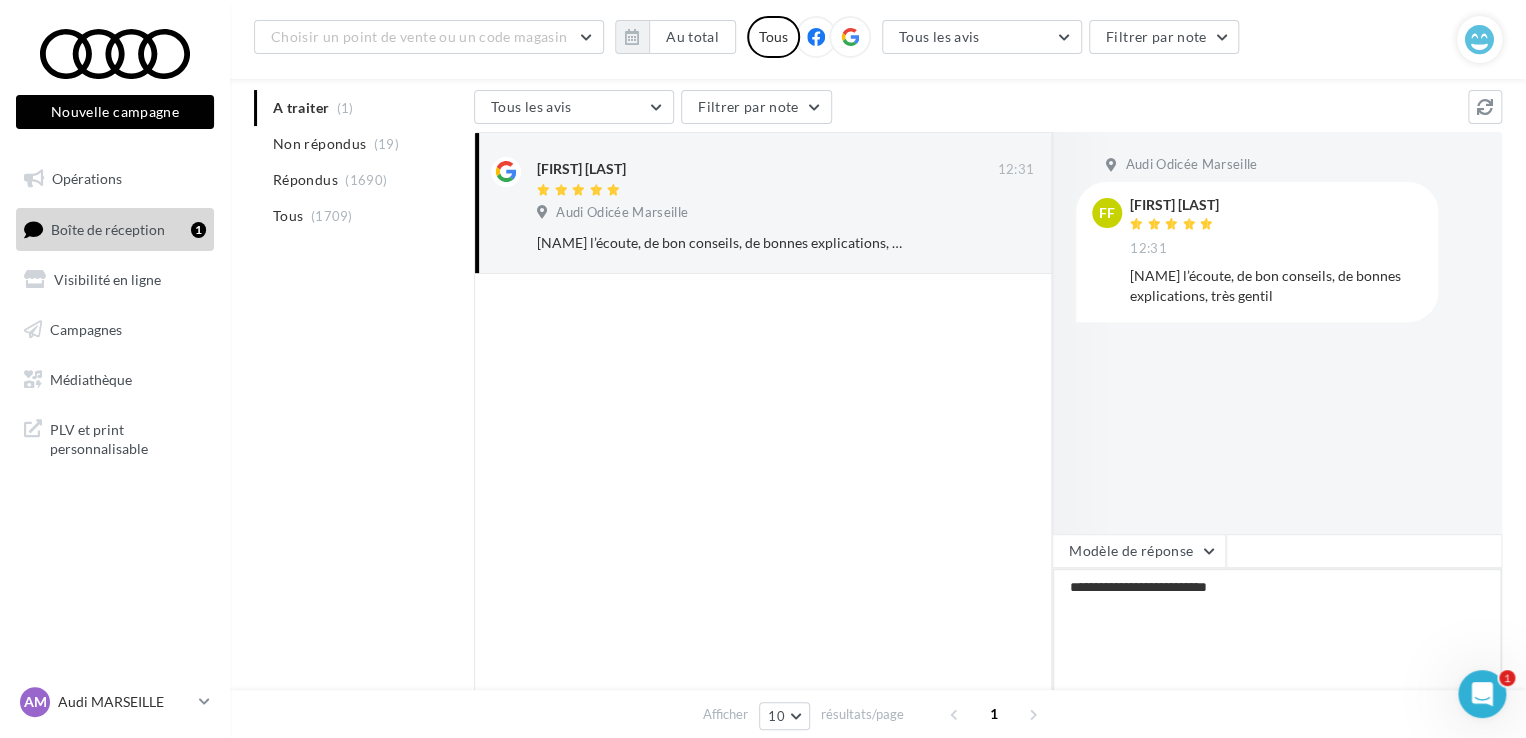 type on "**********" 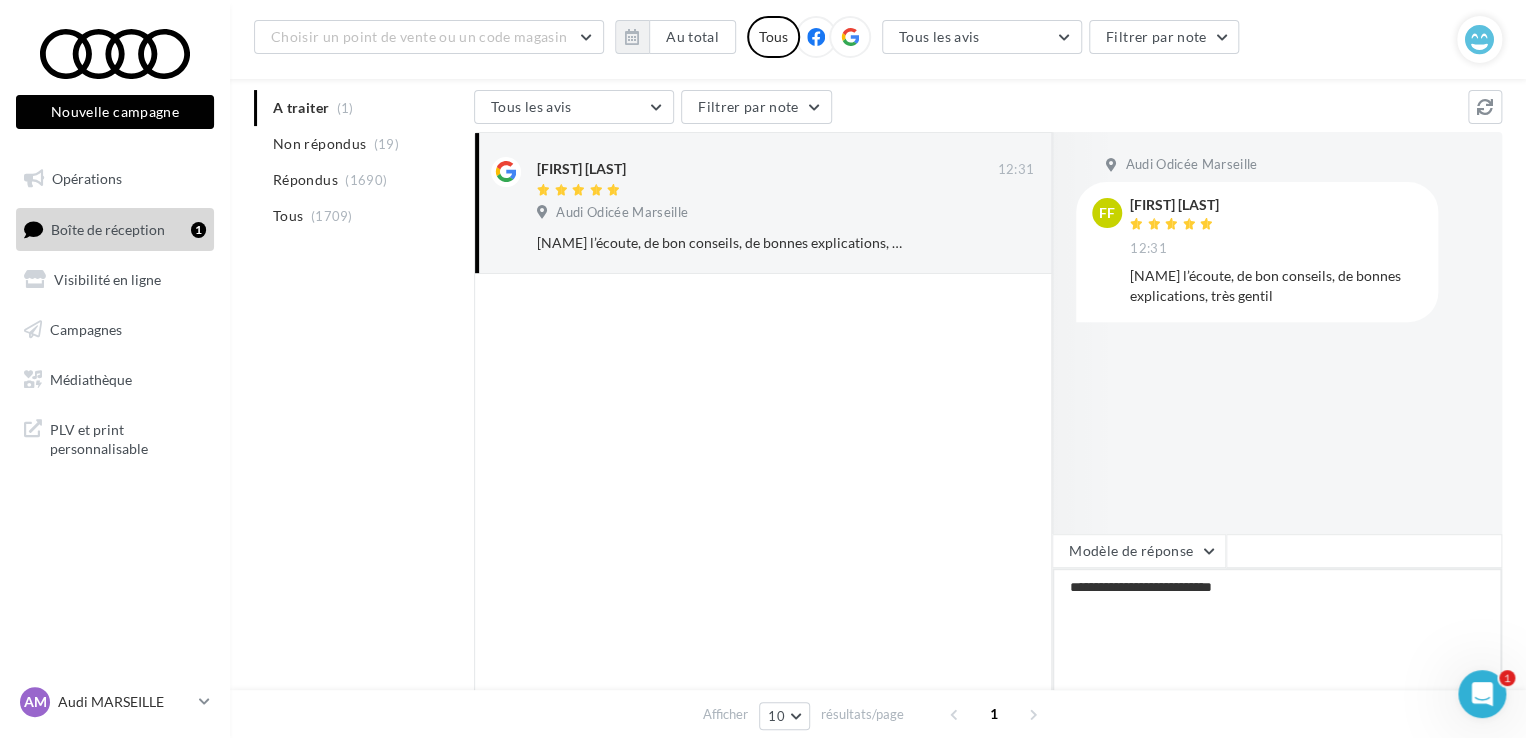 type on "**********" 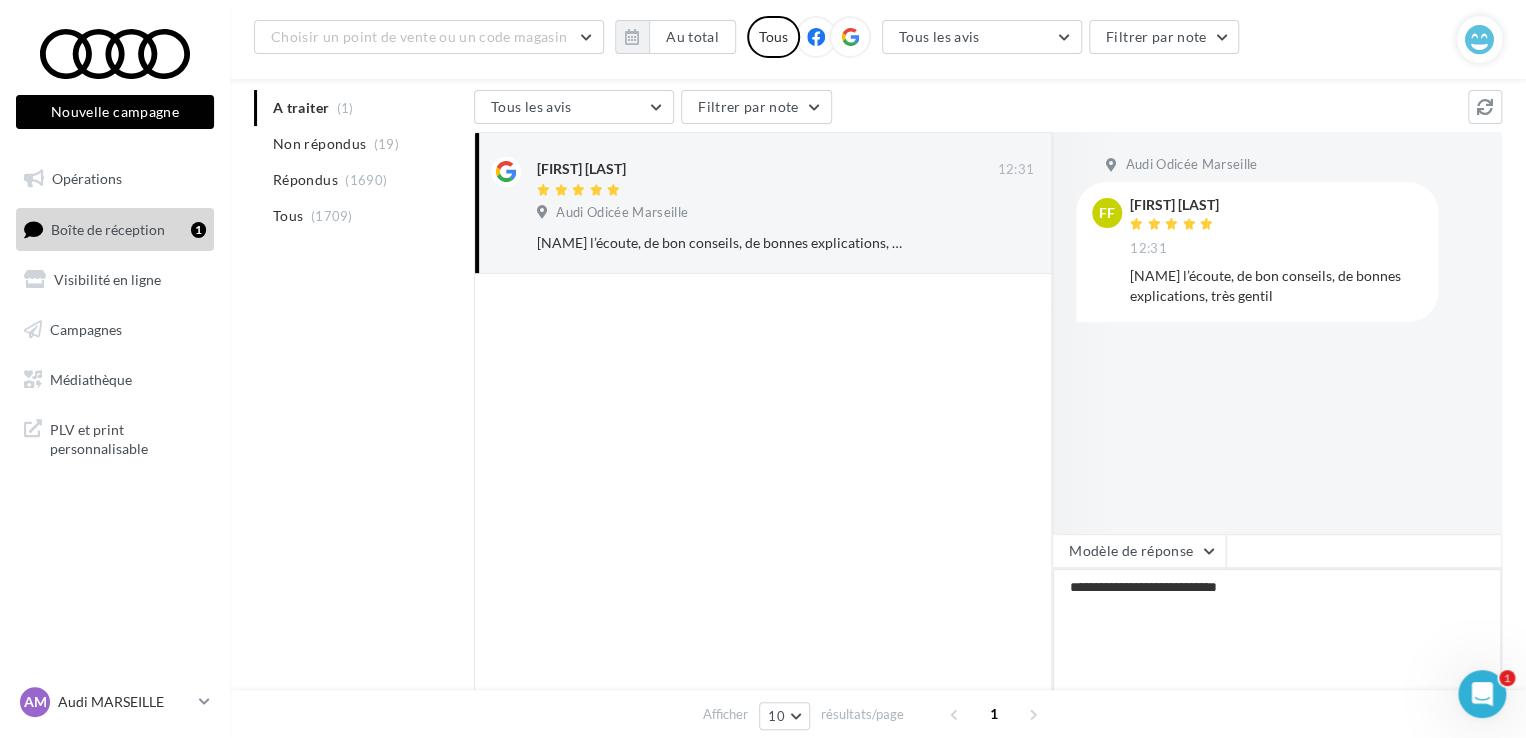 type on "**********" 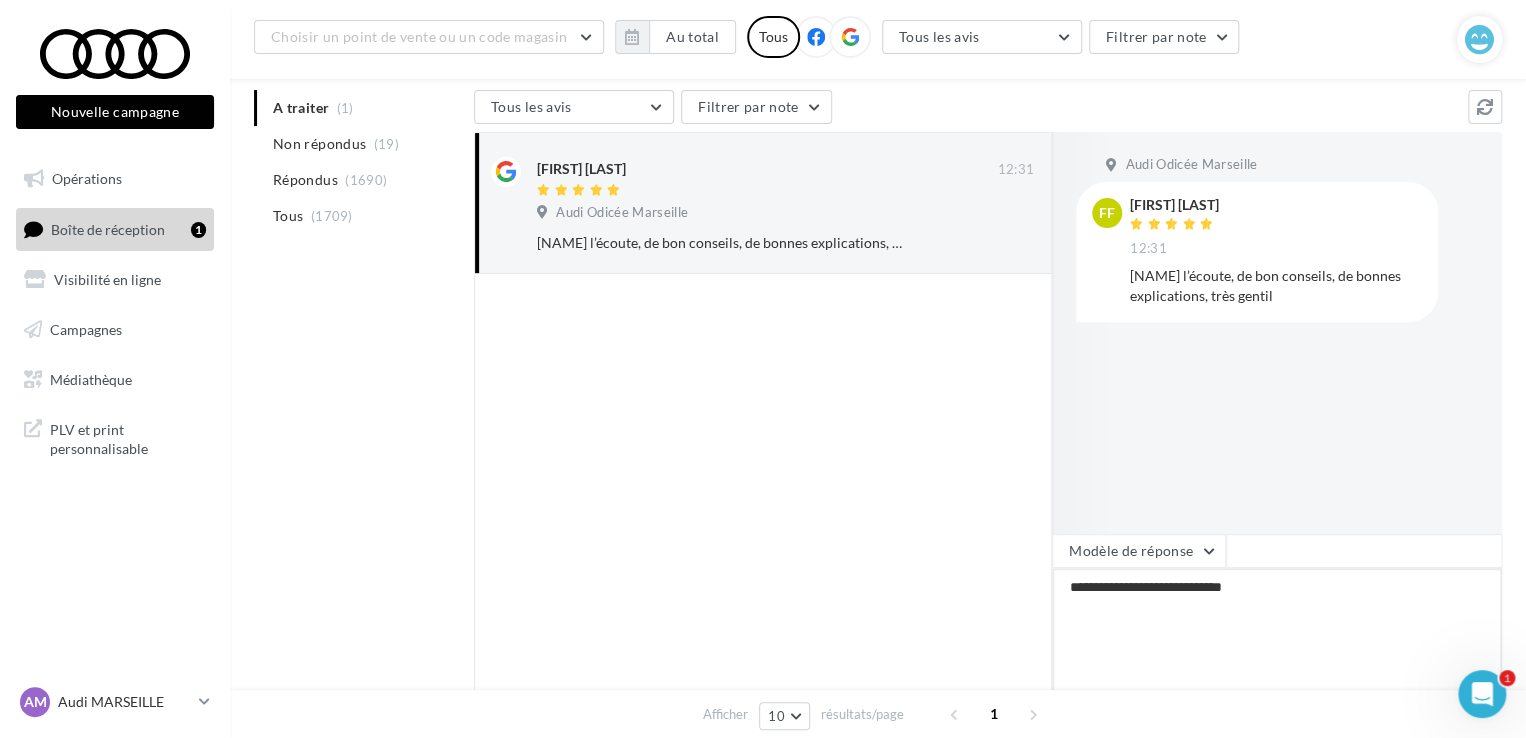type on "**********" 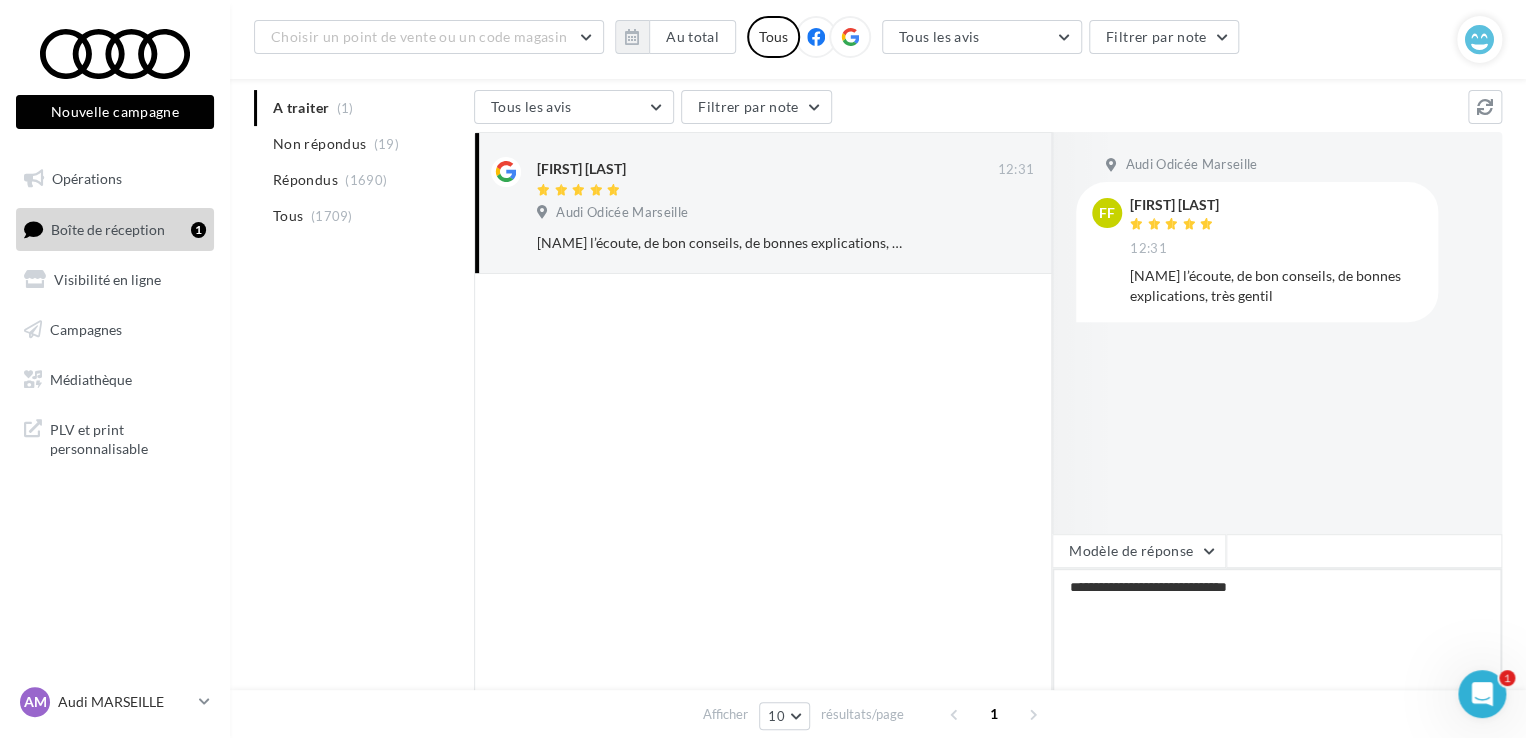type on "**********" 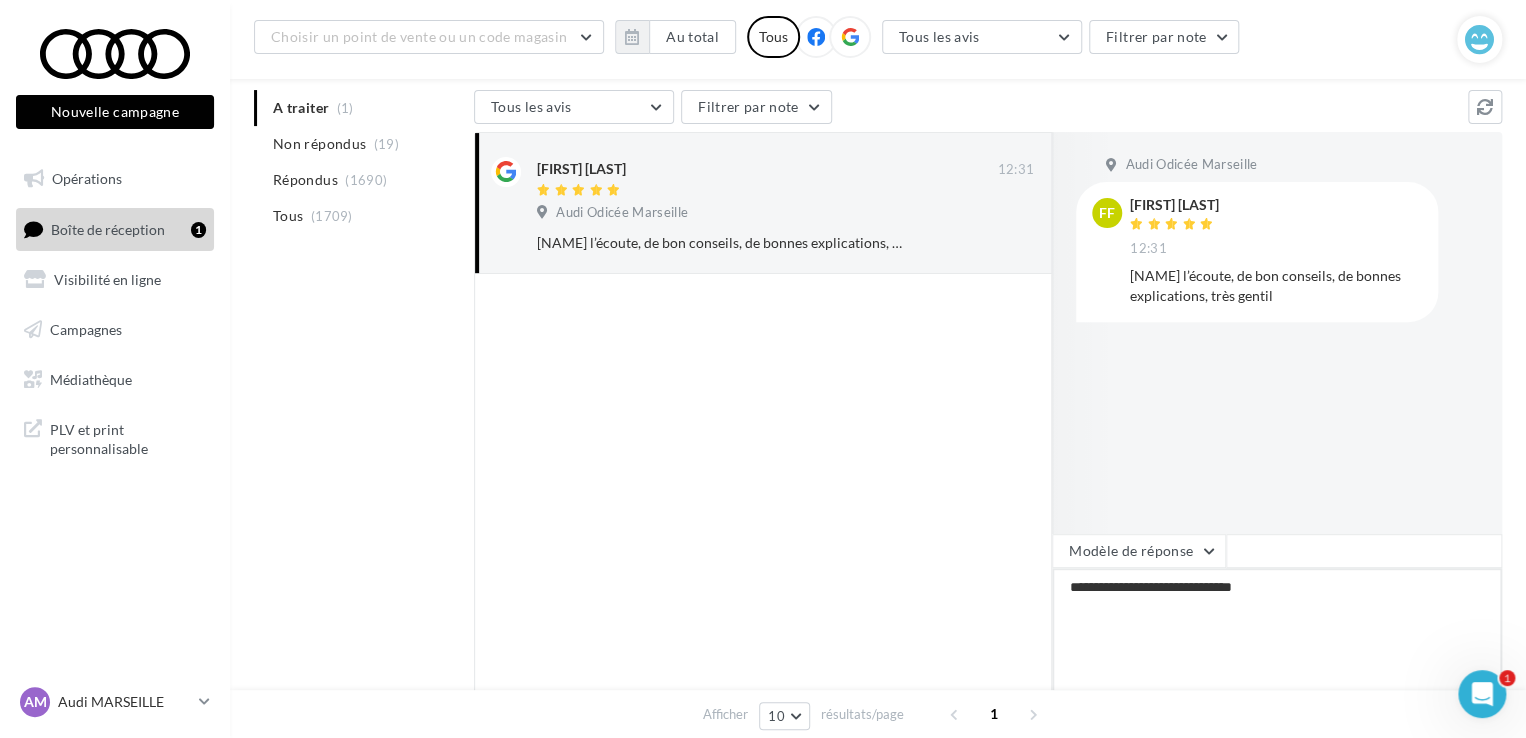 type on "**********" 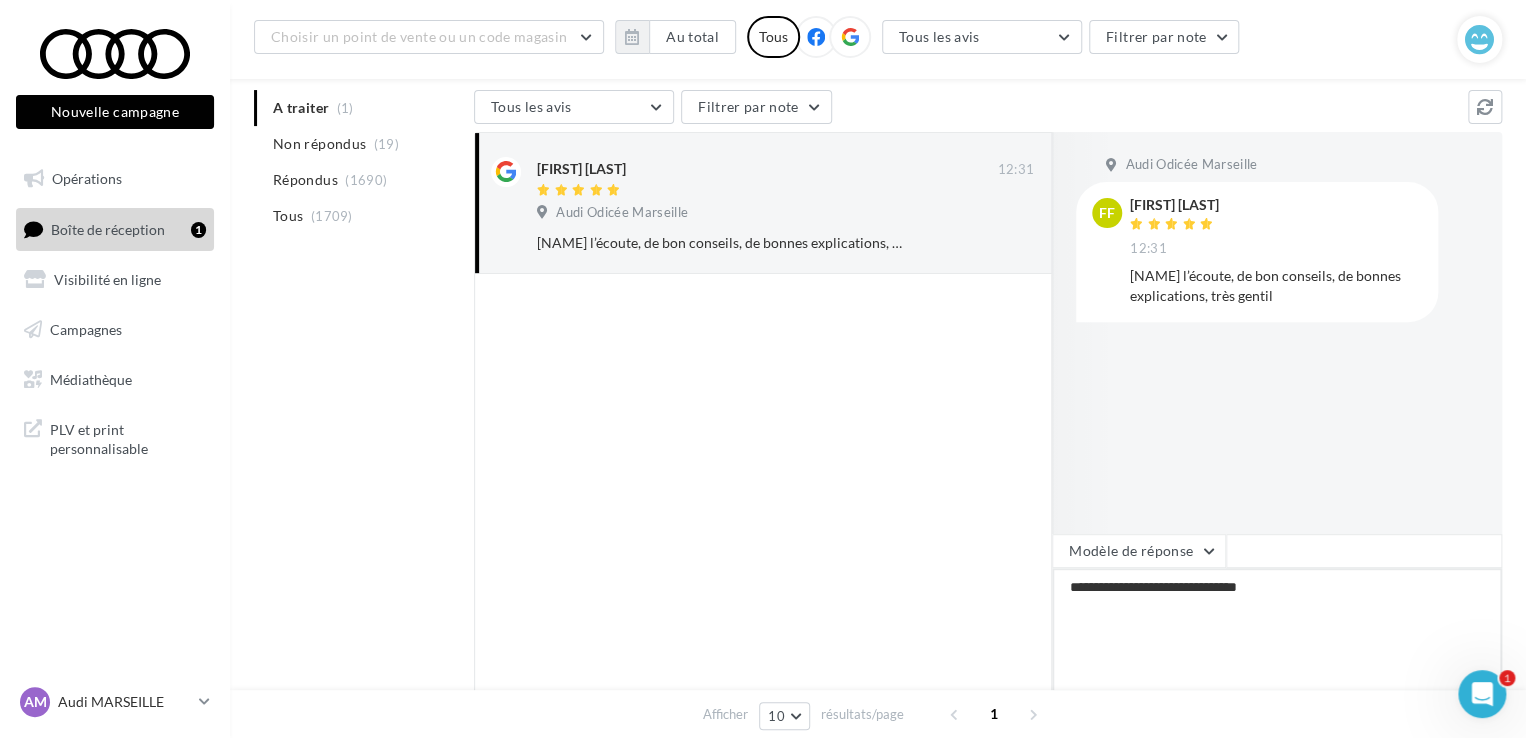 type on "**********" 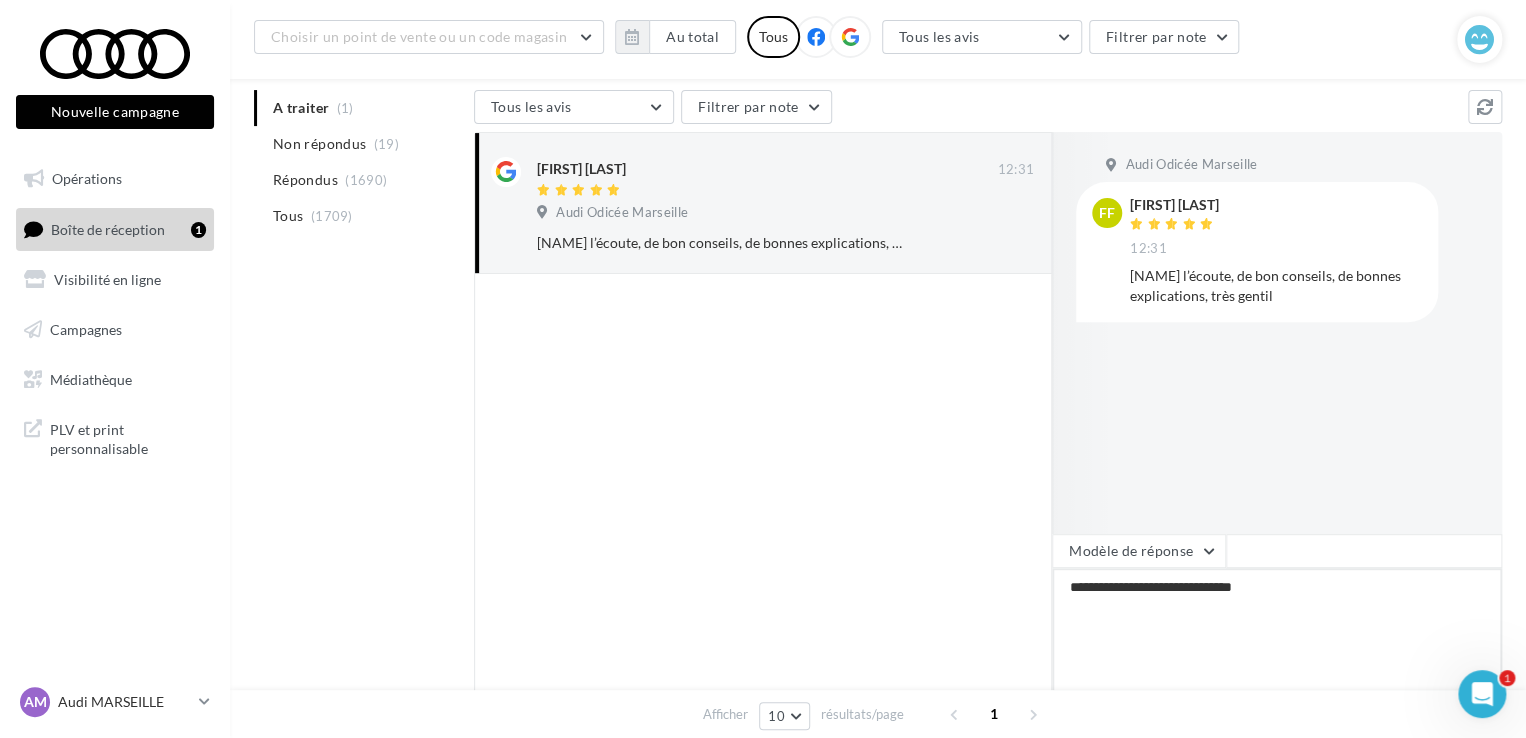 type on "**********" 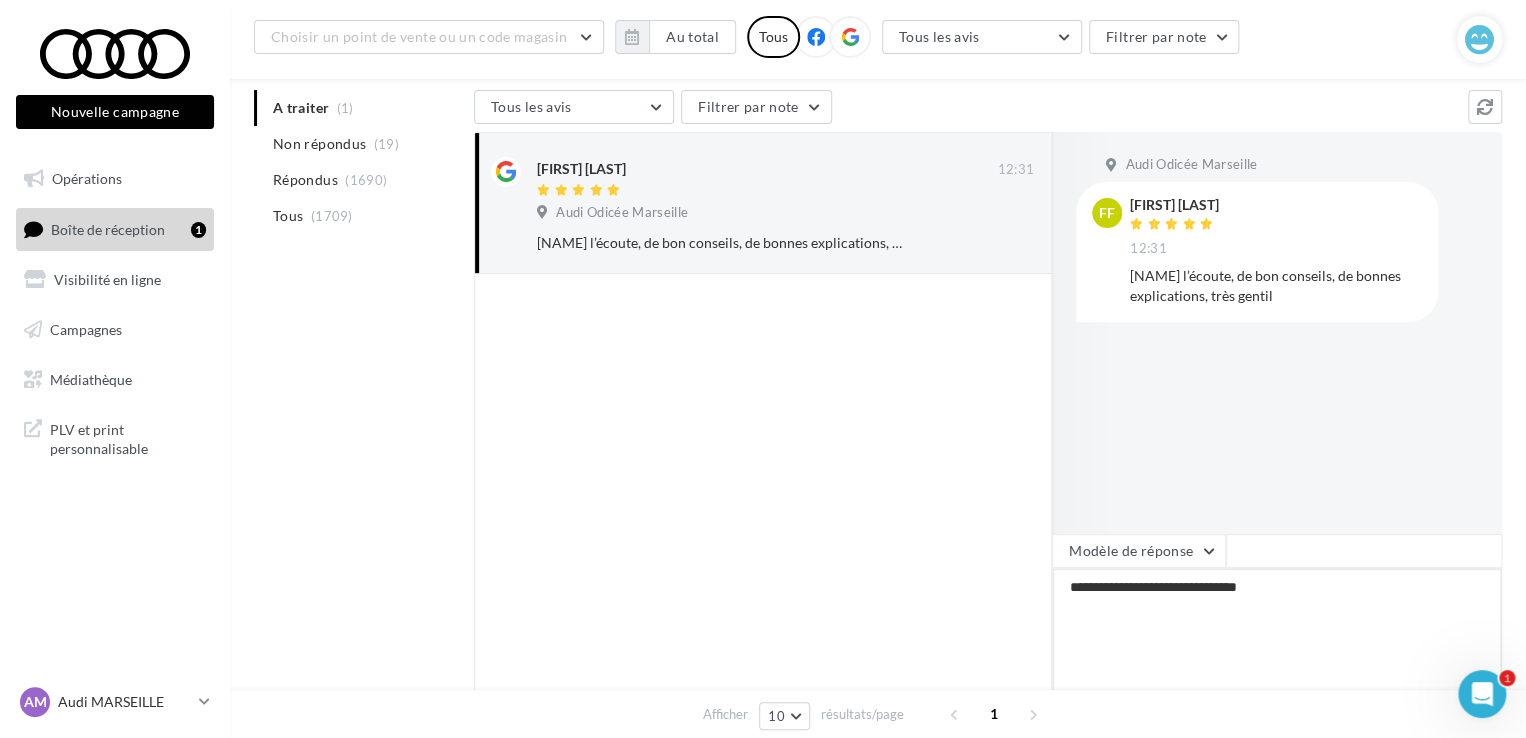 type on "**********" 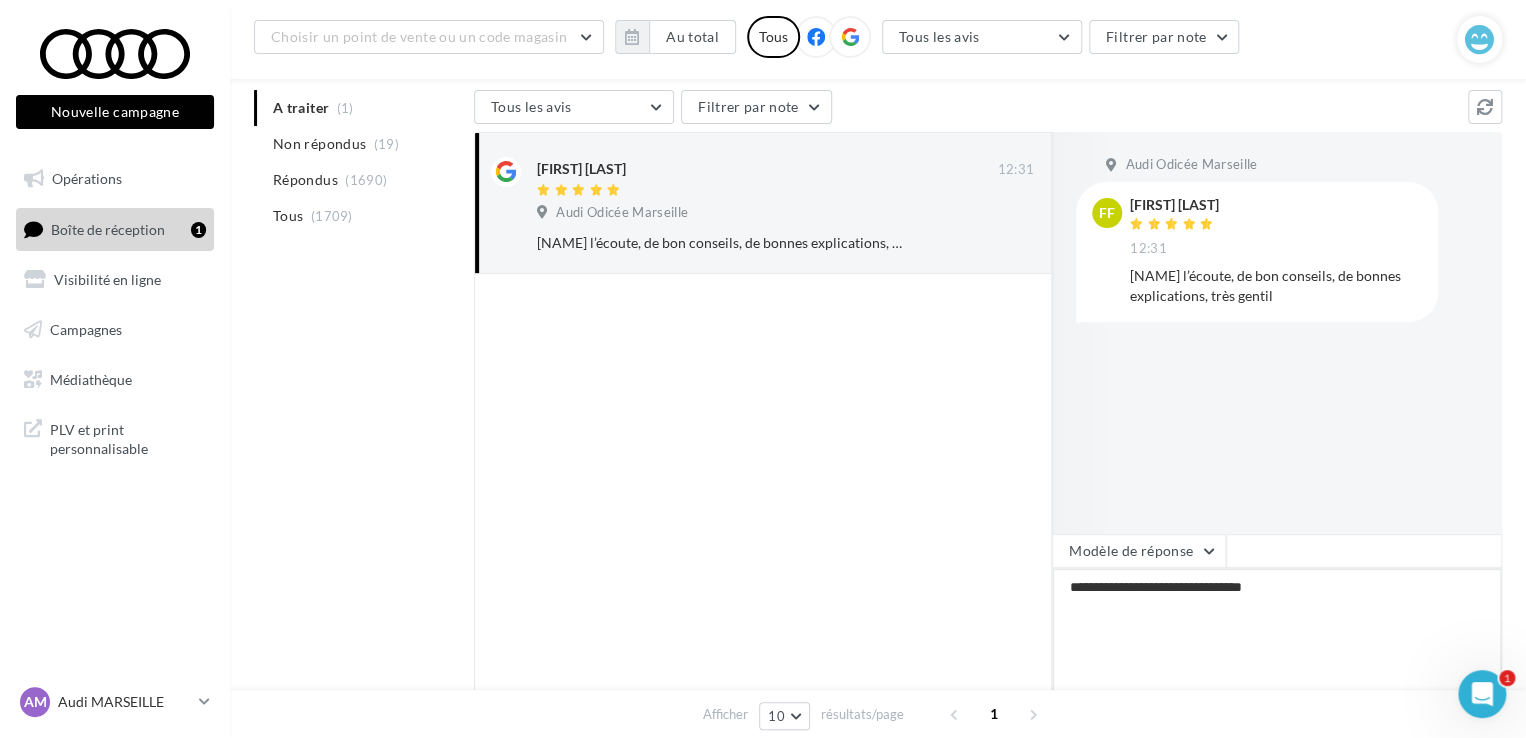 type on "**********" 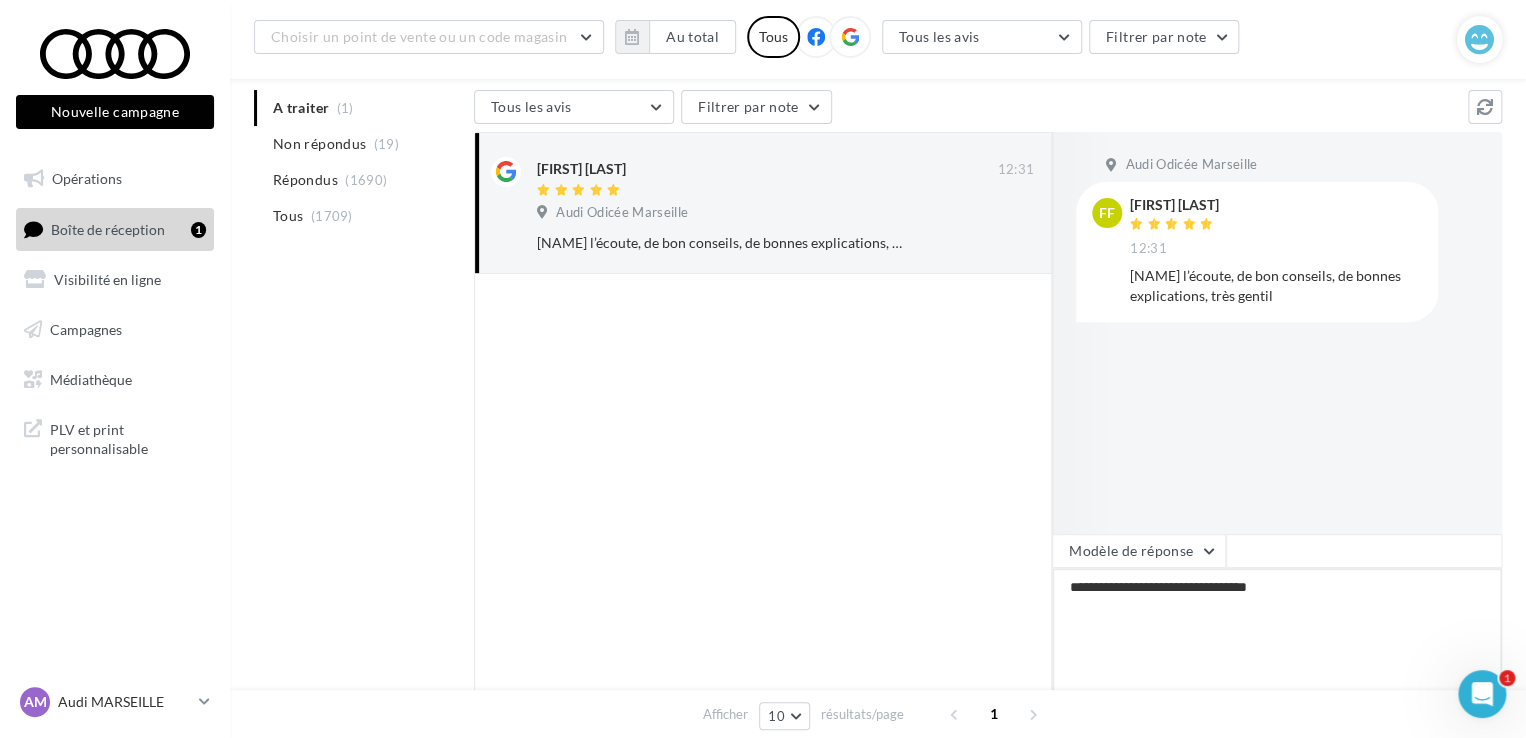 type on "**********" 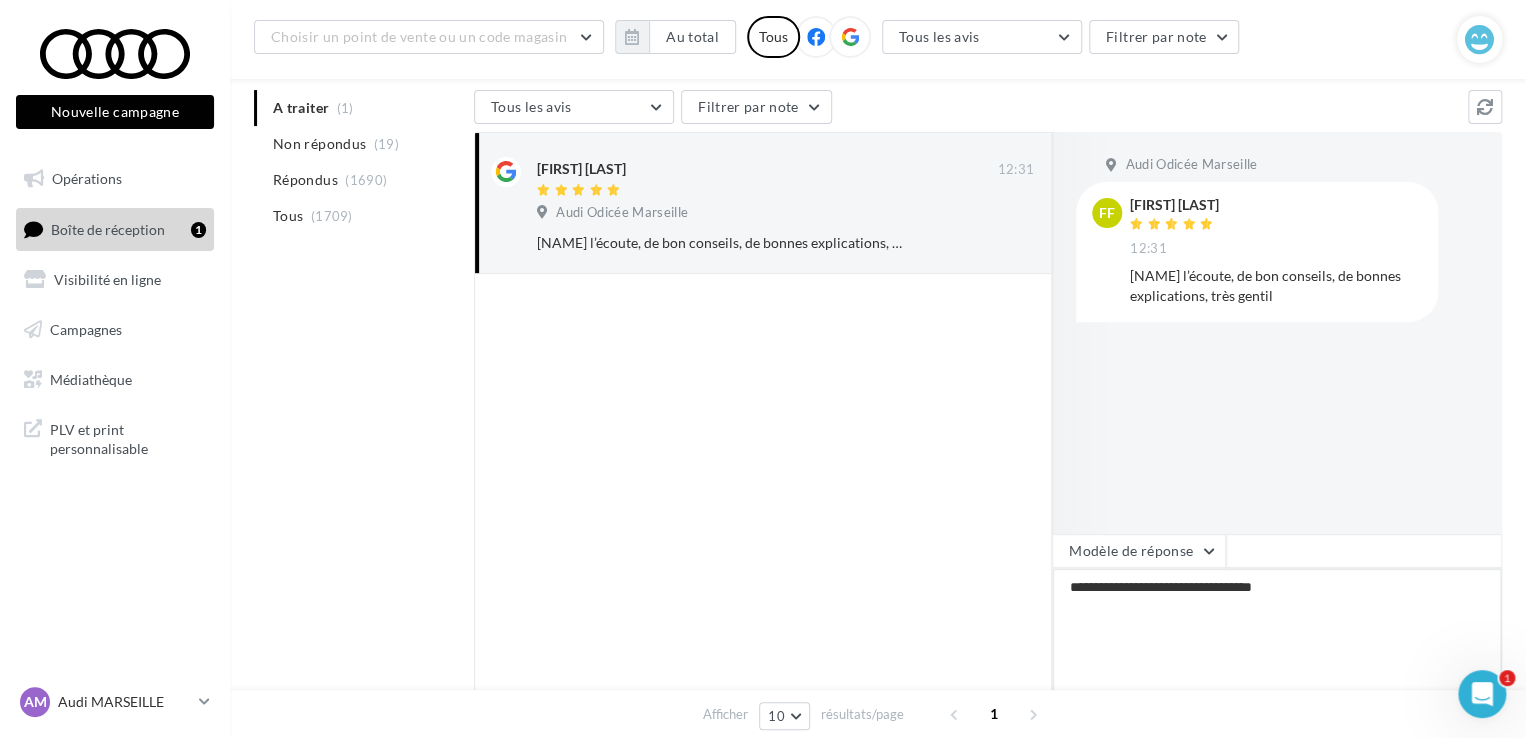 type on "**********" 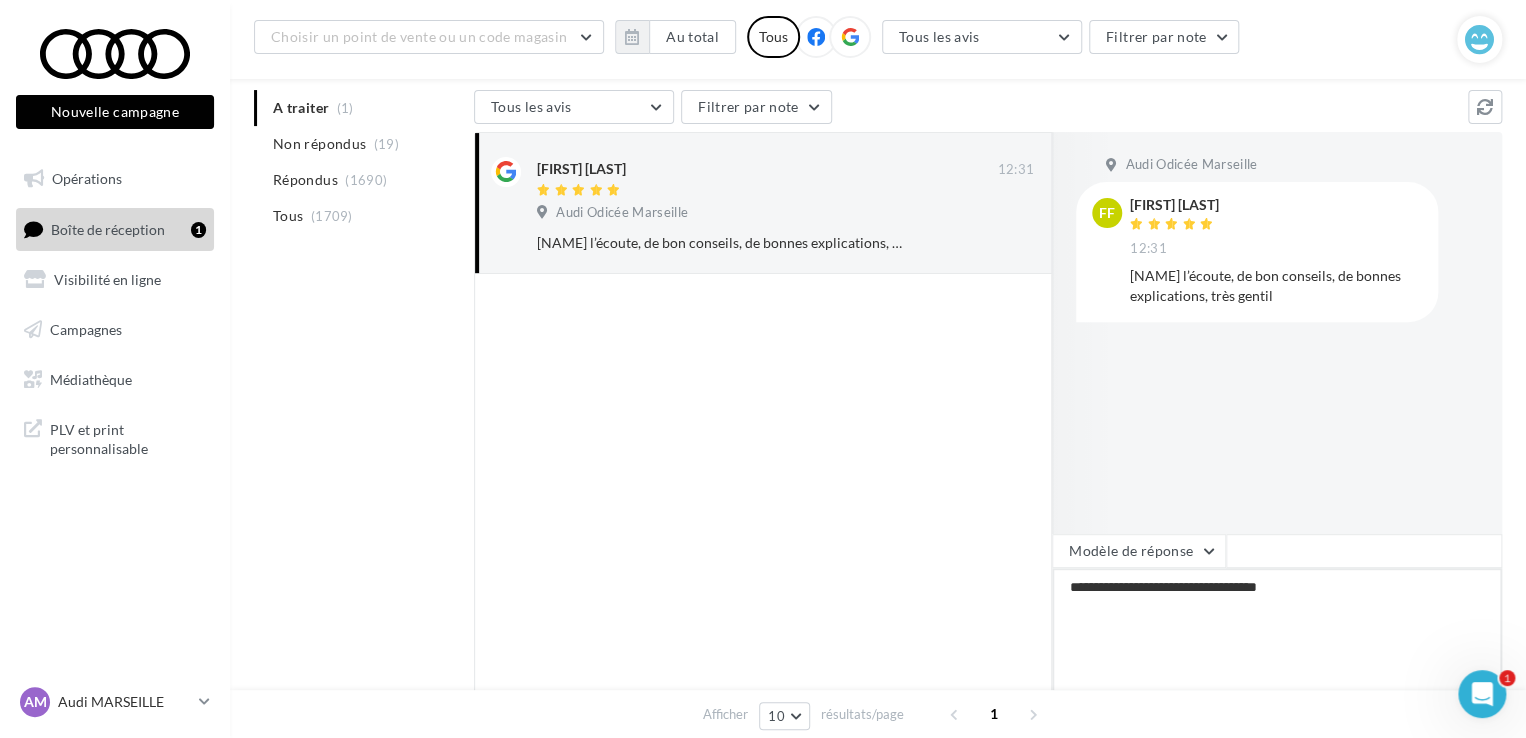 type on "**********" 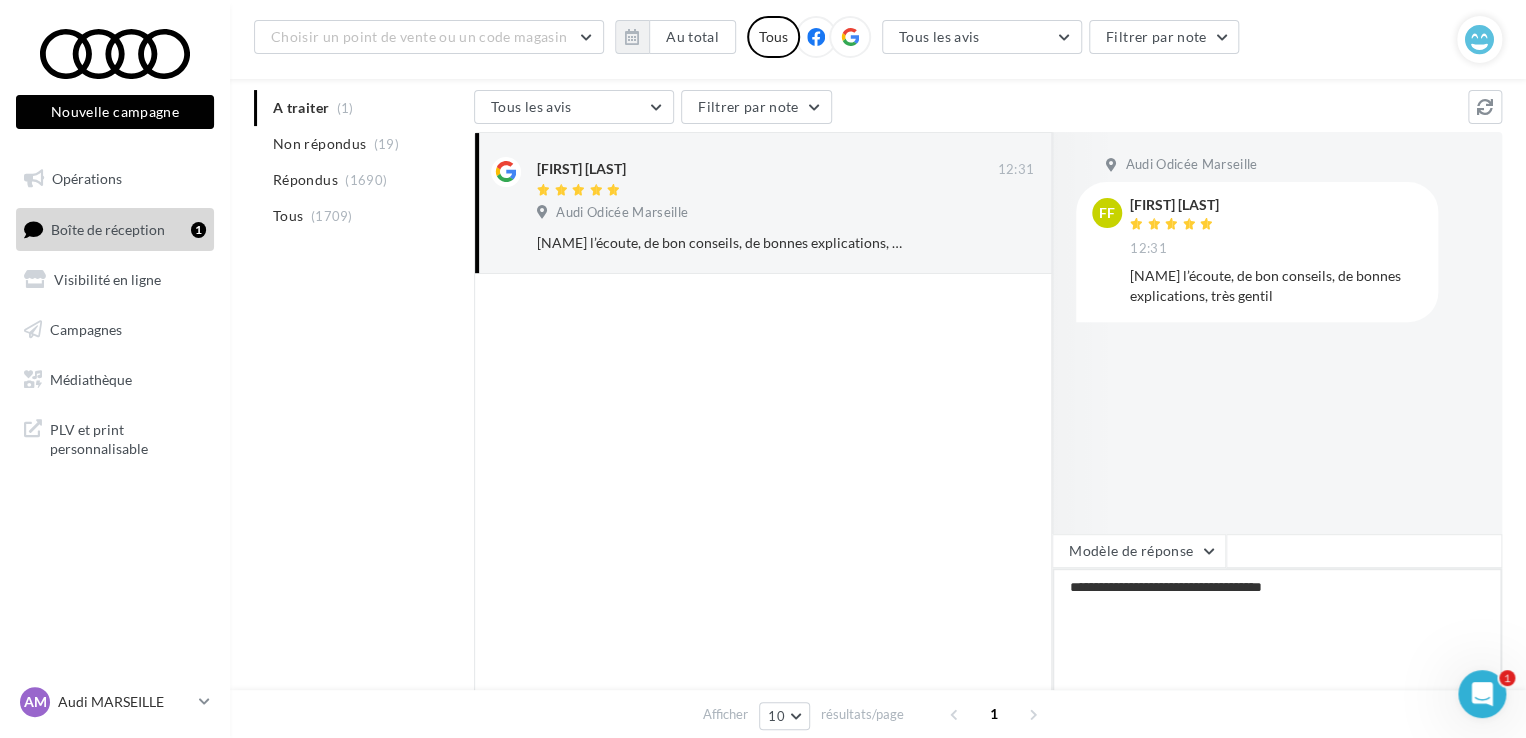type on "**********" 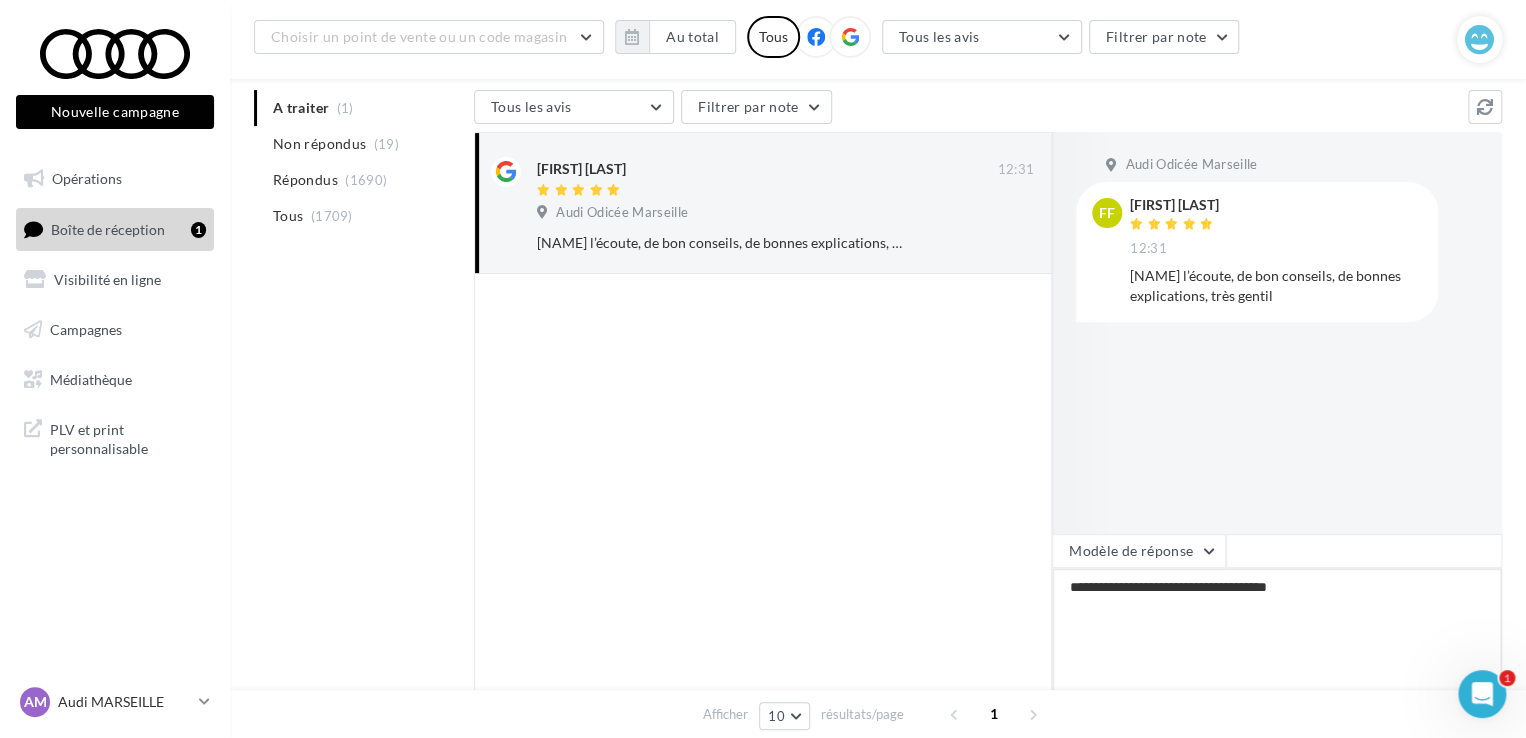 type on "**********" 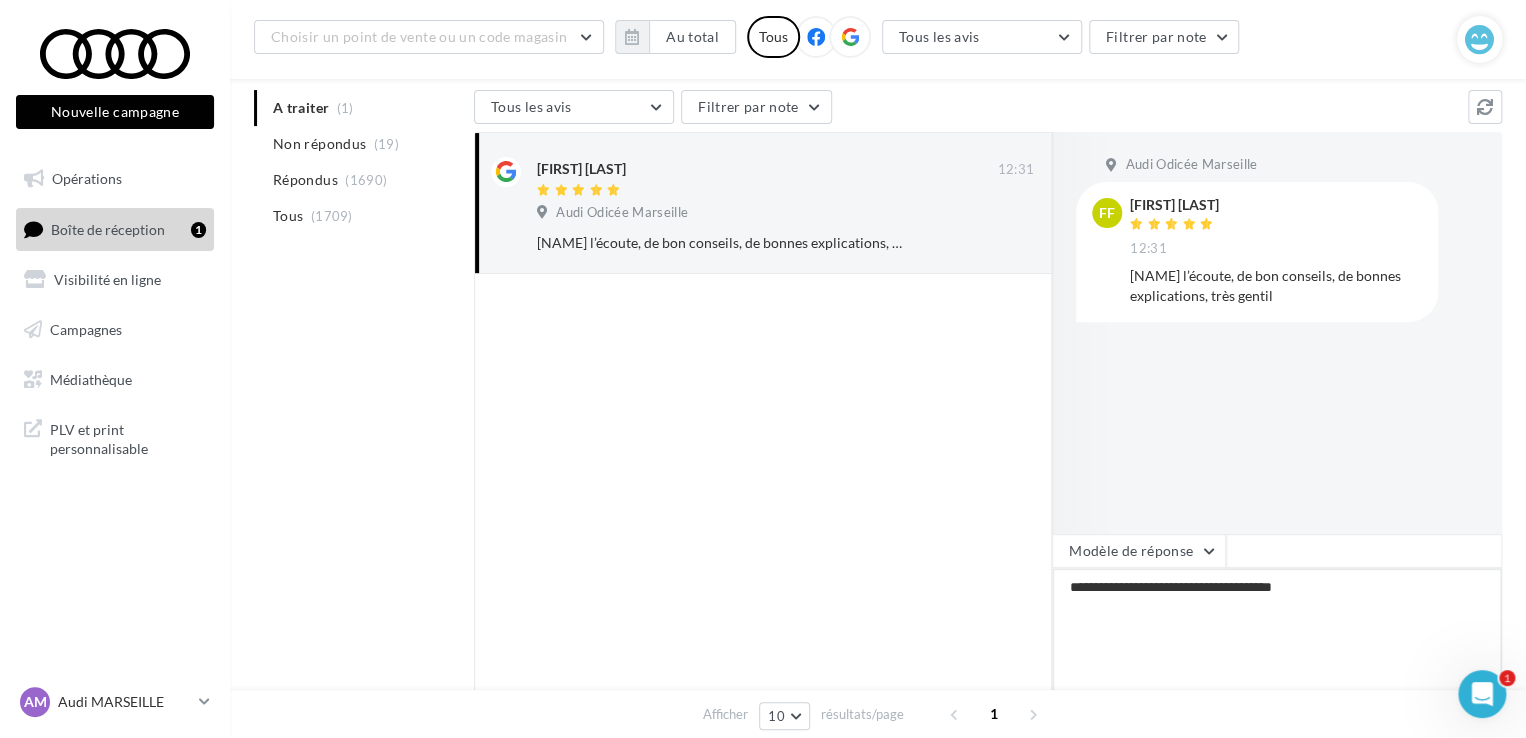type on "**********" 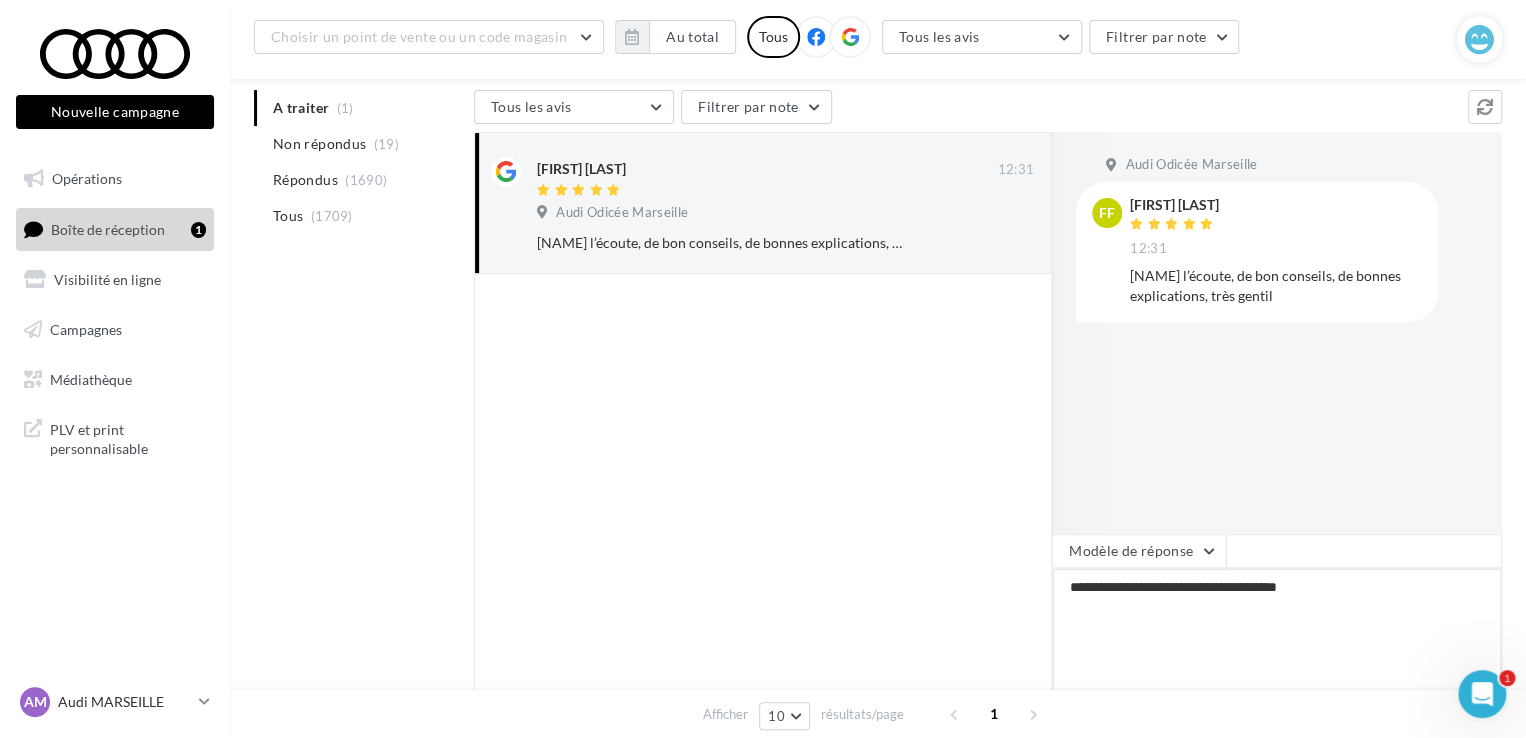 type on "**********" 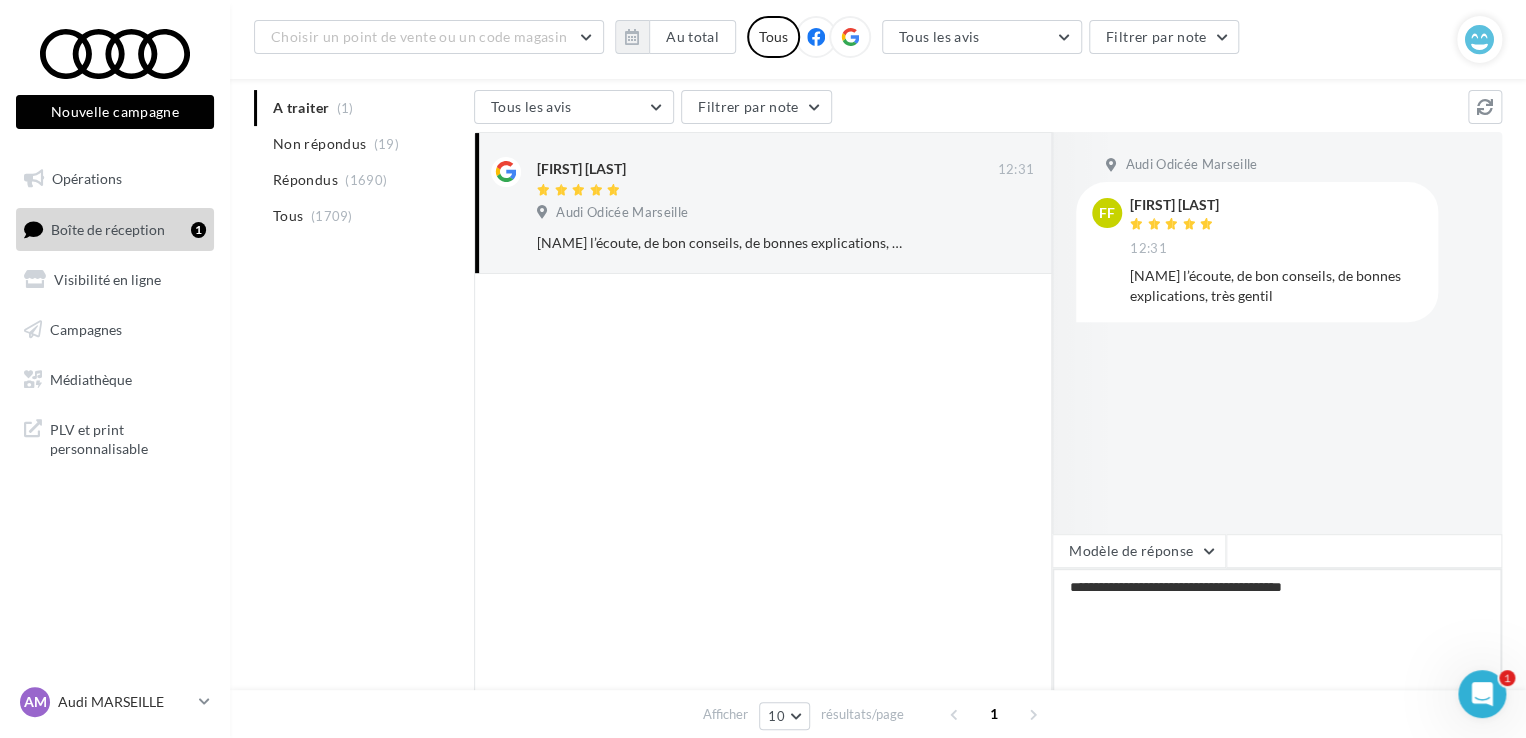 type on "**********" 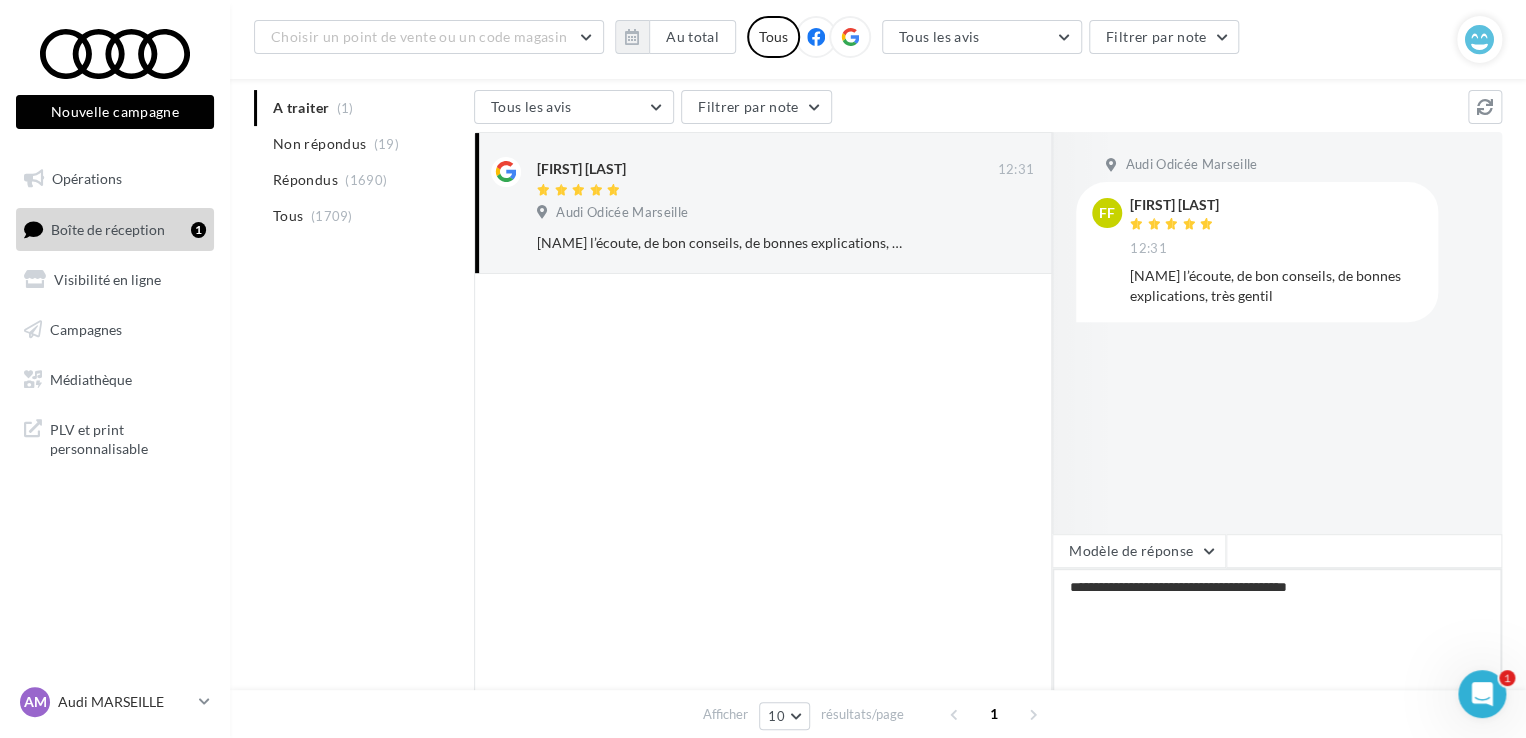 type on "**********" 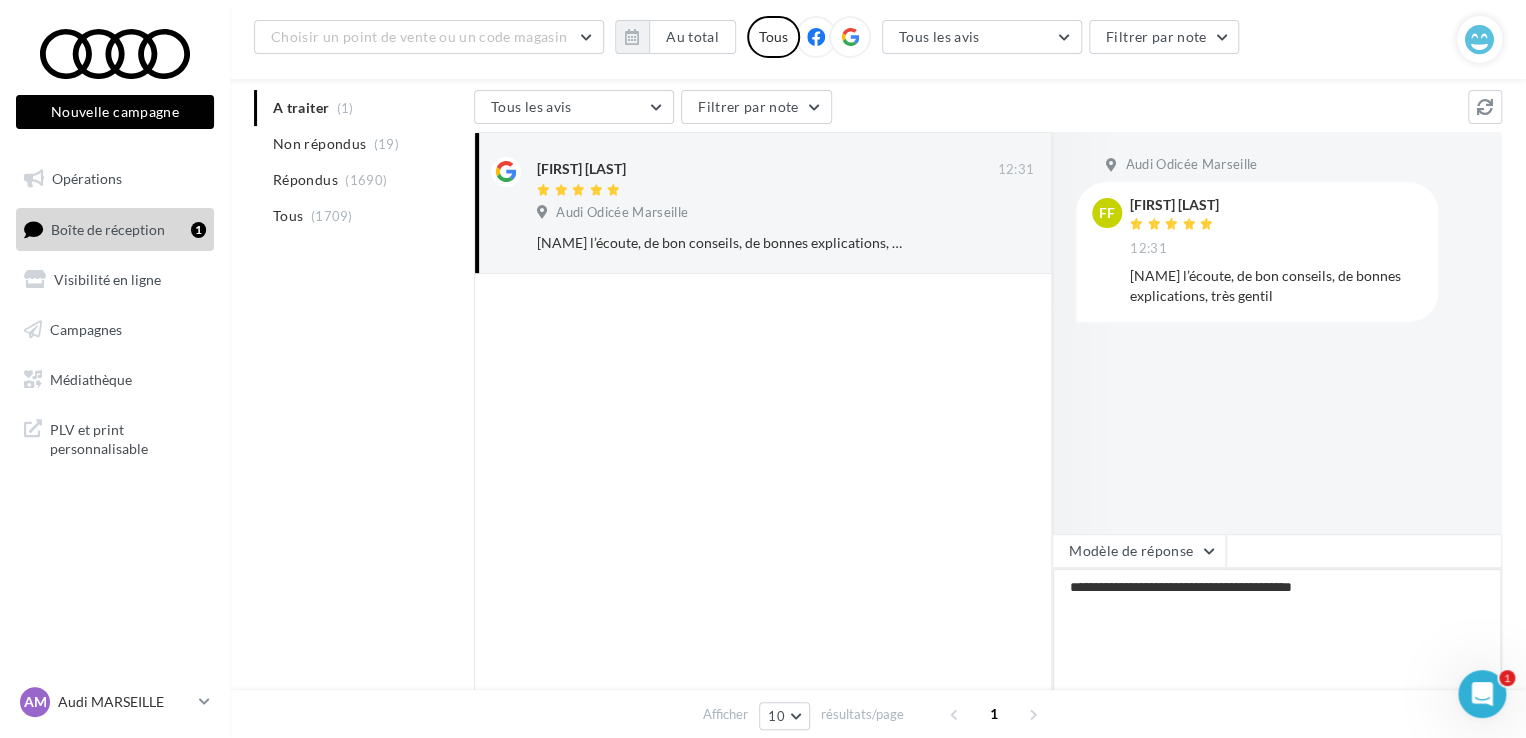 type on "**********" 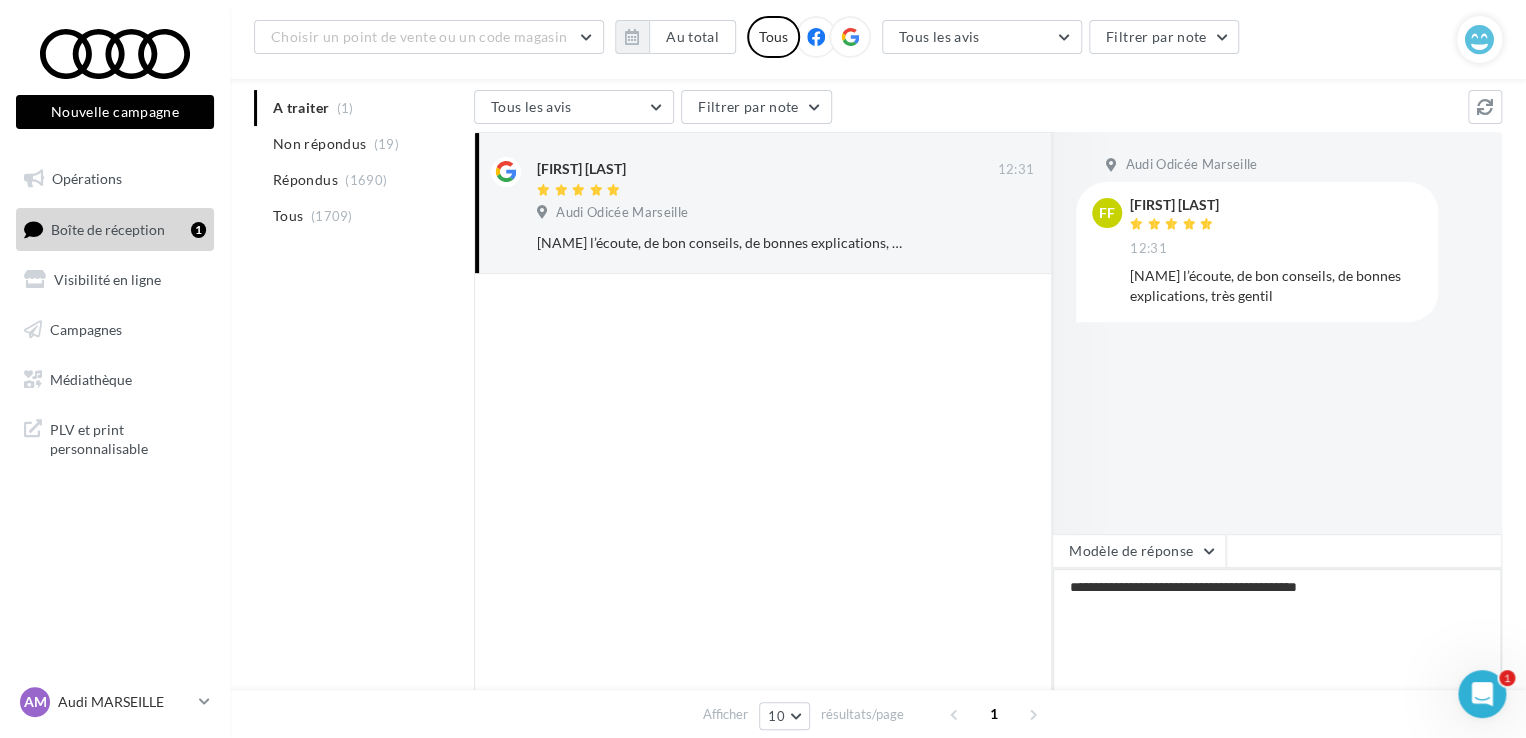 type on "**********" 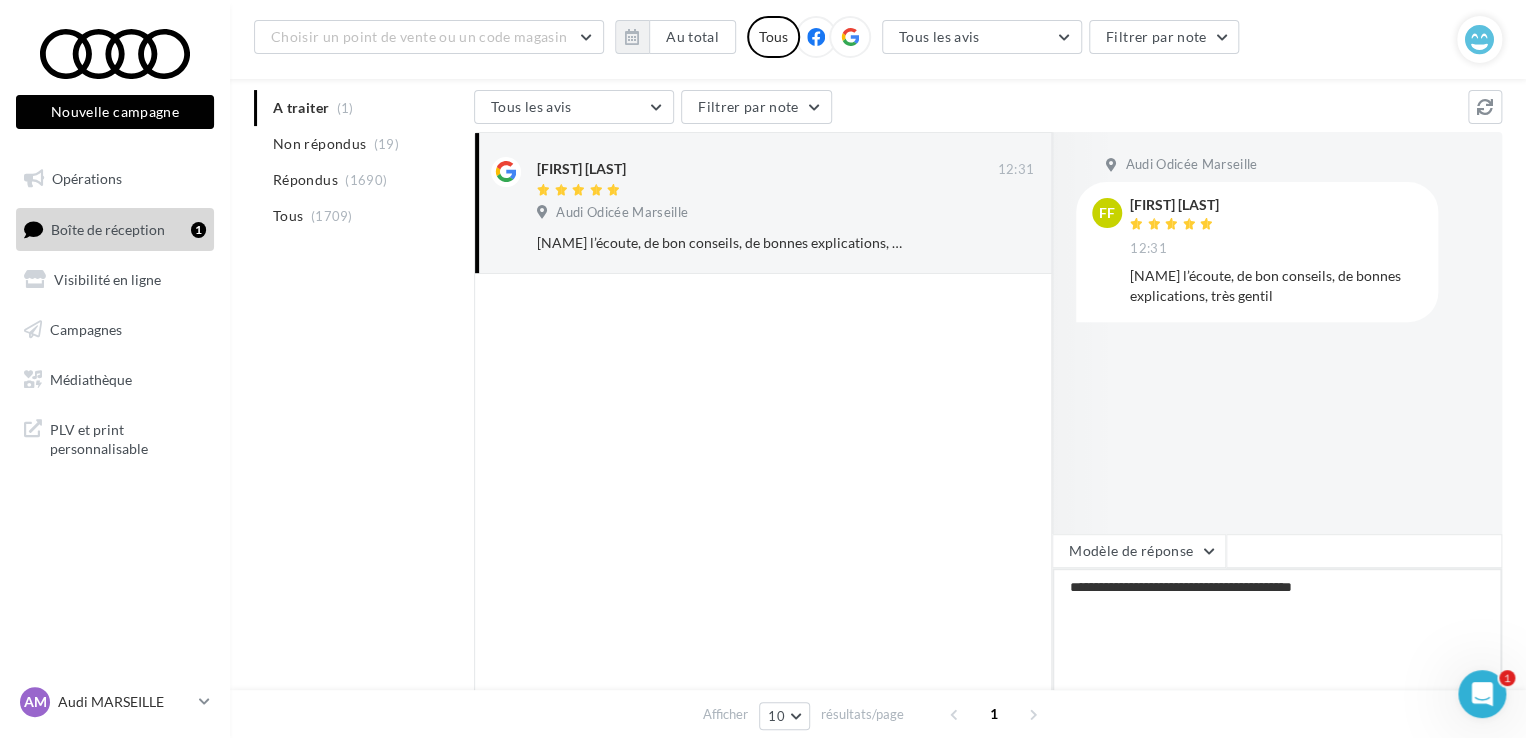 type on "**********" 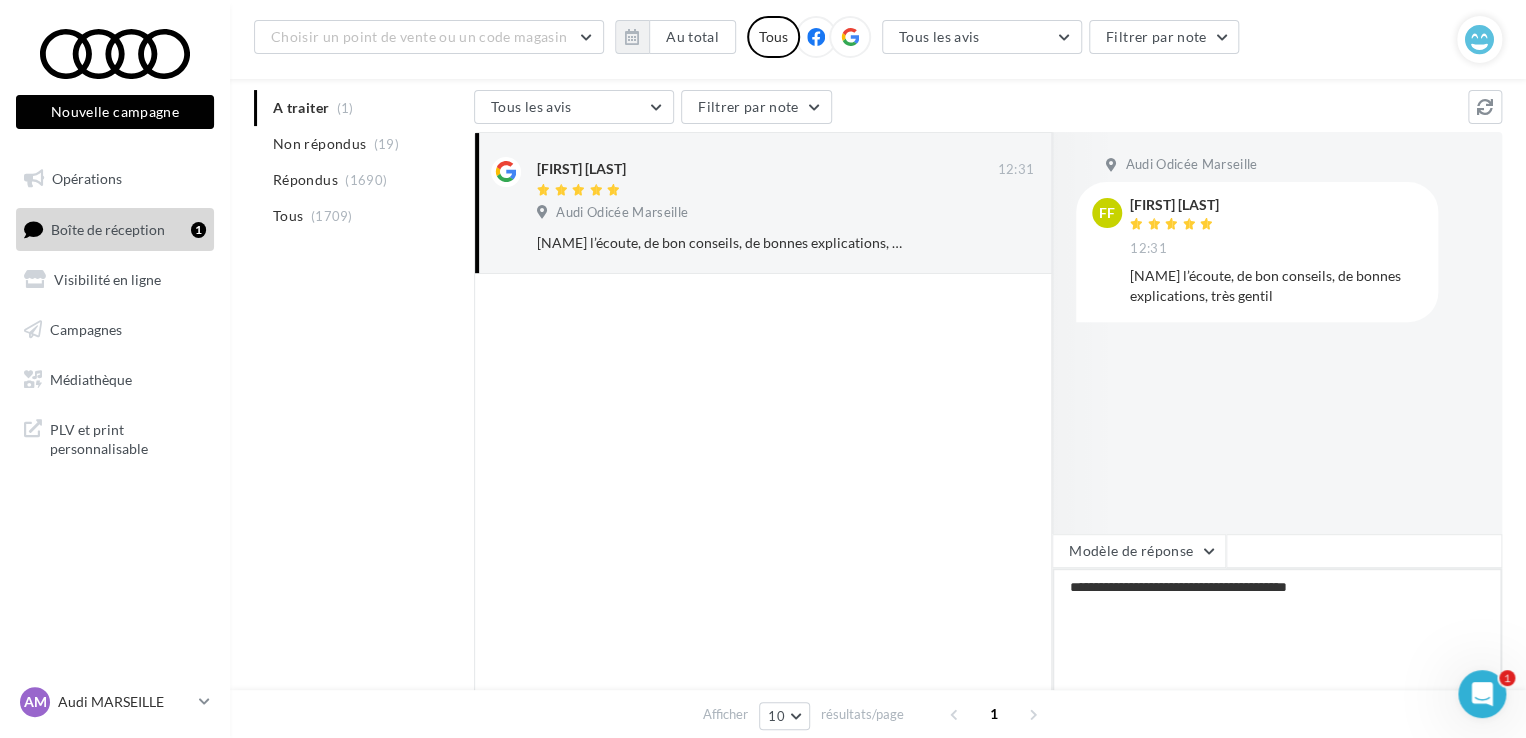 type on "**********" 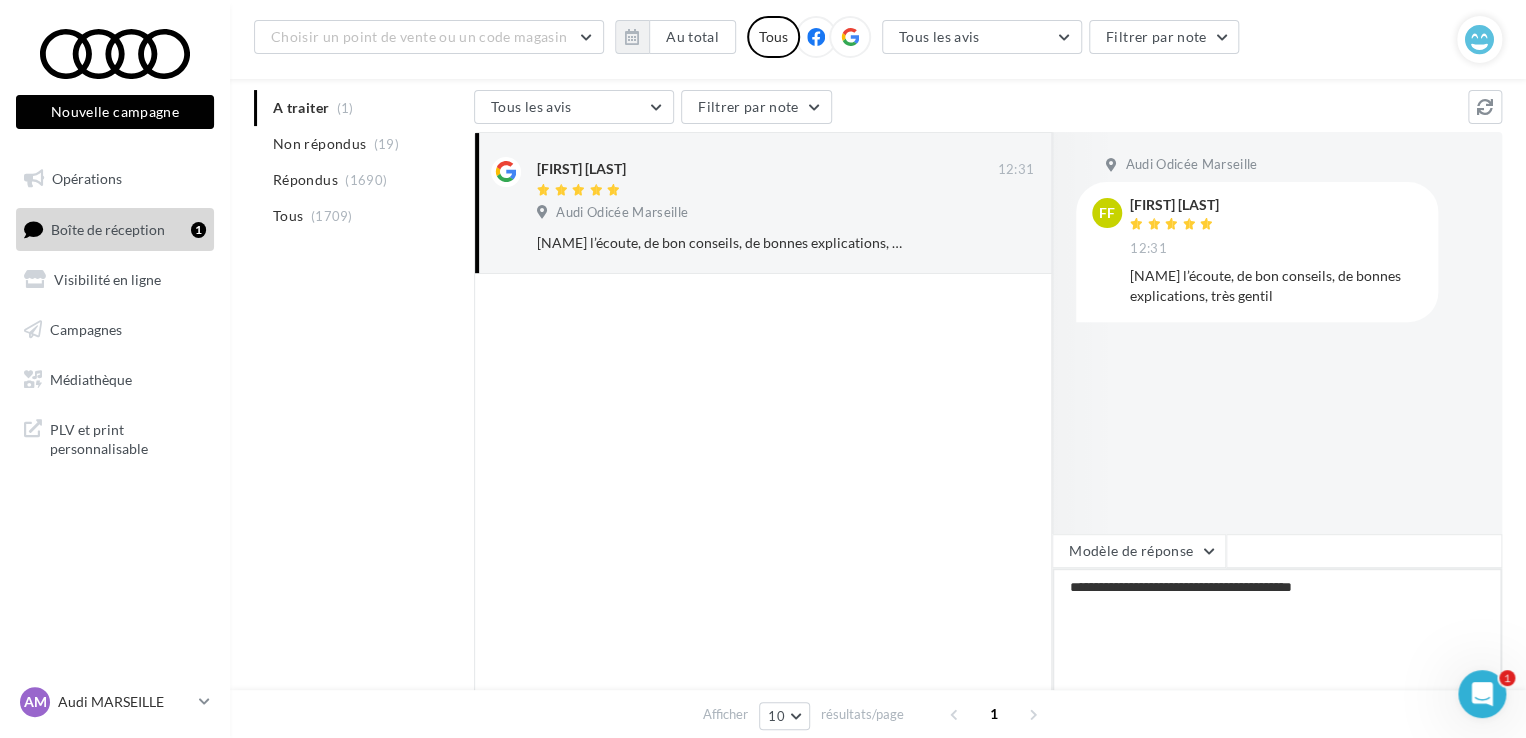 type on "**********" 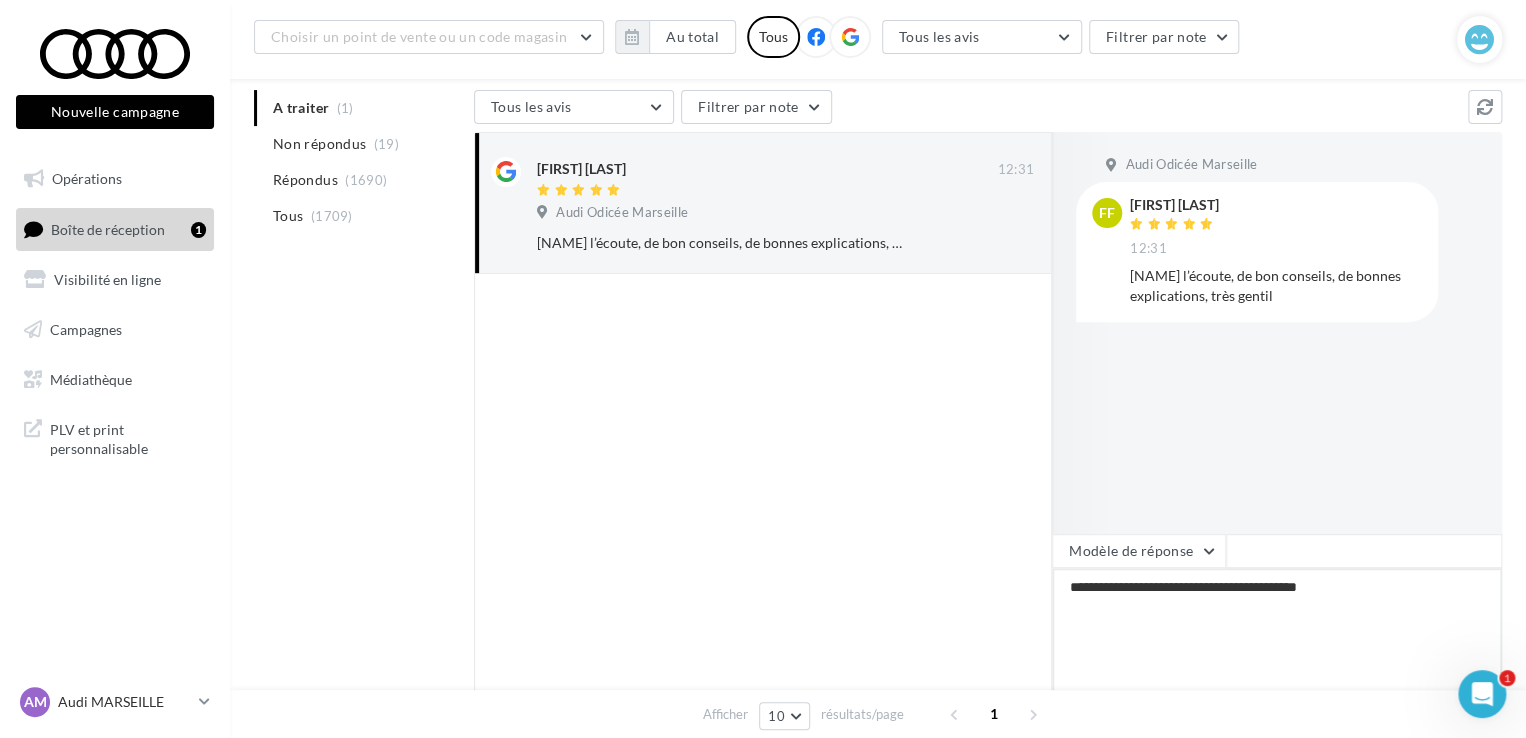 type on "**********" 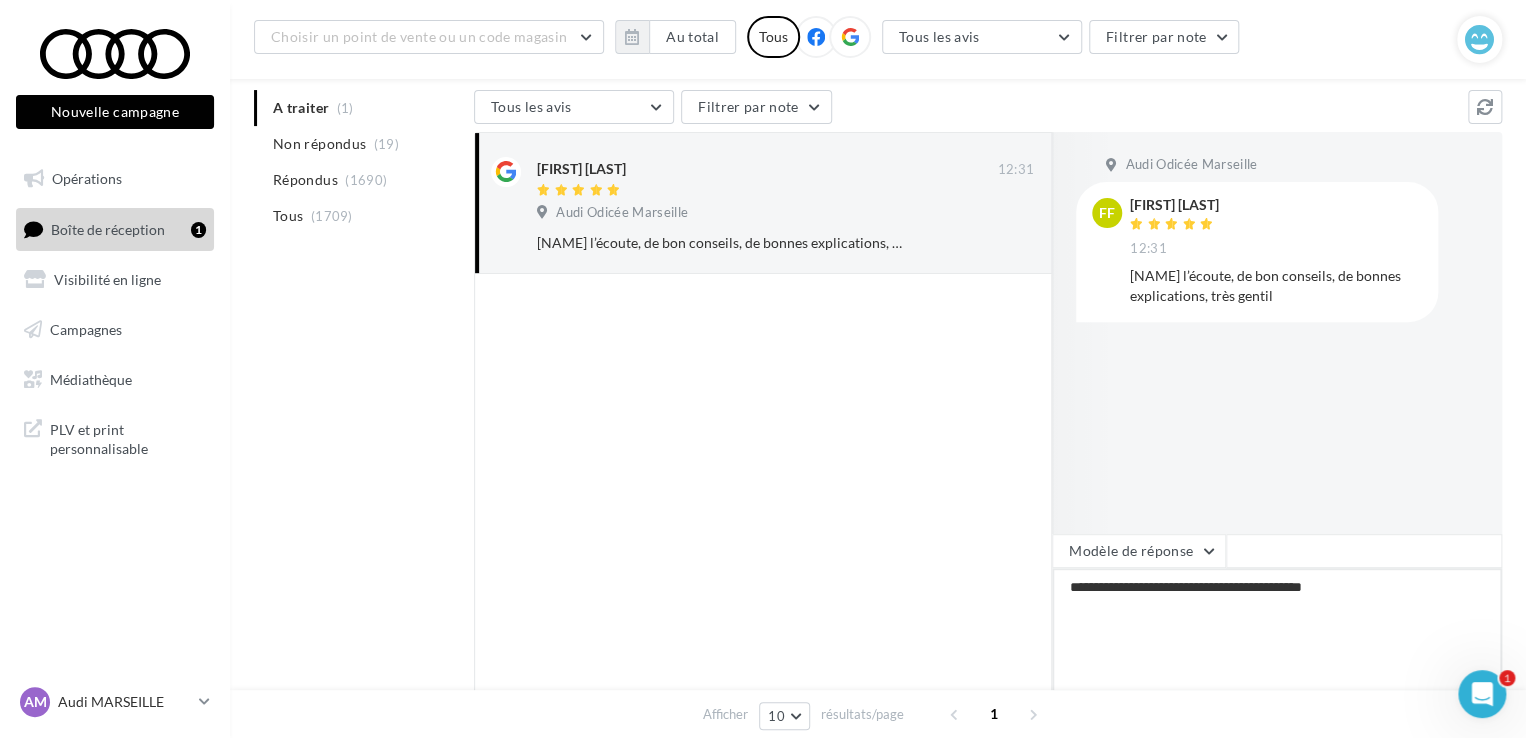 type on "**********" 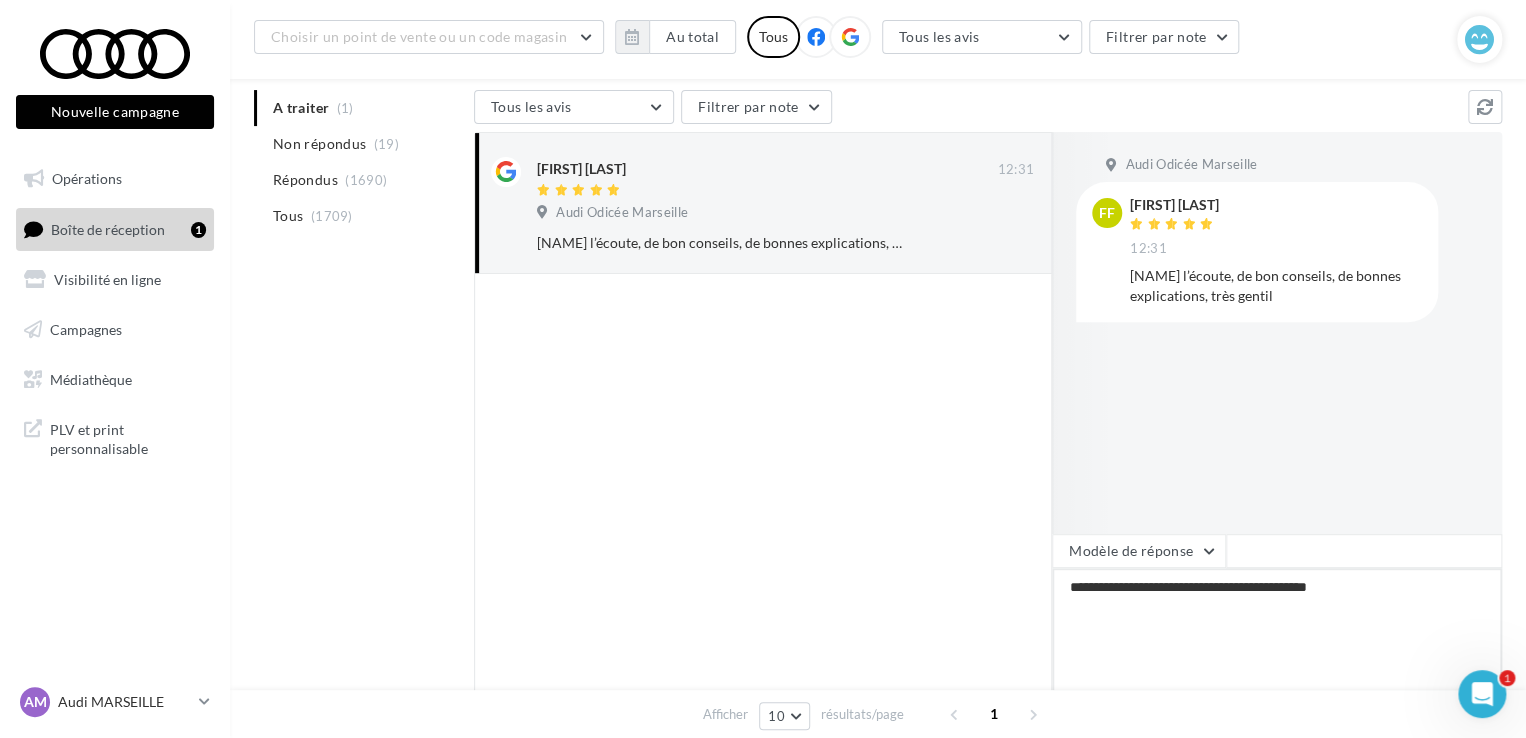 type on "**********" 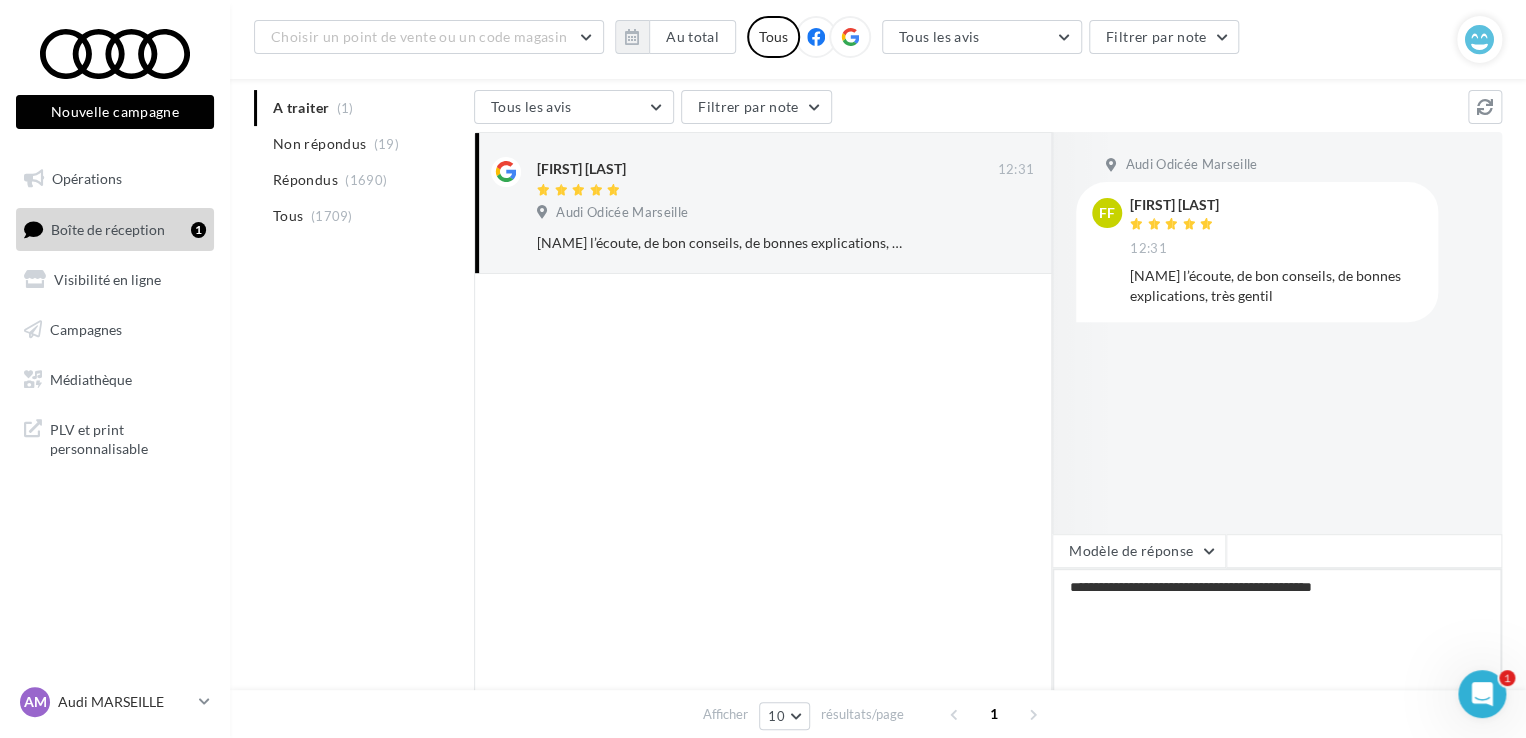 type on "**********" 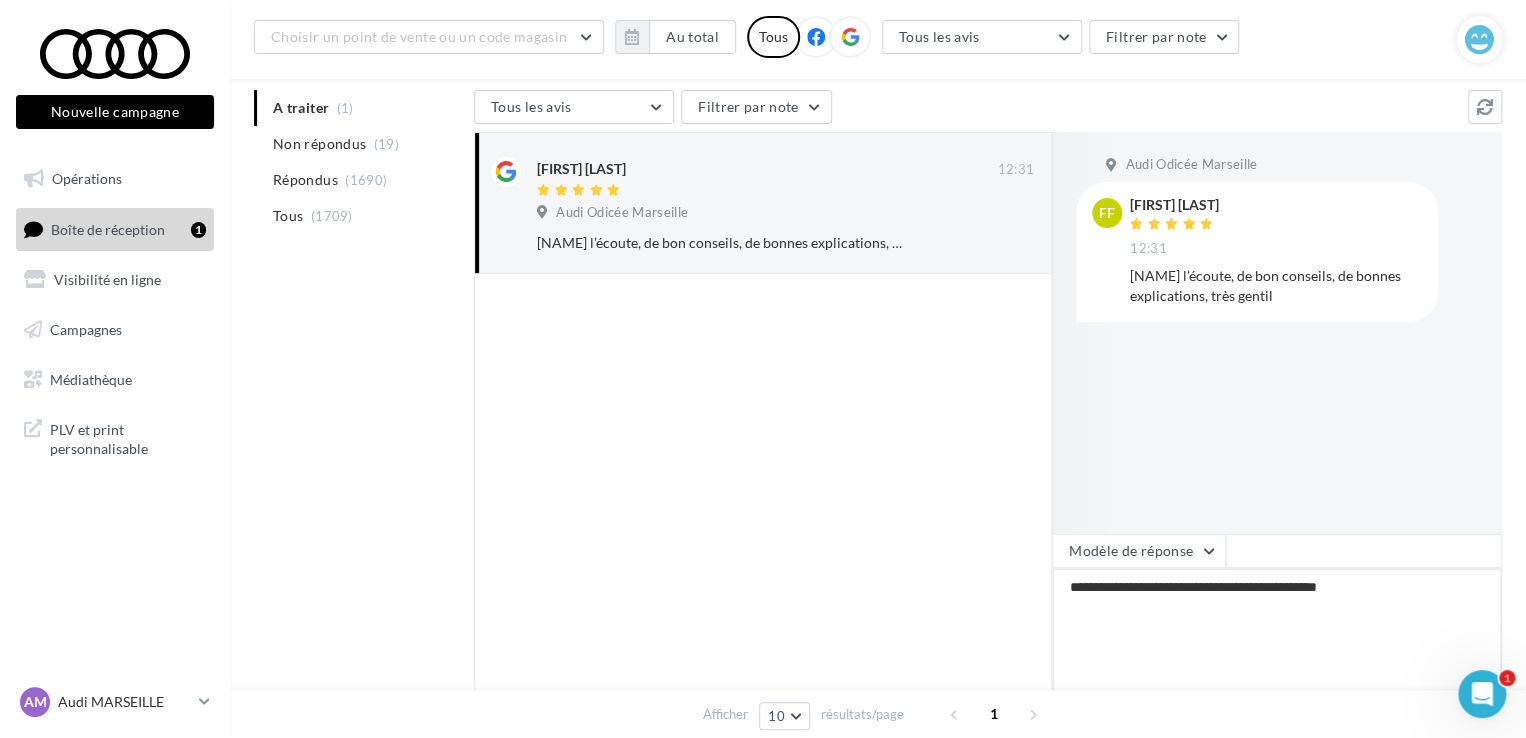 type on "**********" 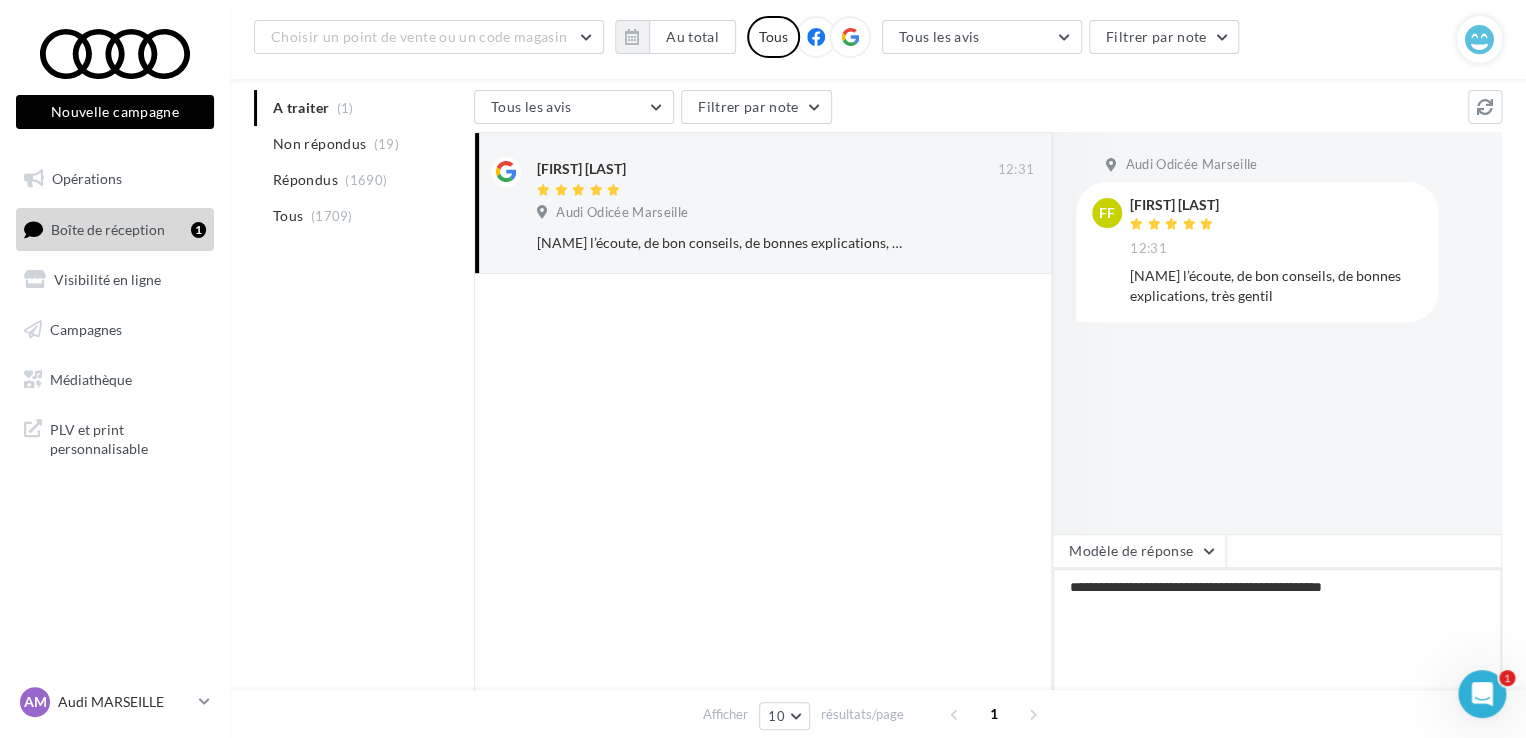 type on "**********" 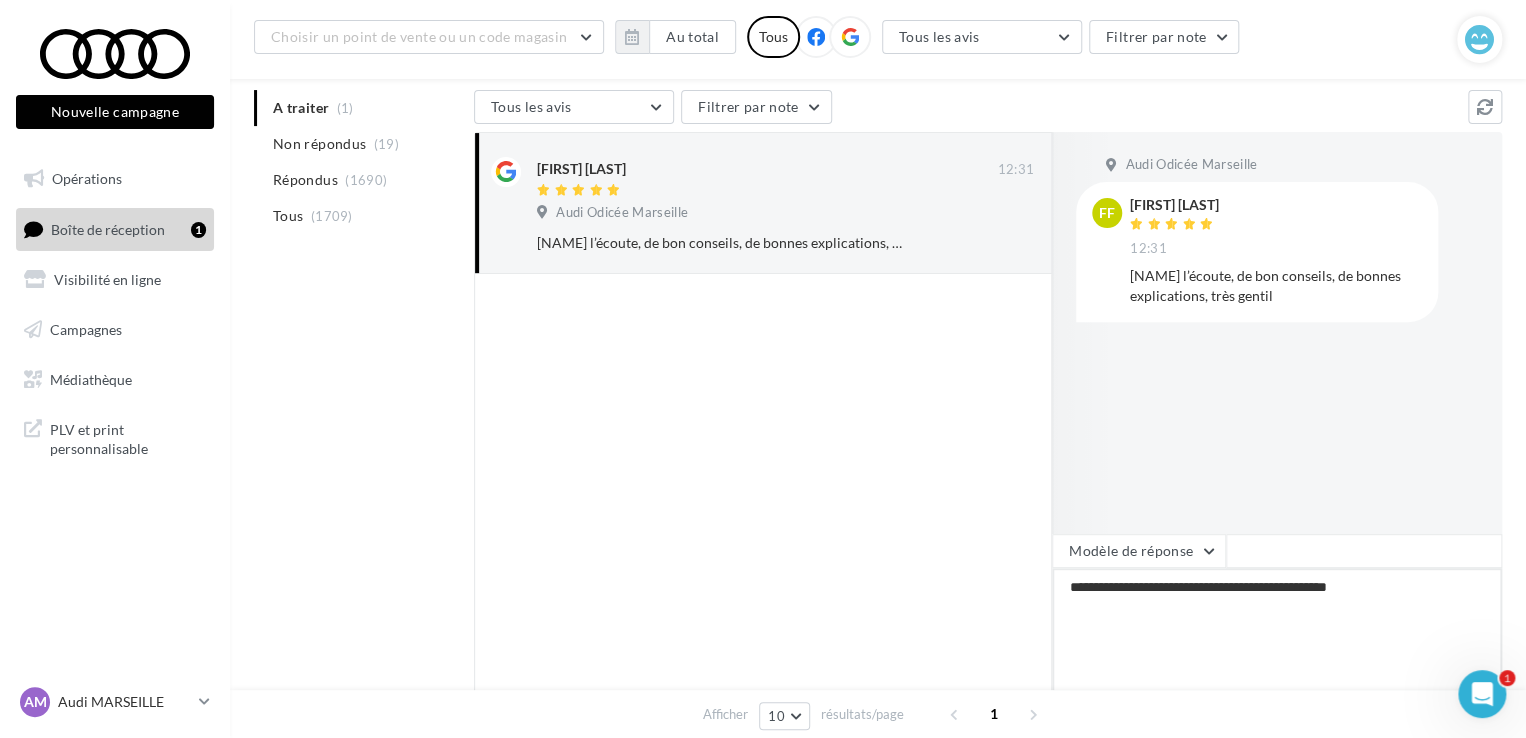 type on "**********" 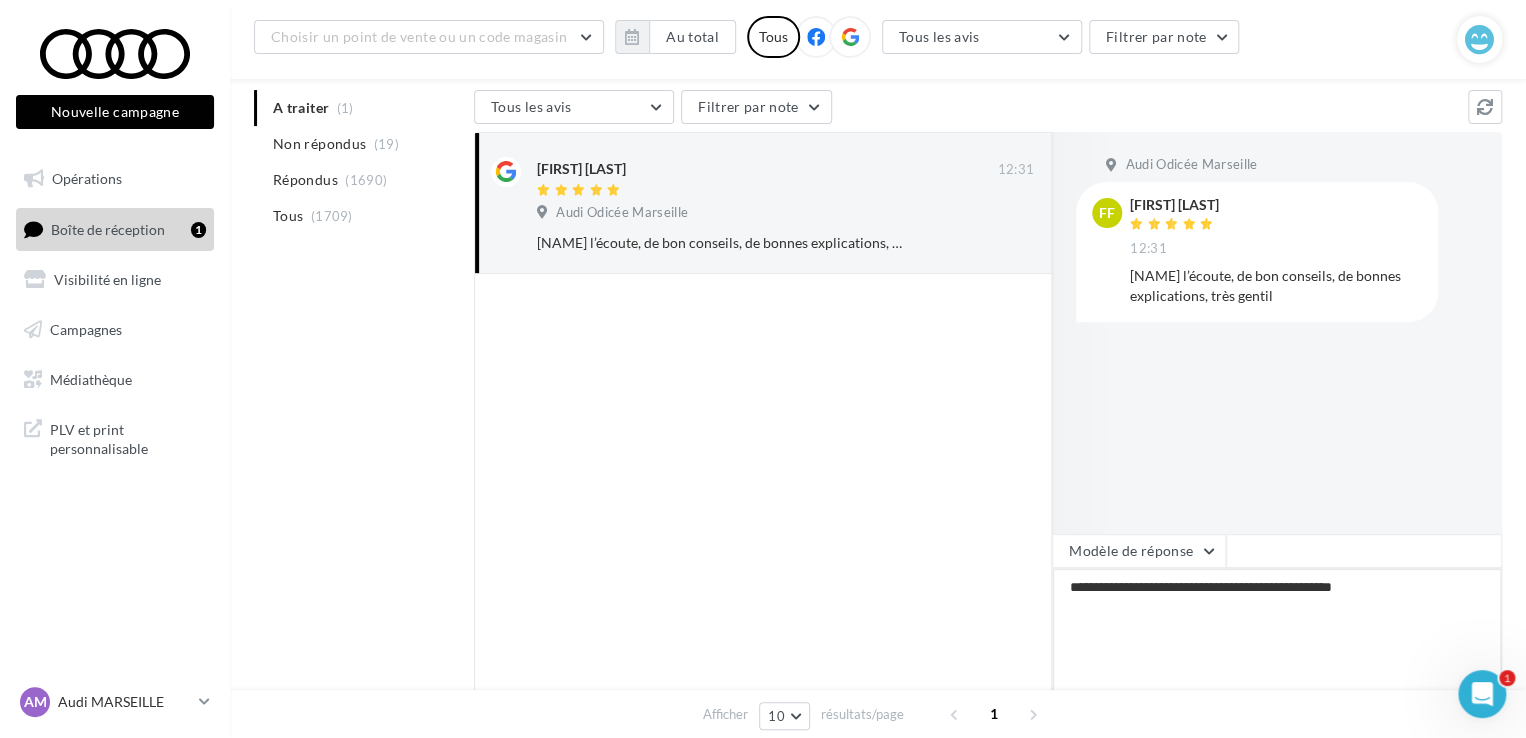 type on "**********" 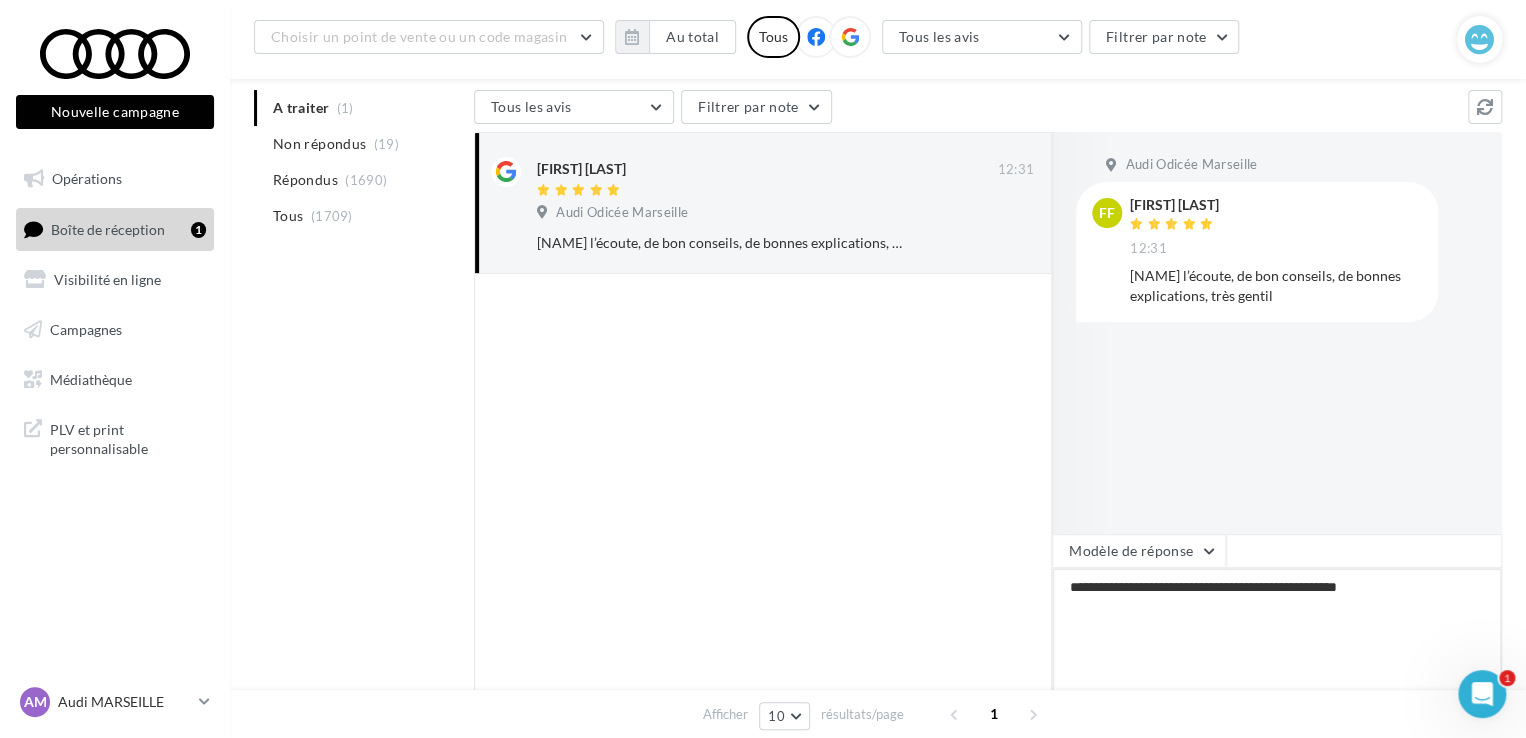 type on "**********" 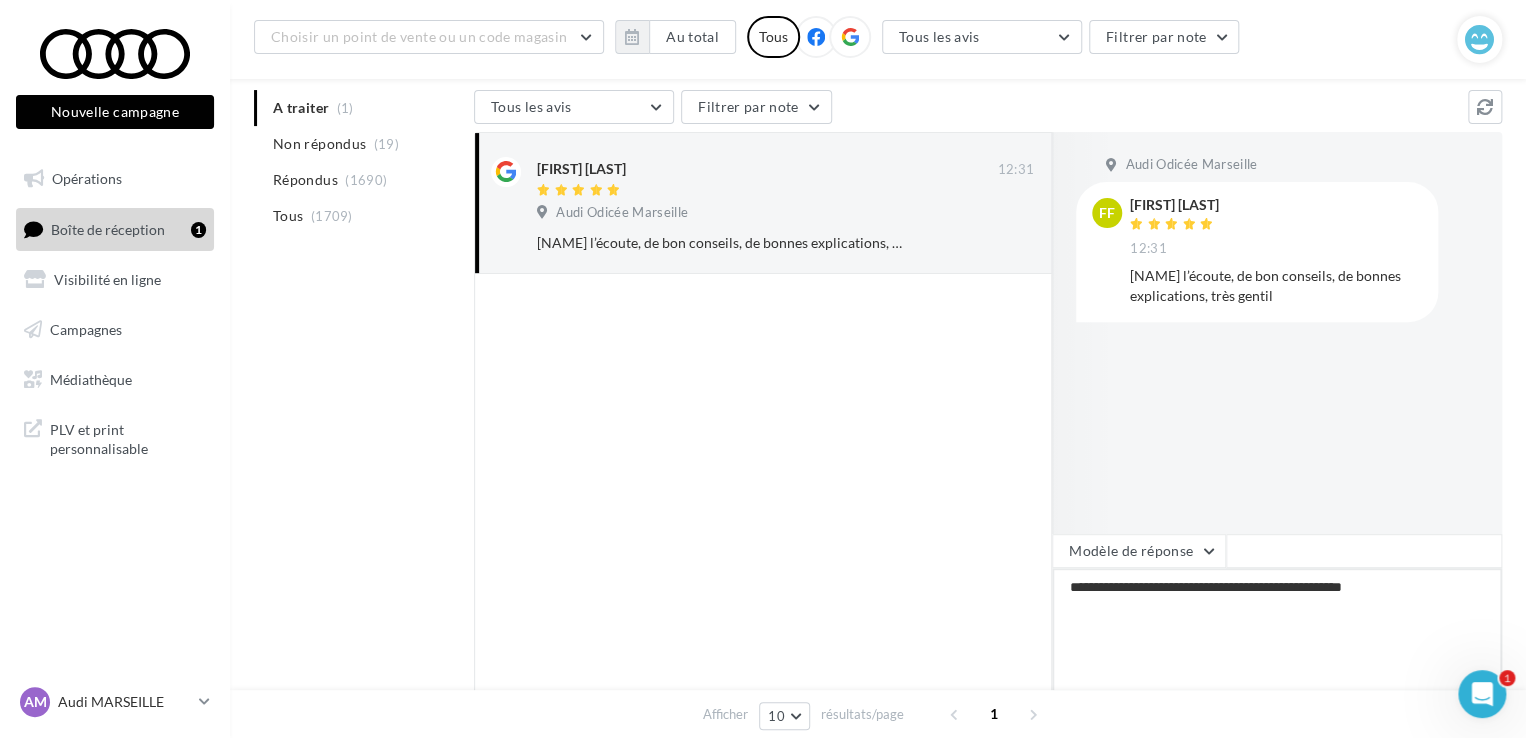 type on "**********" 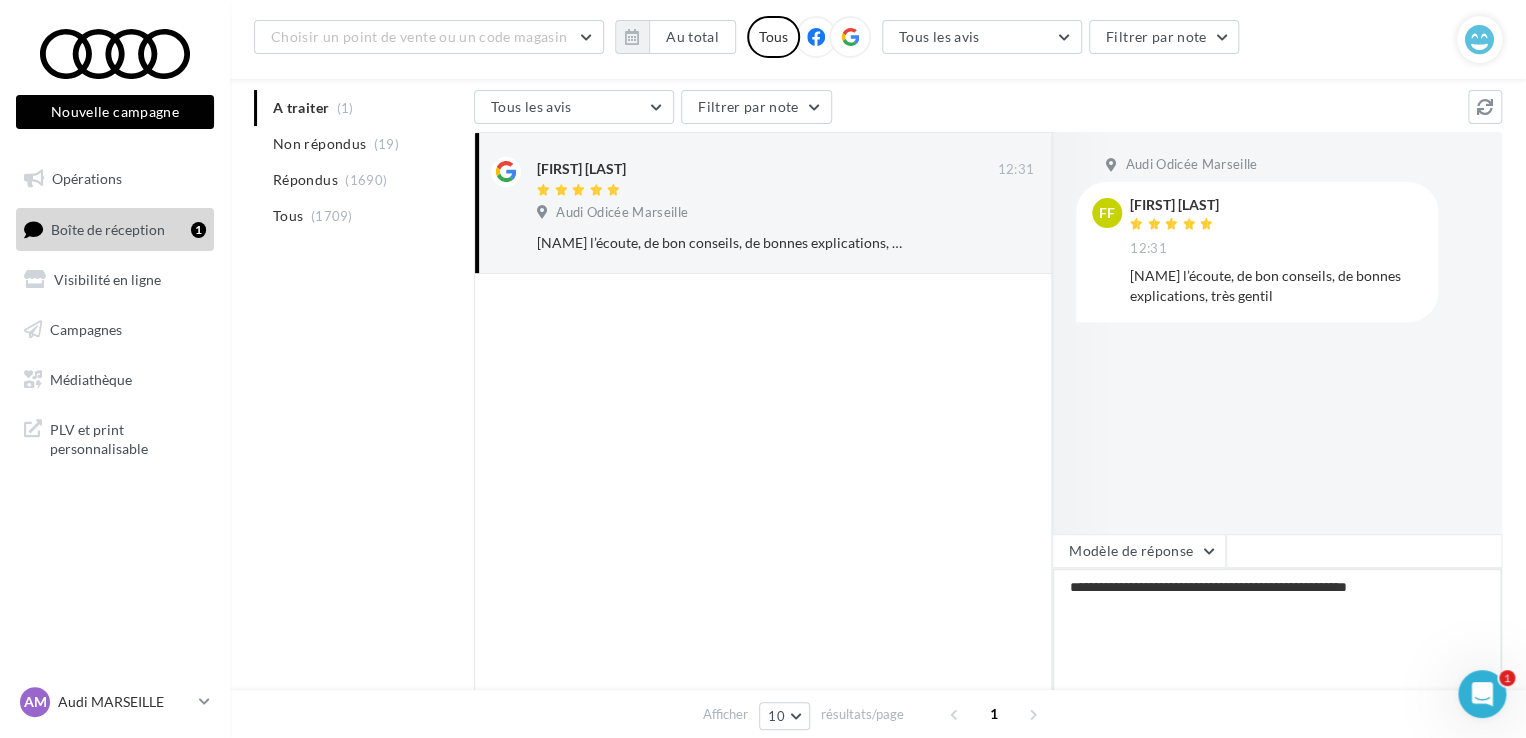 type on "**********" 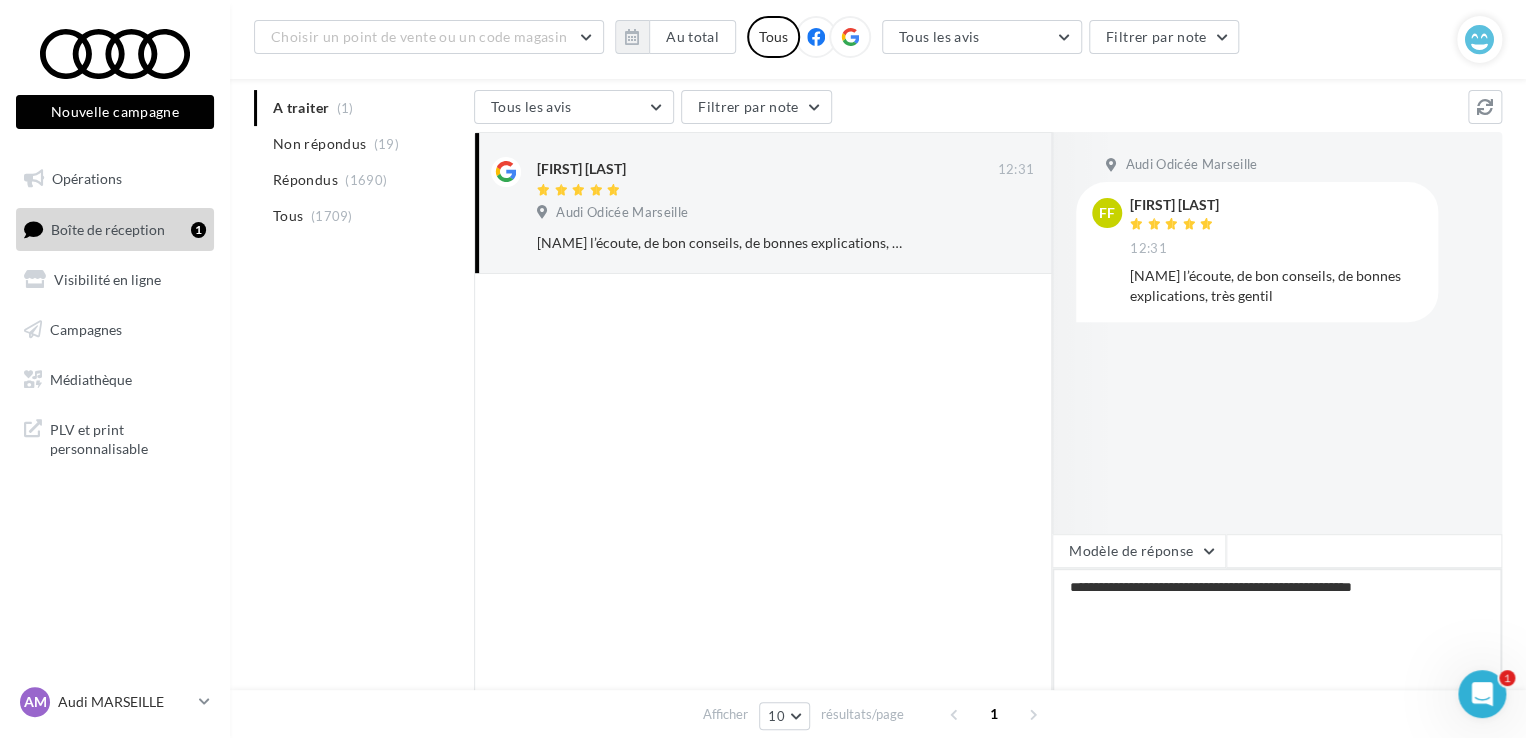 type on "**********" 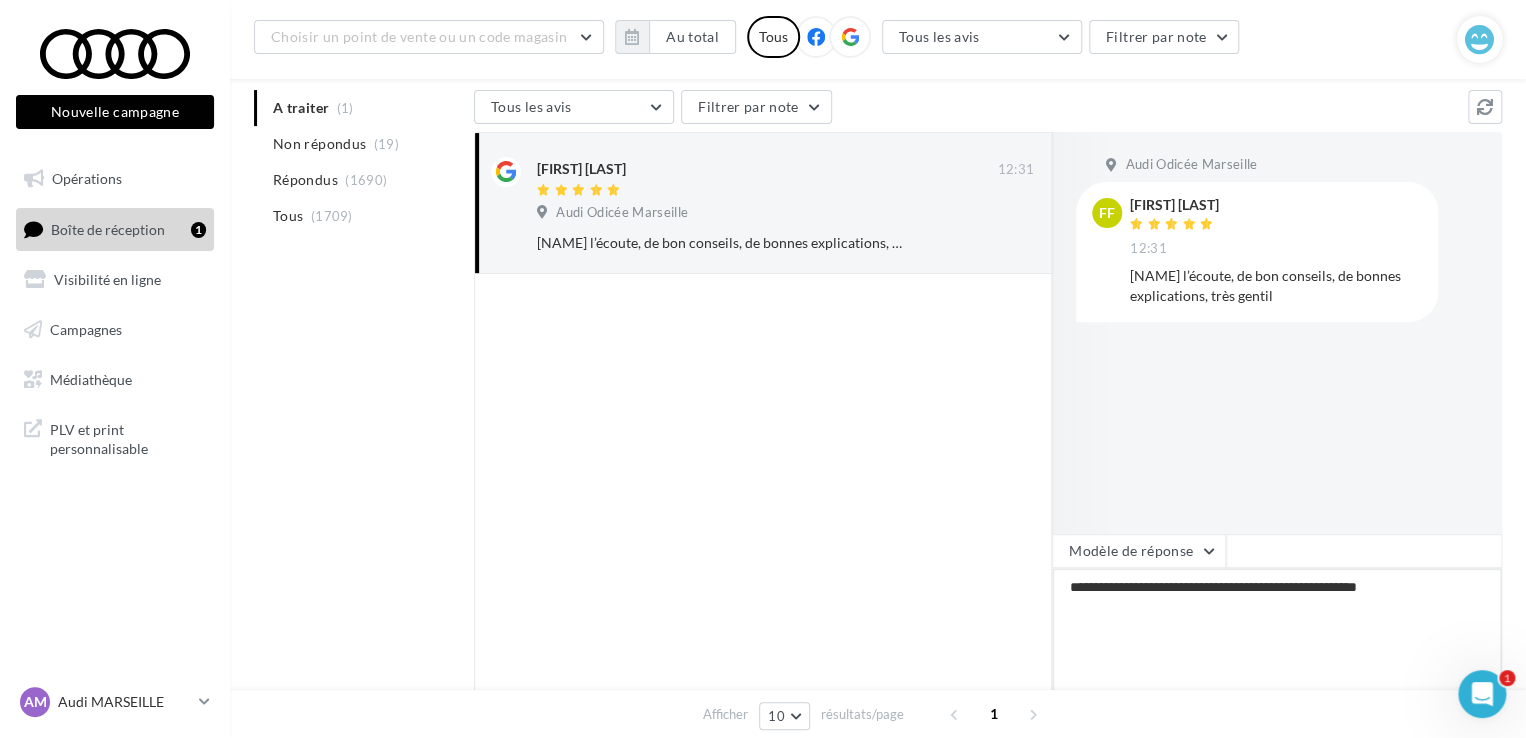 type on "**********" 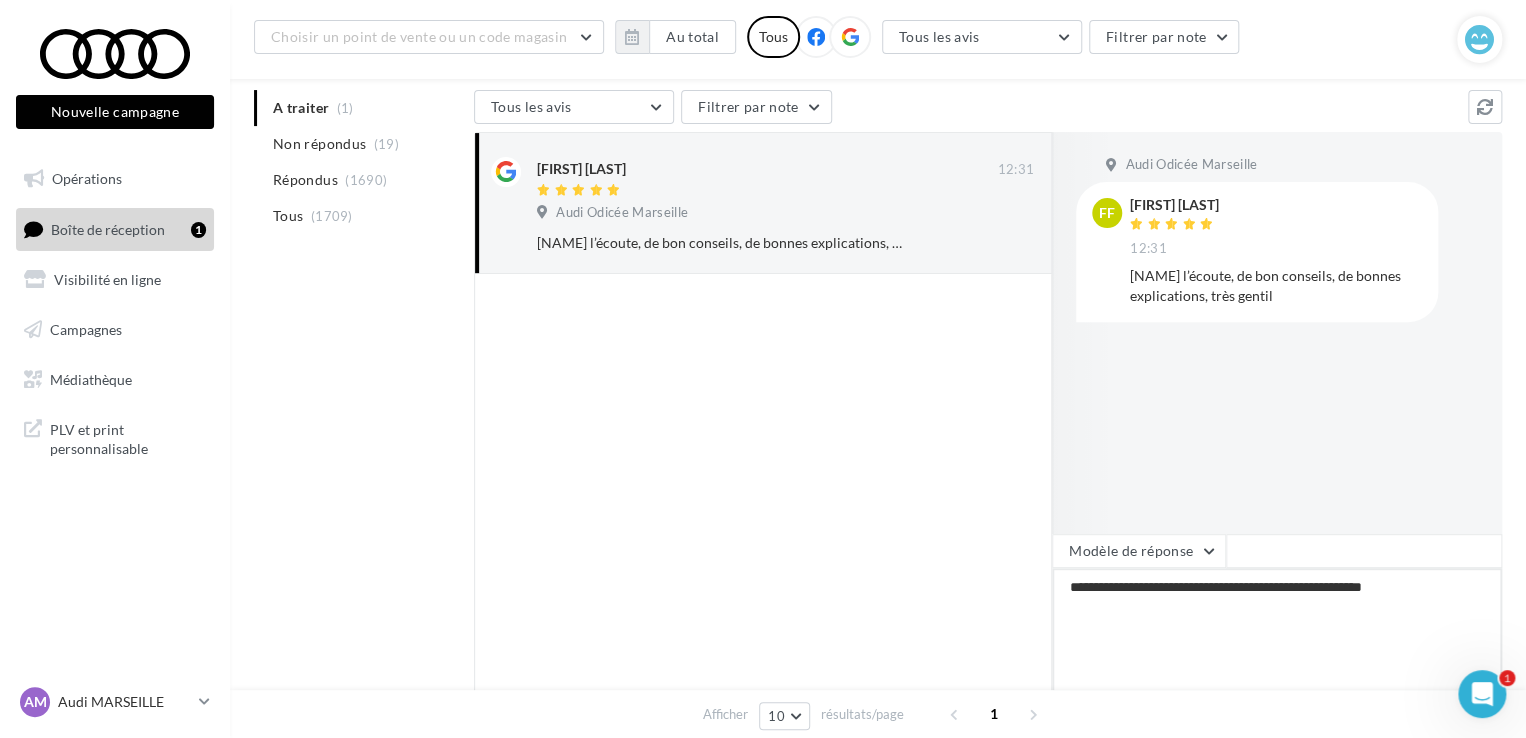 type on "**********" 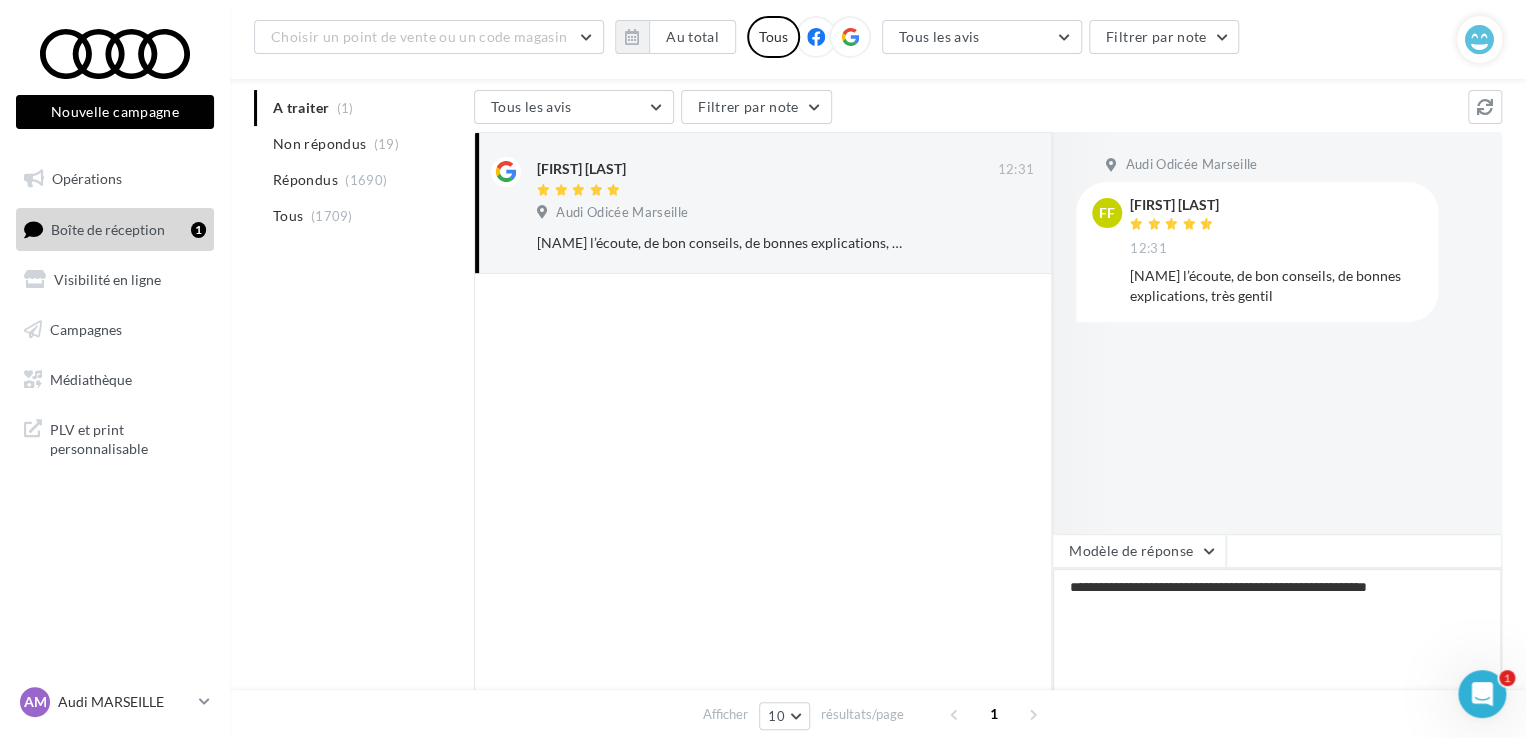 type on "**********" 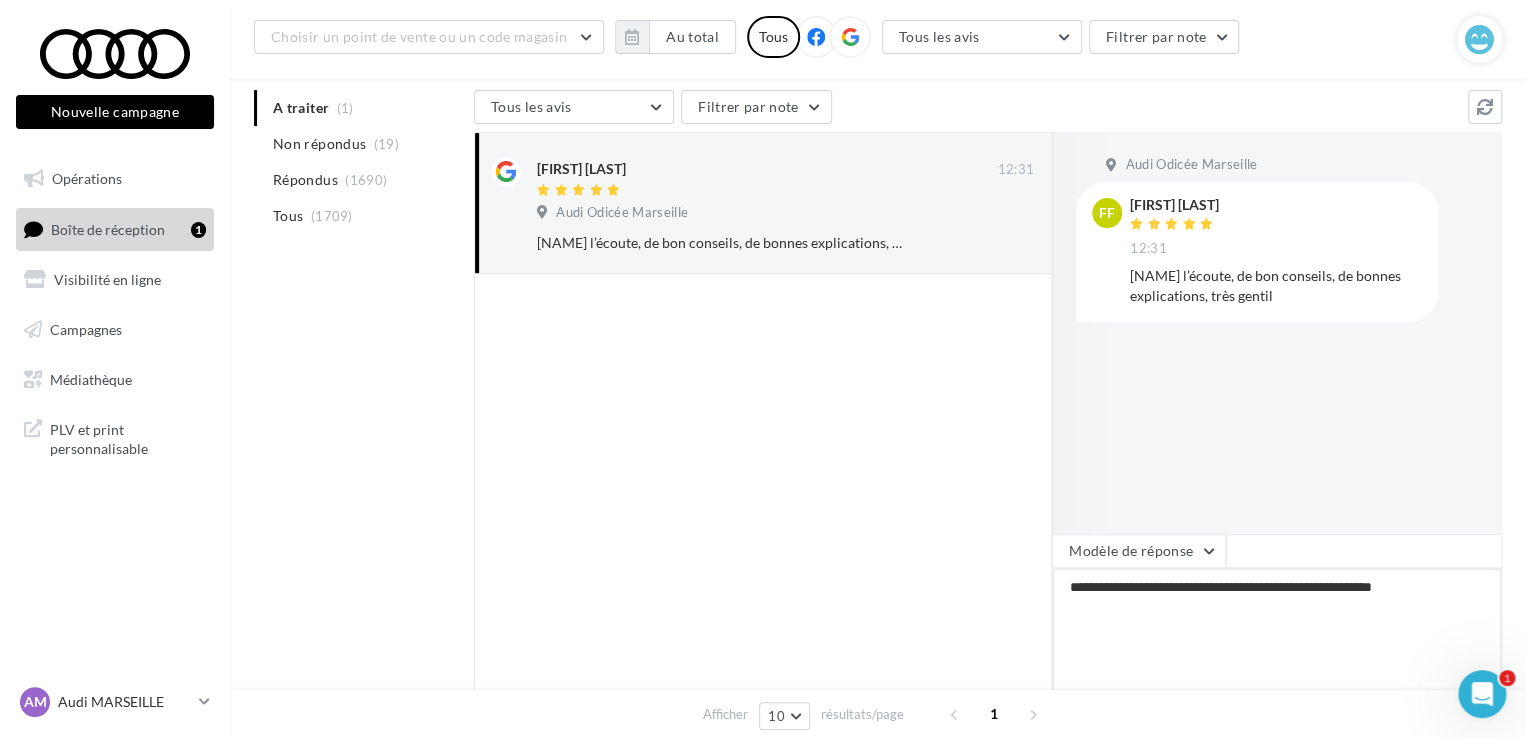 type on "**********" 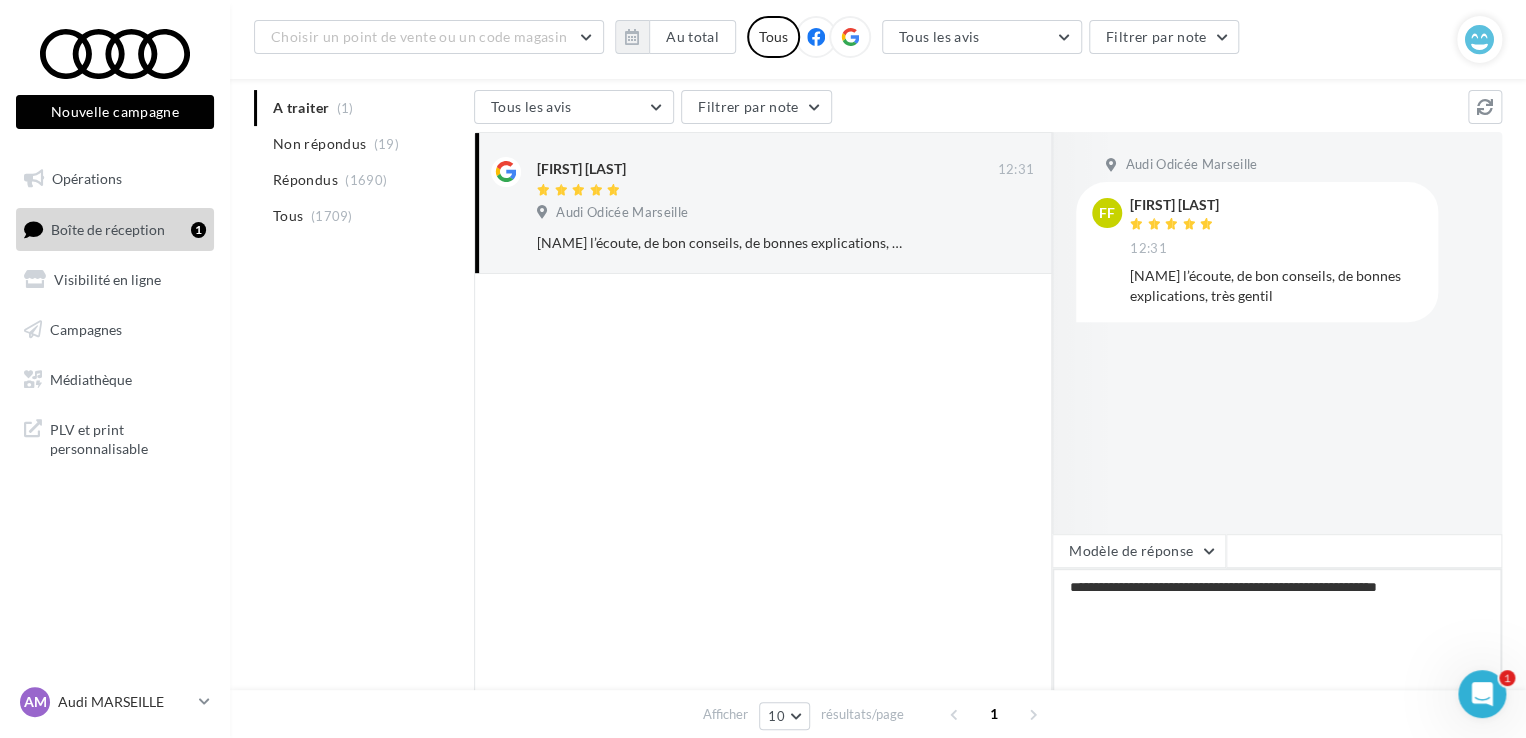 type on "**********" 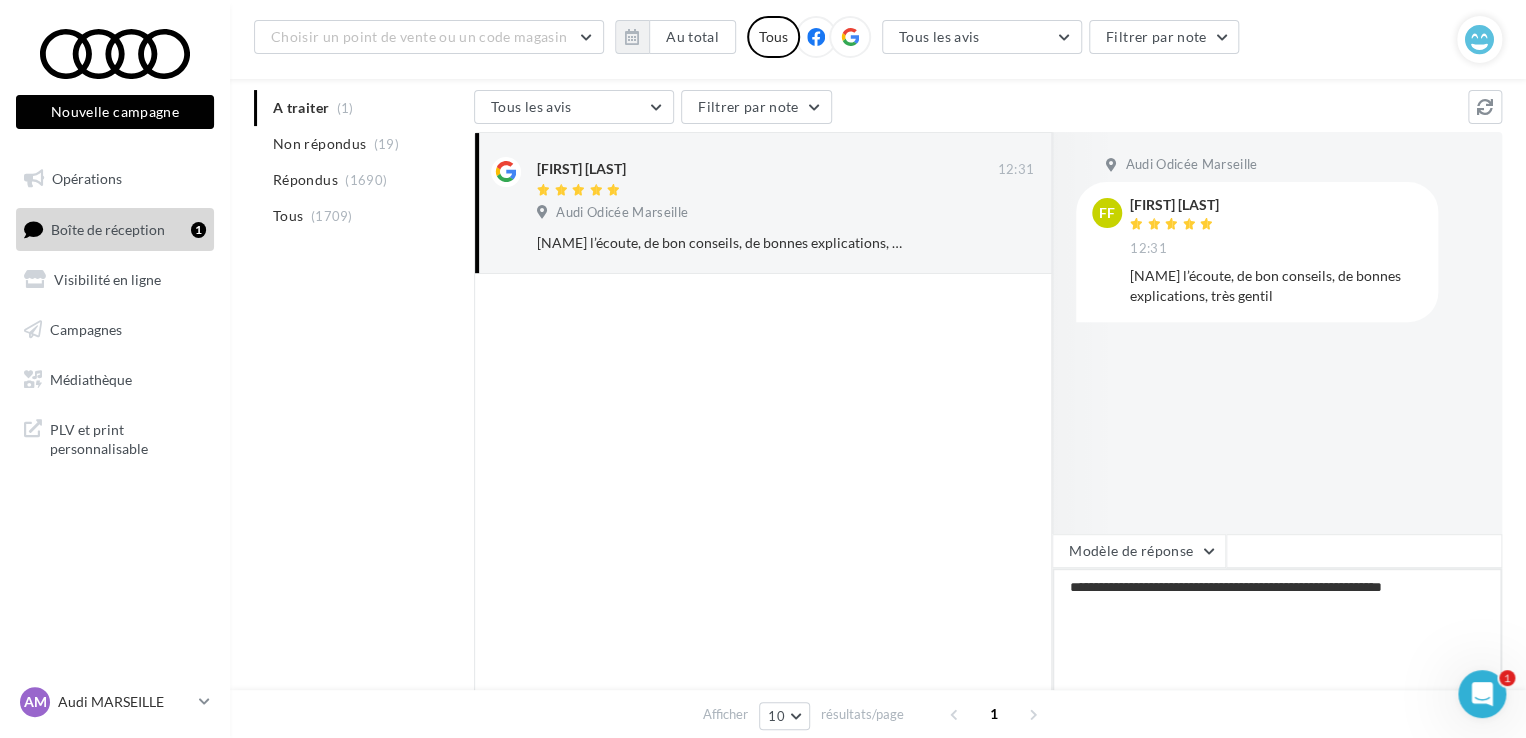 type on "**********" 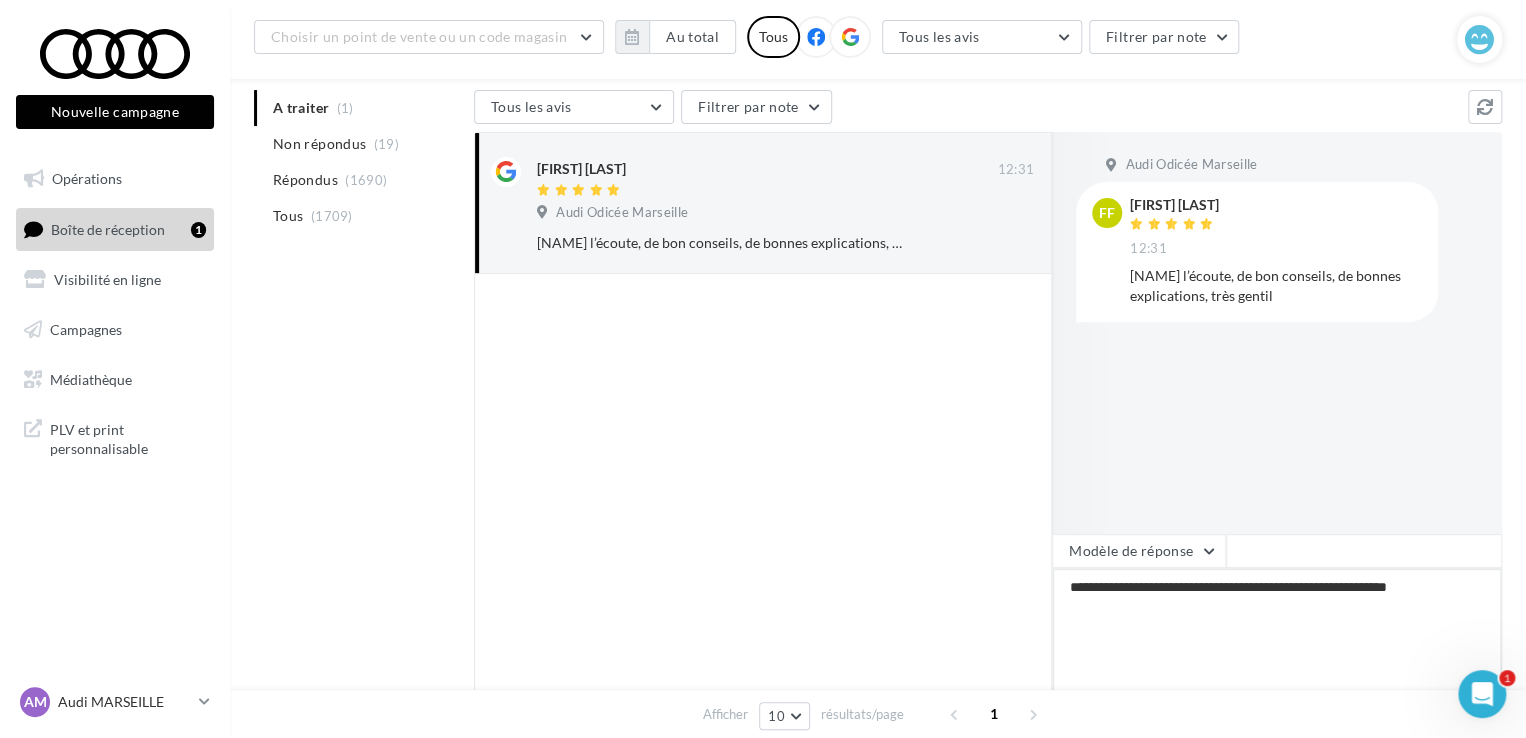 type on "**********" 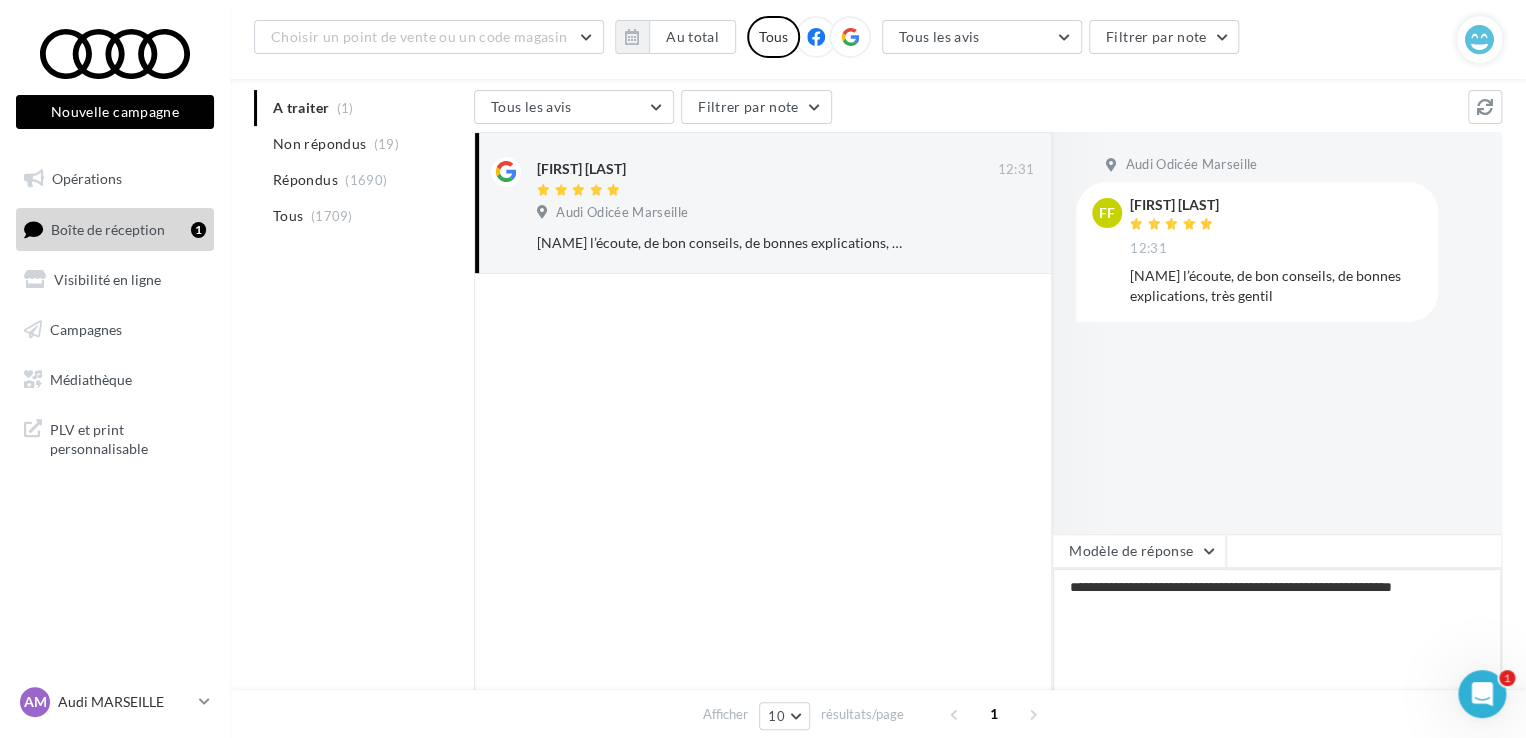 type on "**********" 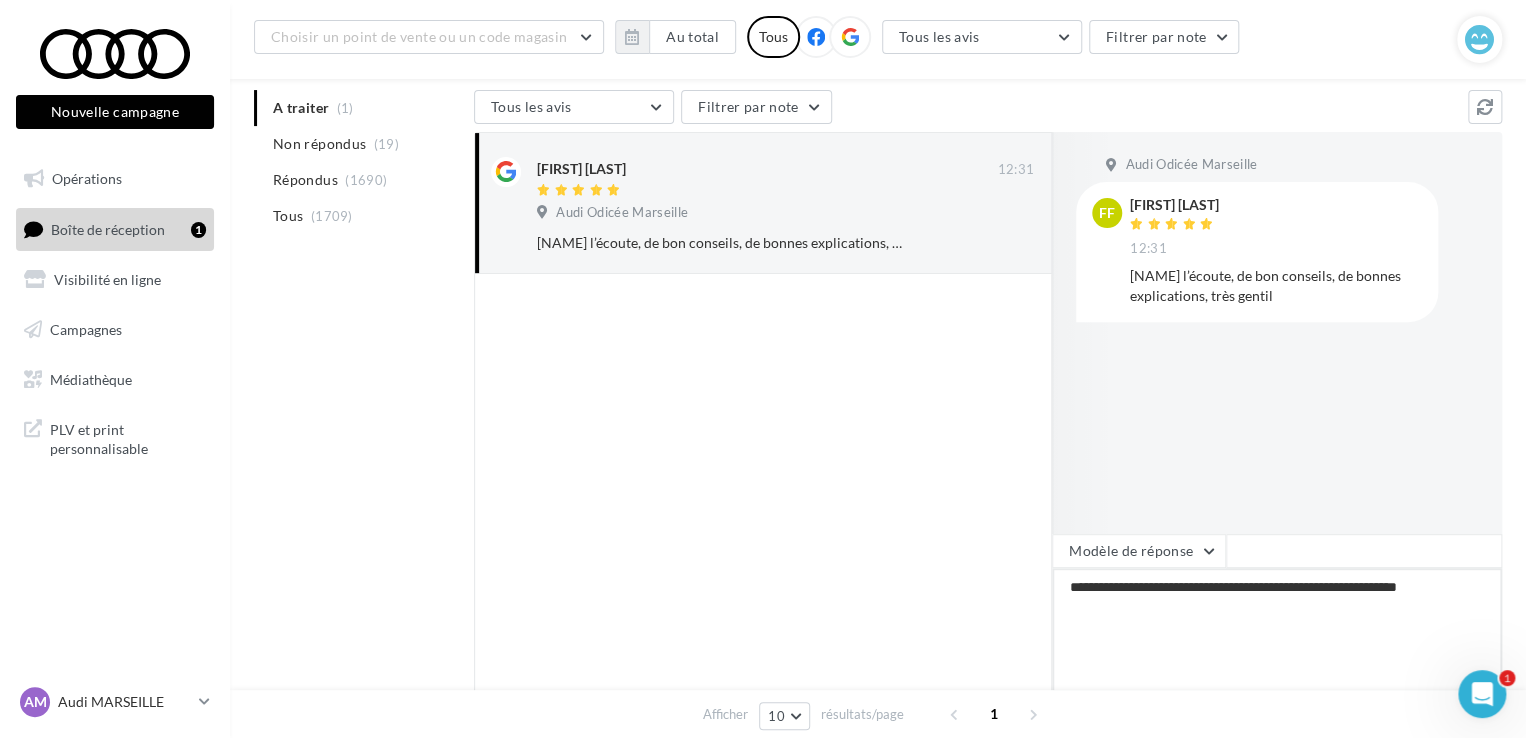 type on "**********" 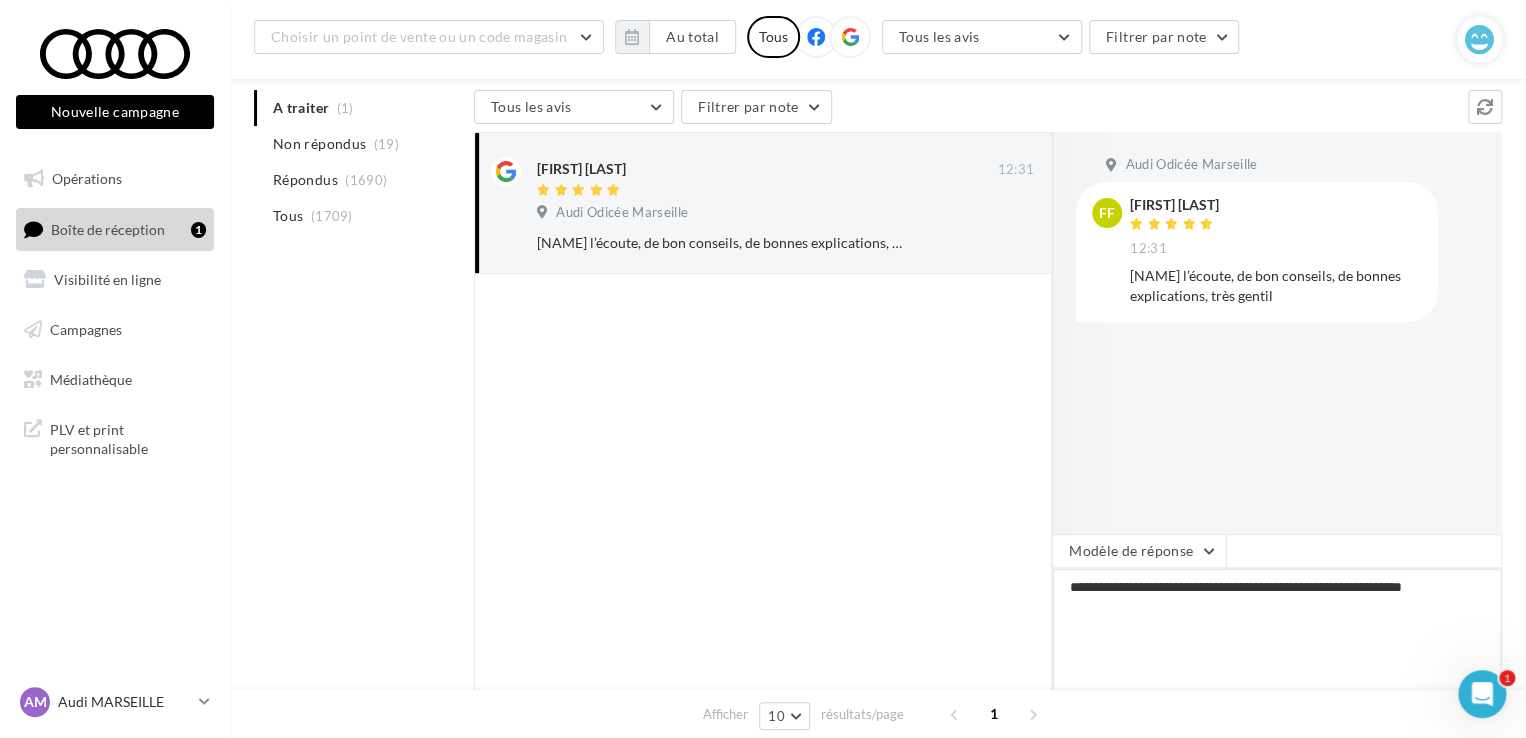 type on "**********" 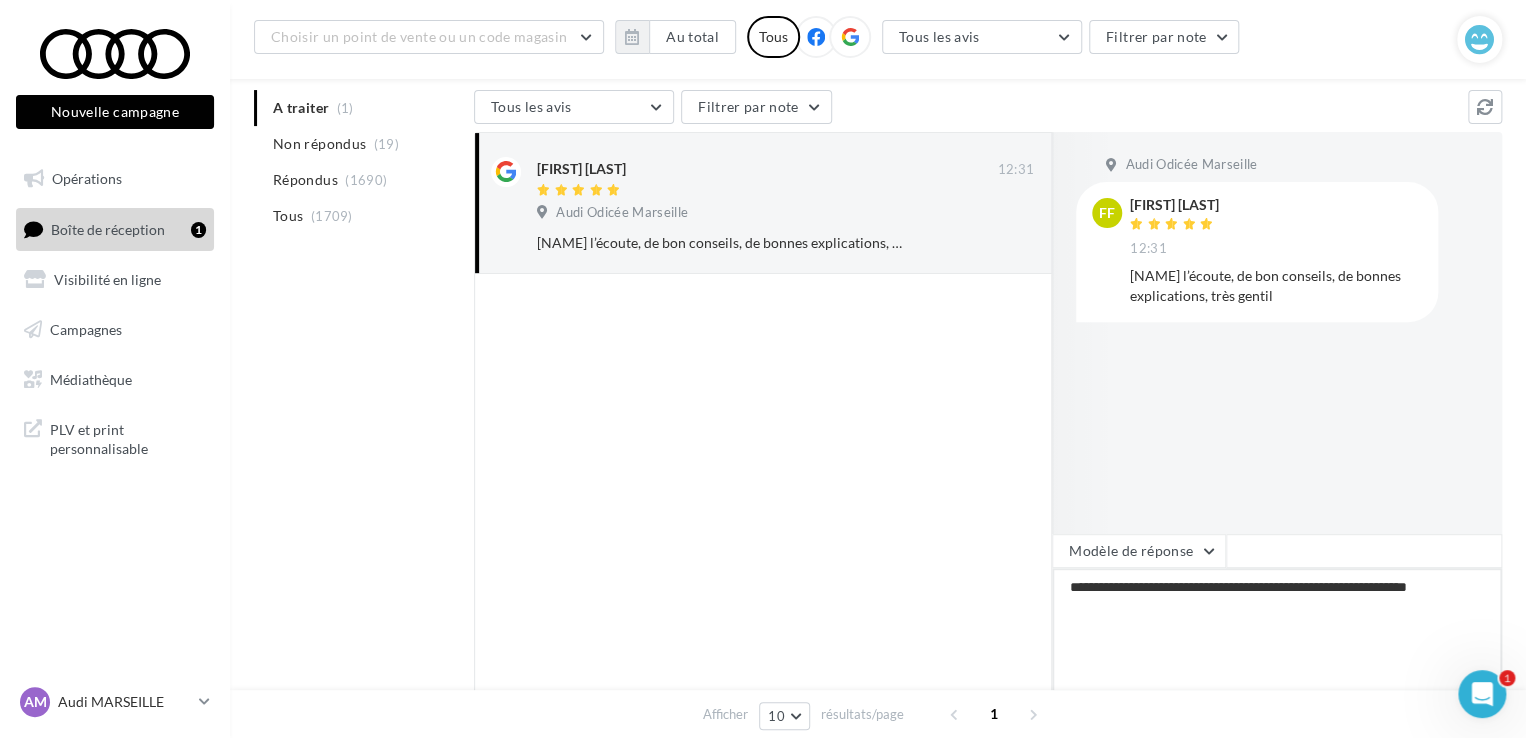 type on "**********" 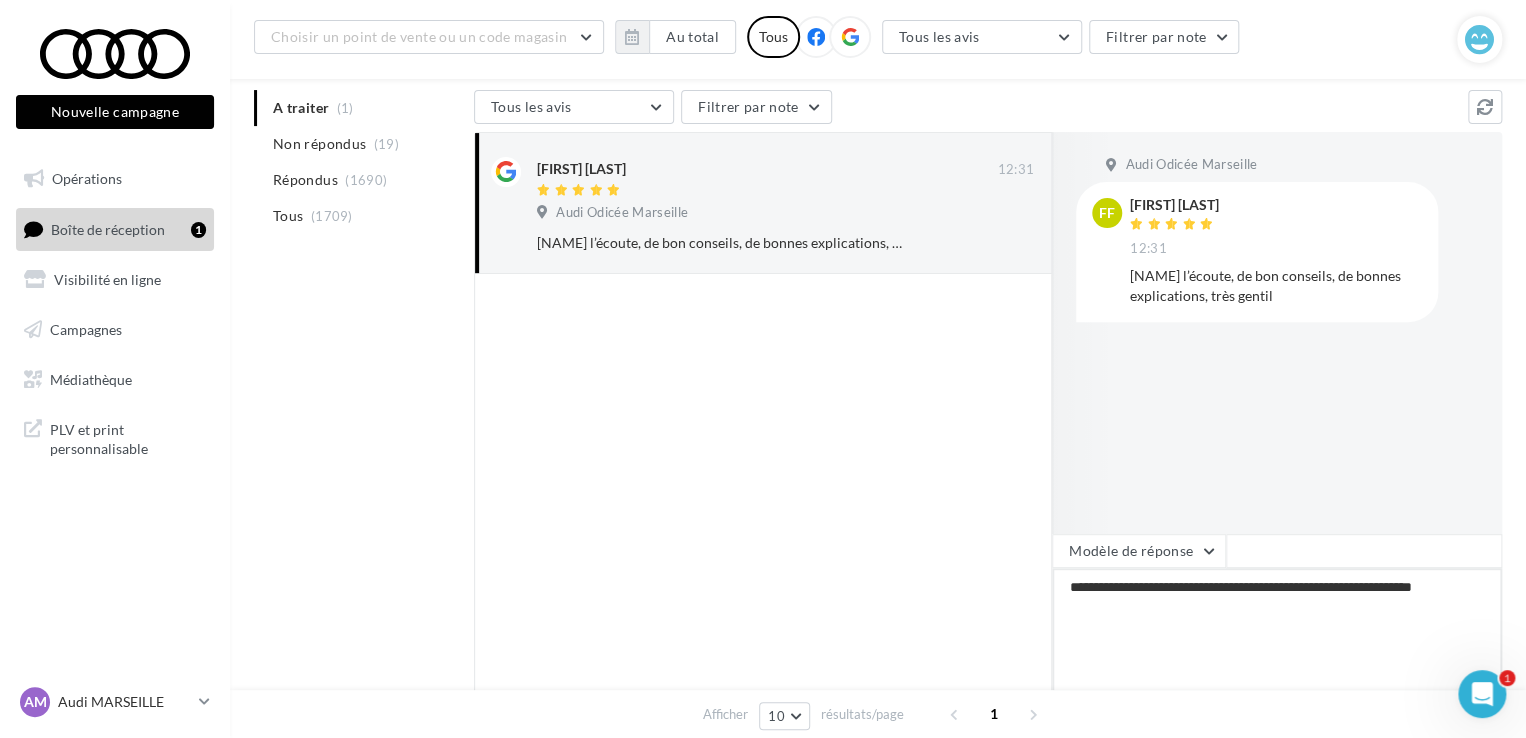 type on "**********" 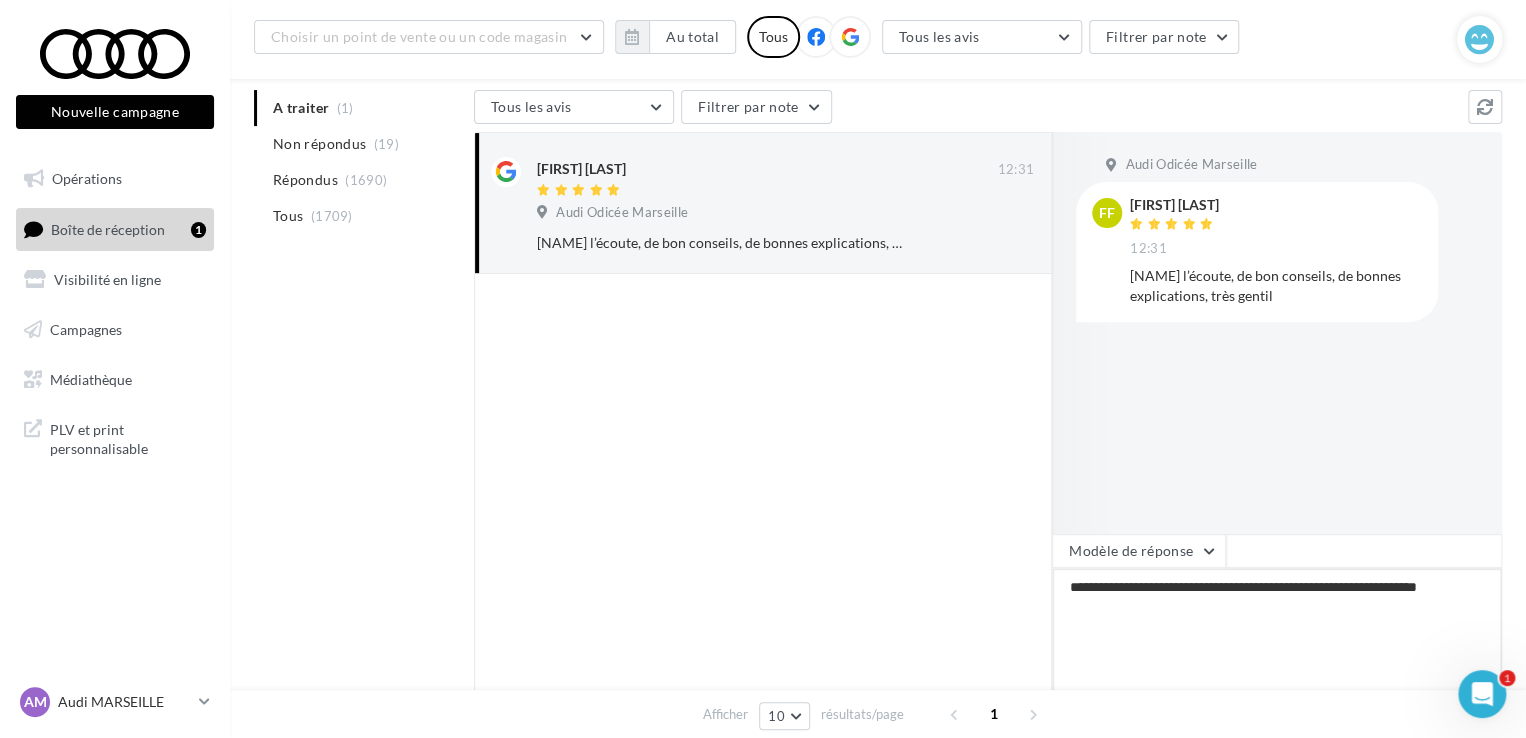 type on "**********" 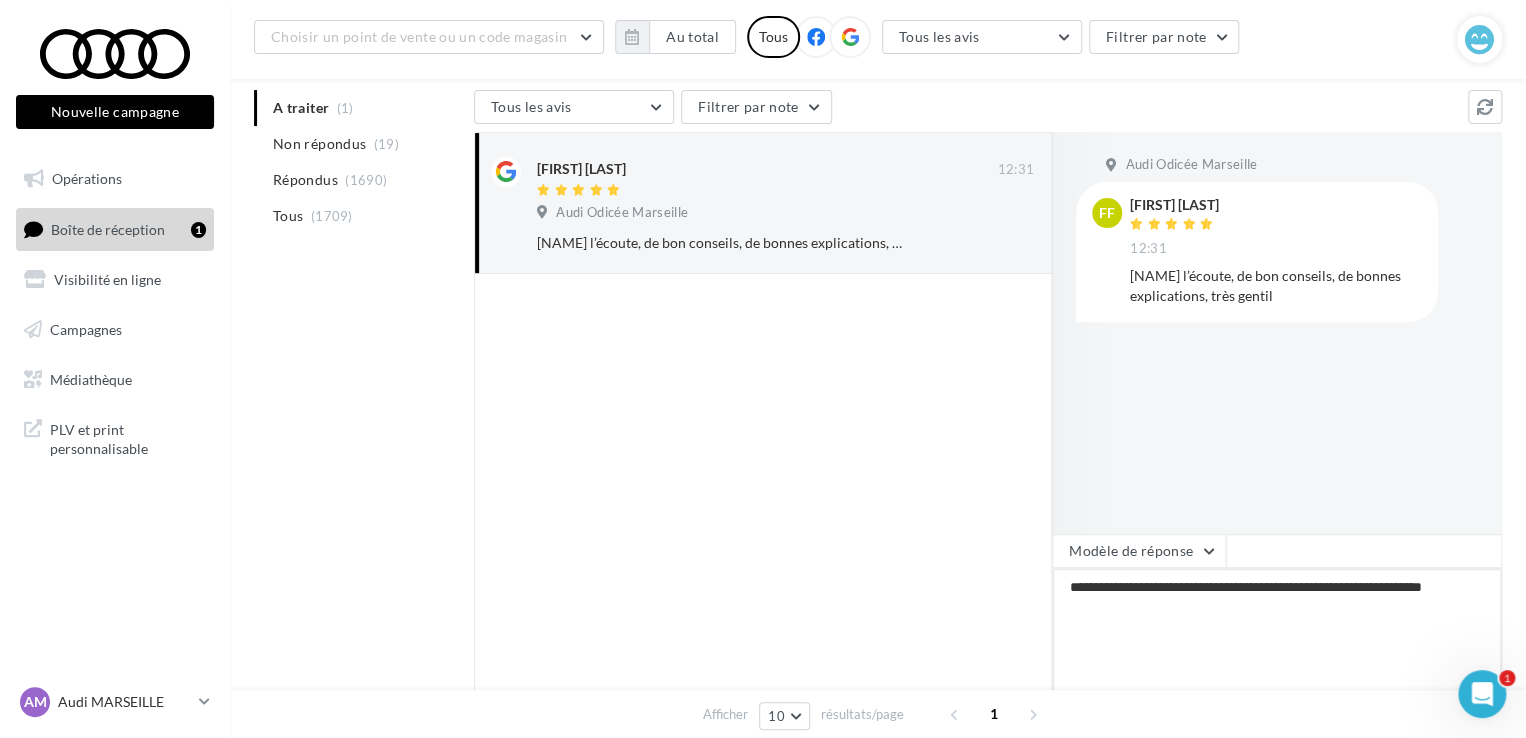 type on "**********" 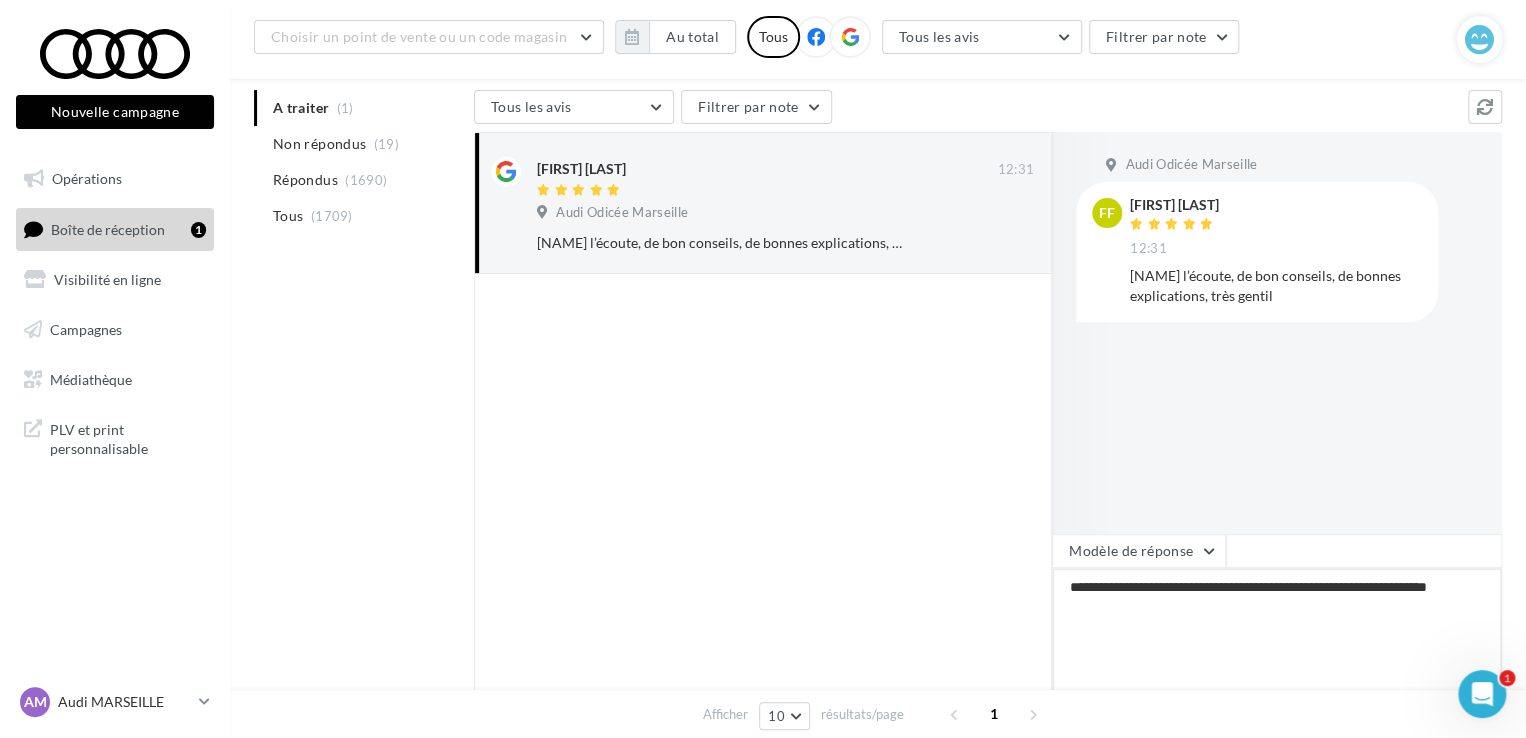 type on "**********" 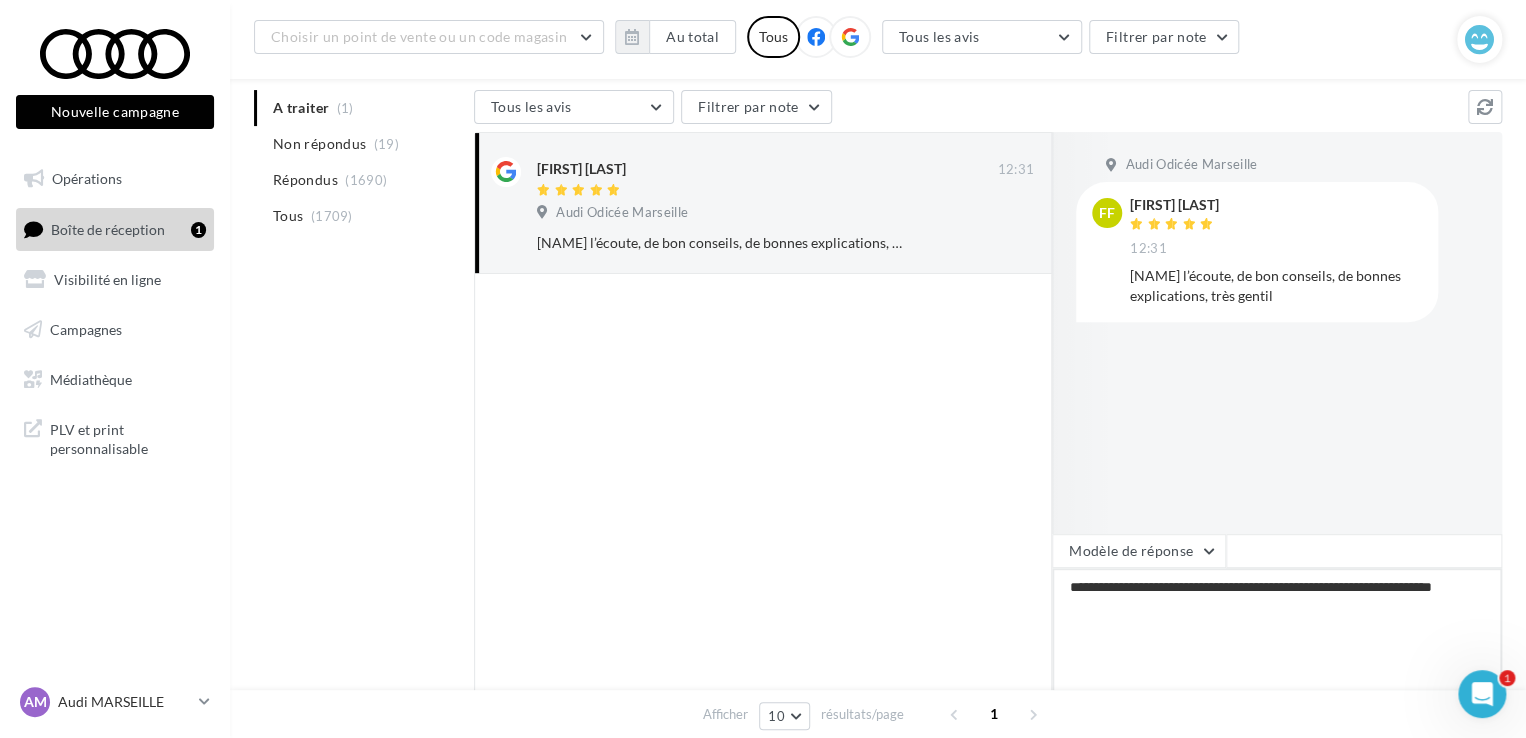 type on "**********" 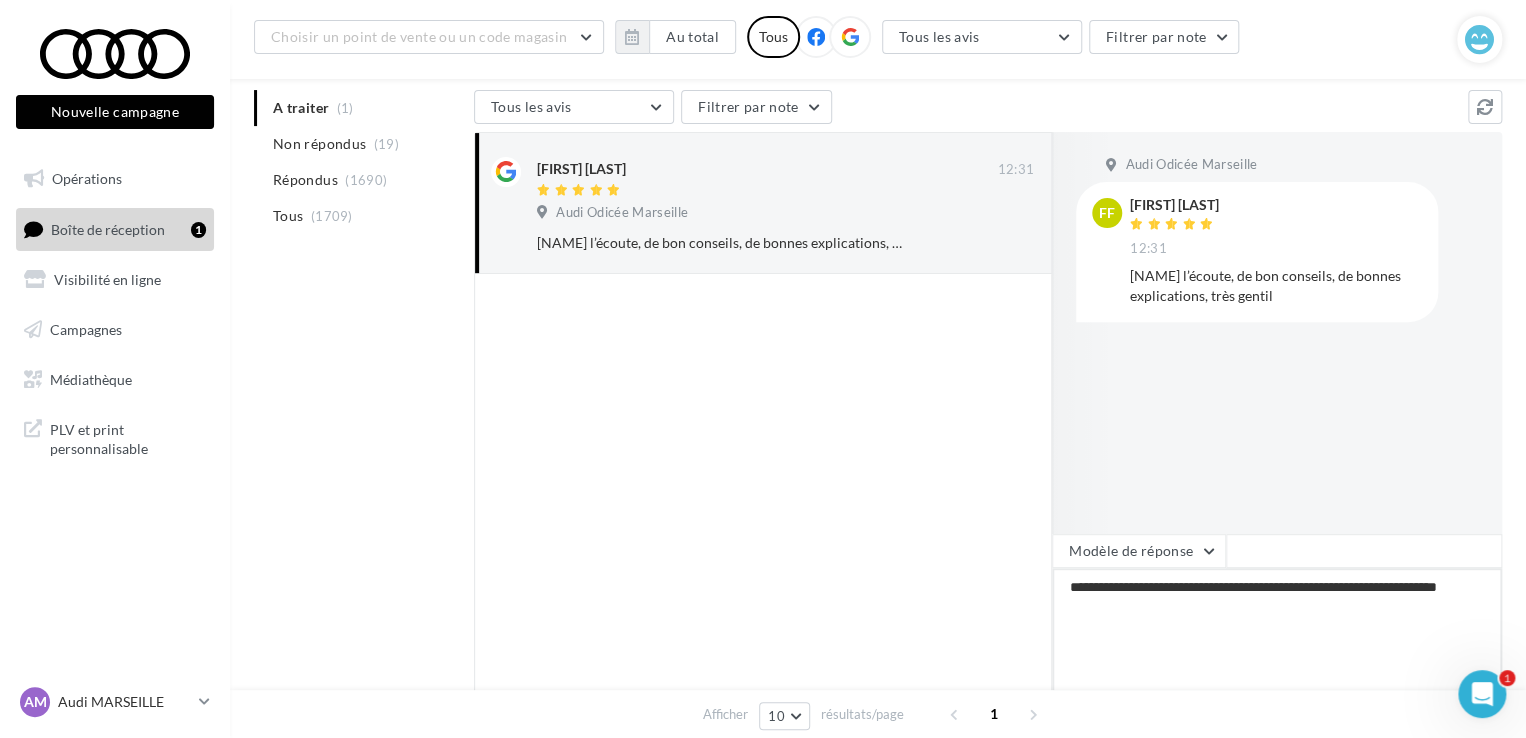 type on "**********" 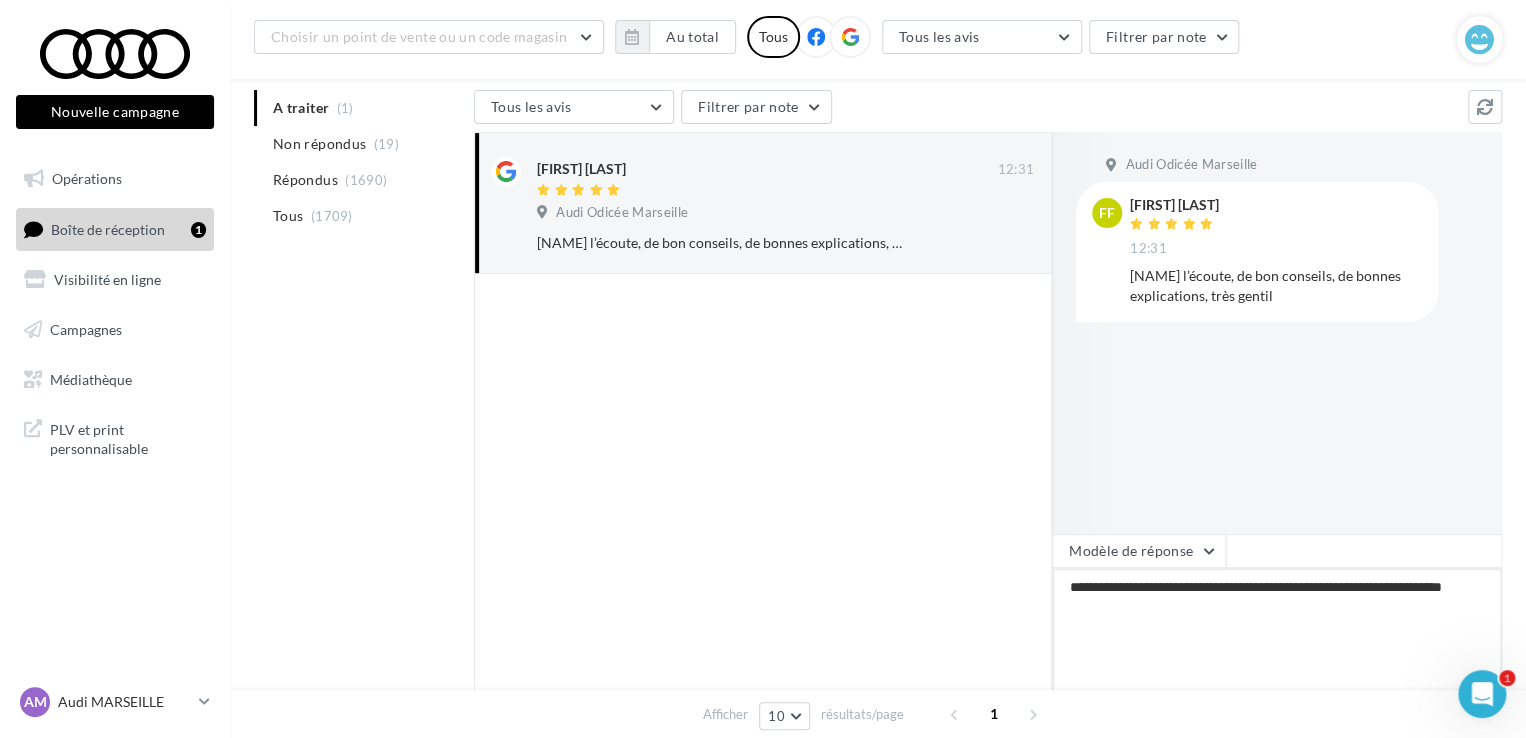 type on "**********" 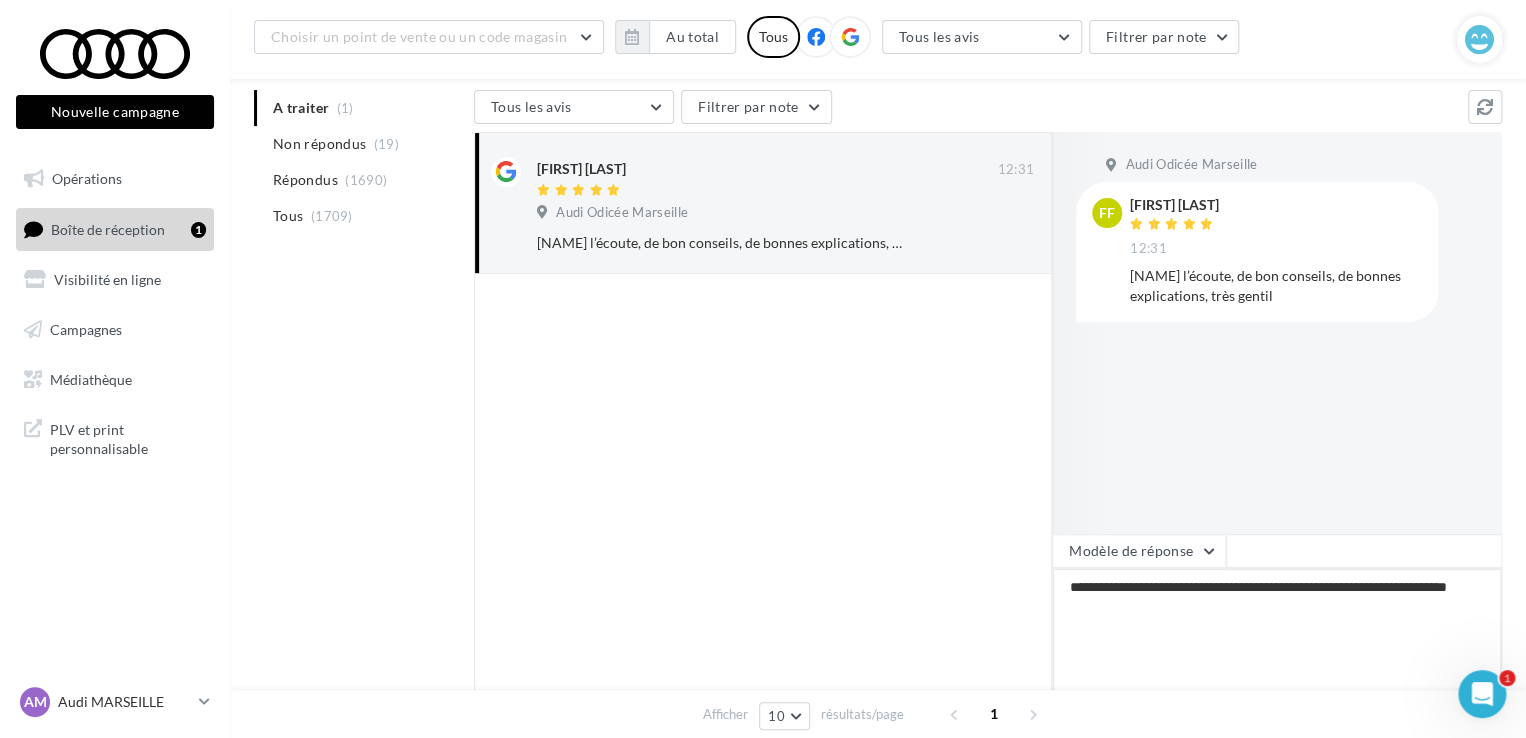 type on "**********" 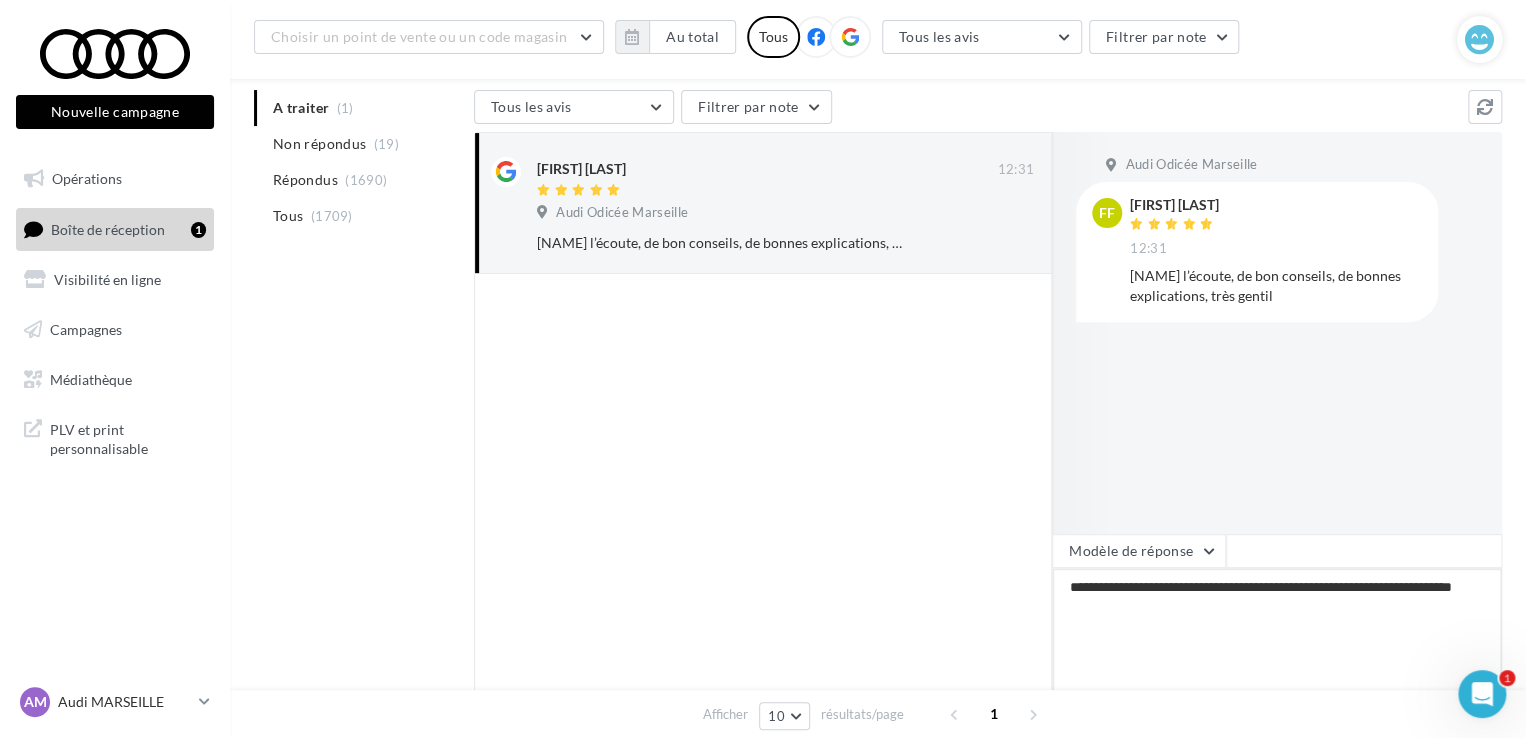type on "**********" 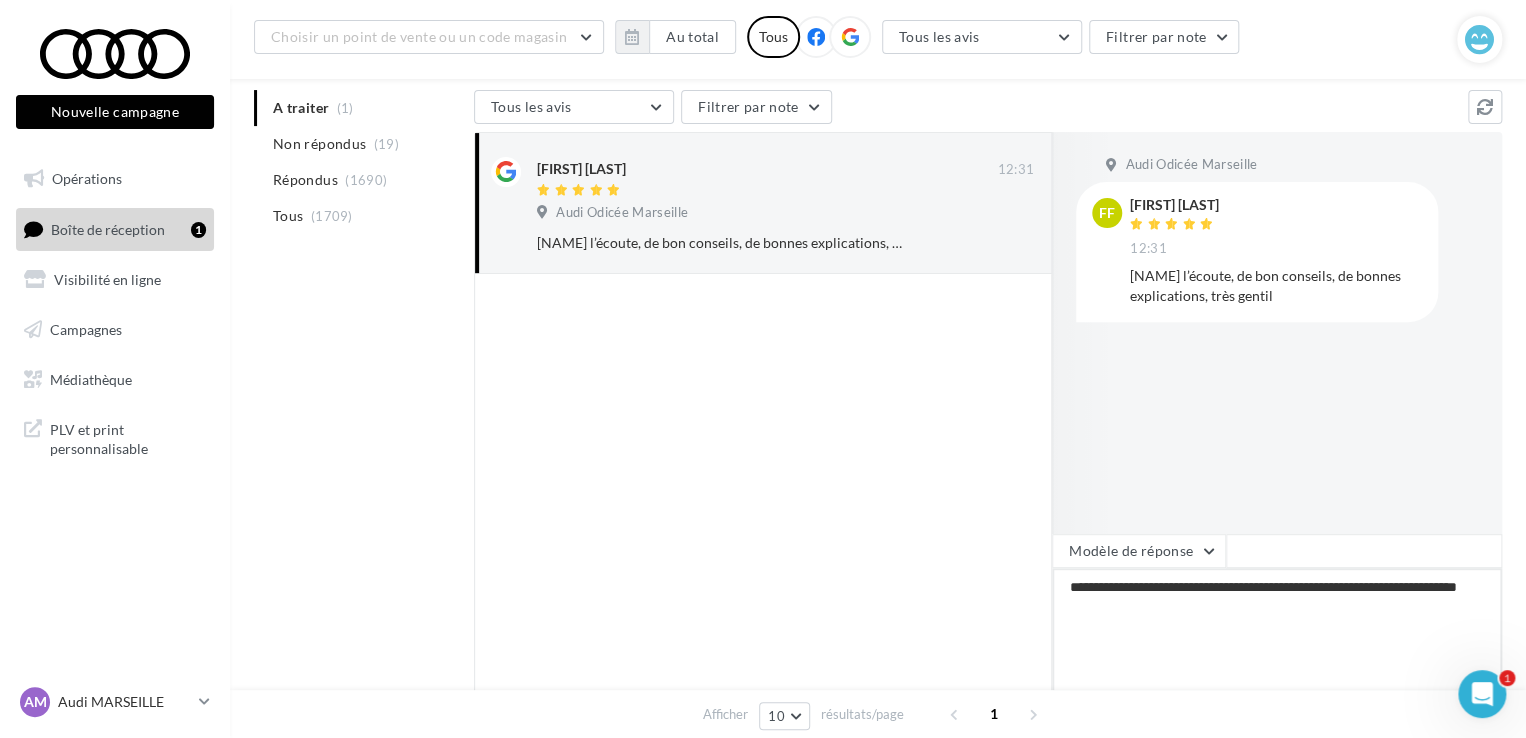 type on "**********" 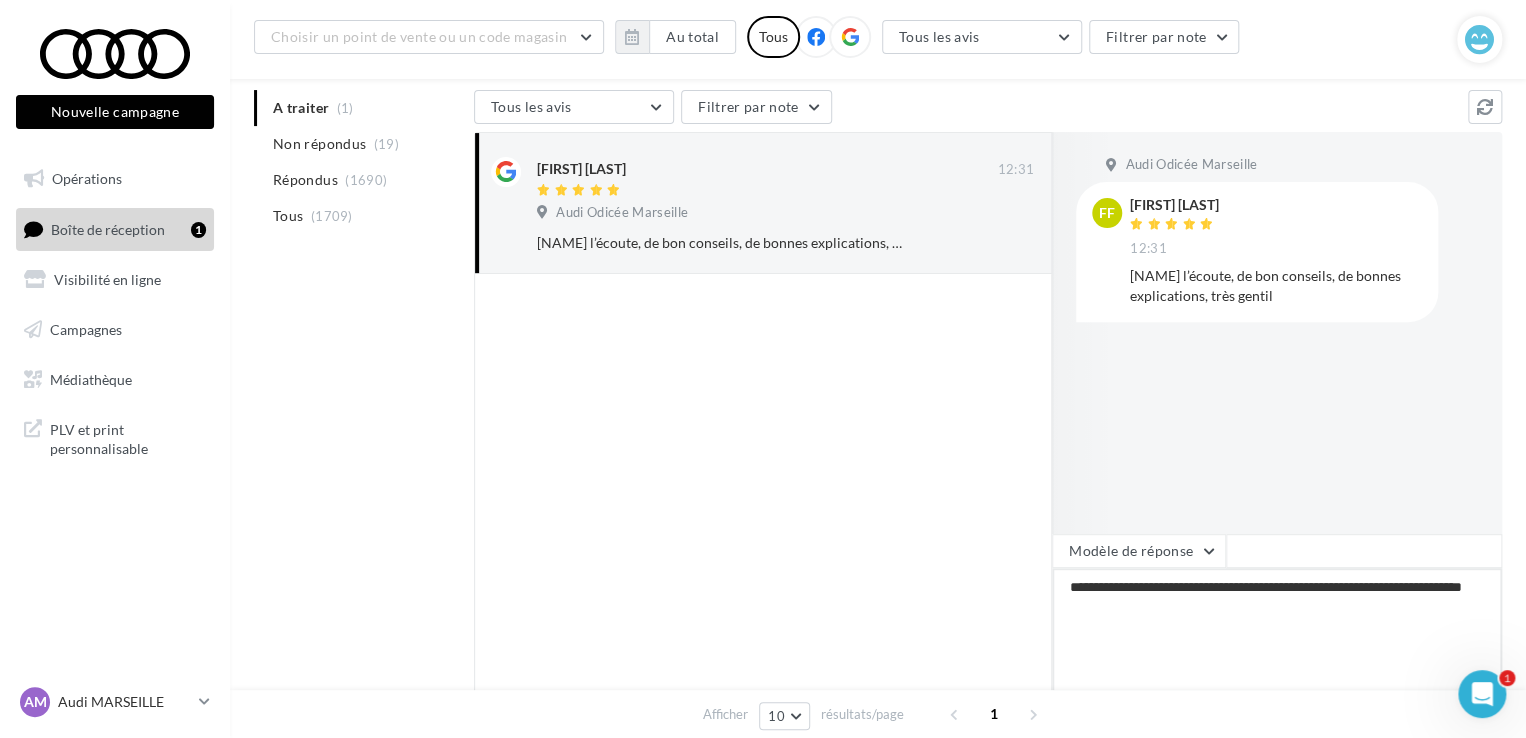 type on "**********" 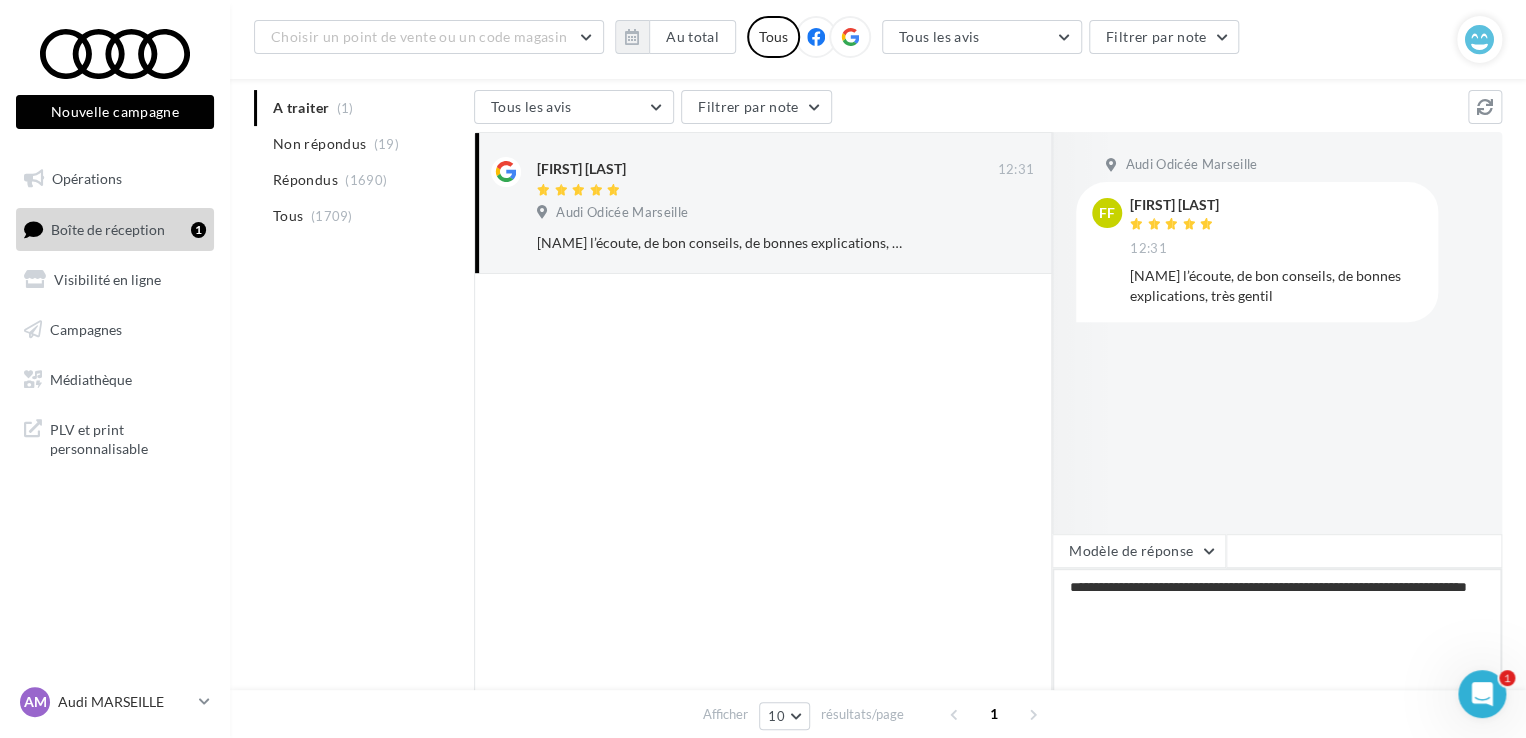 type on "**********" 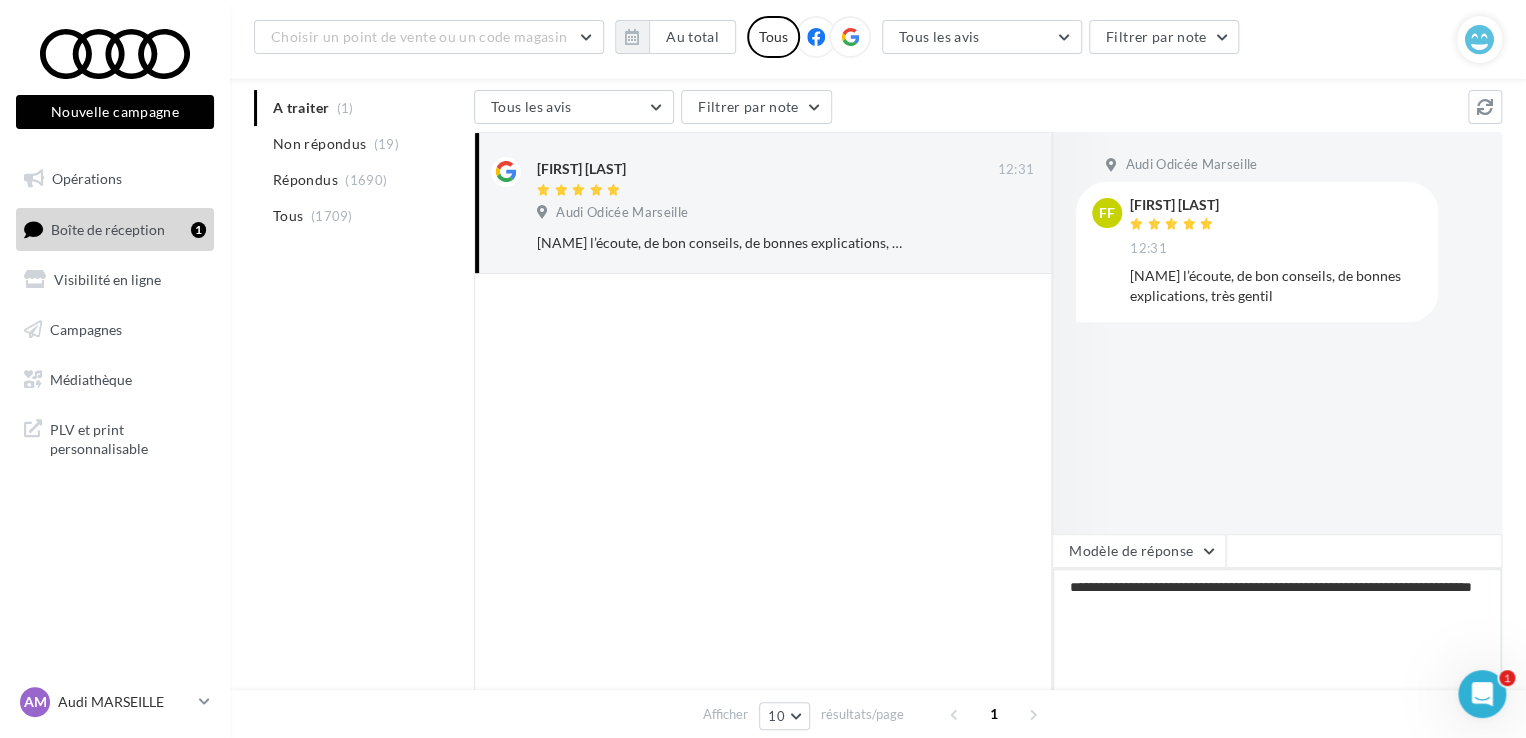 type on "**********" 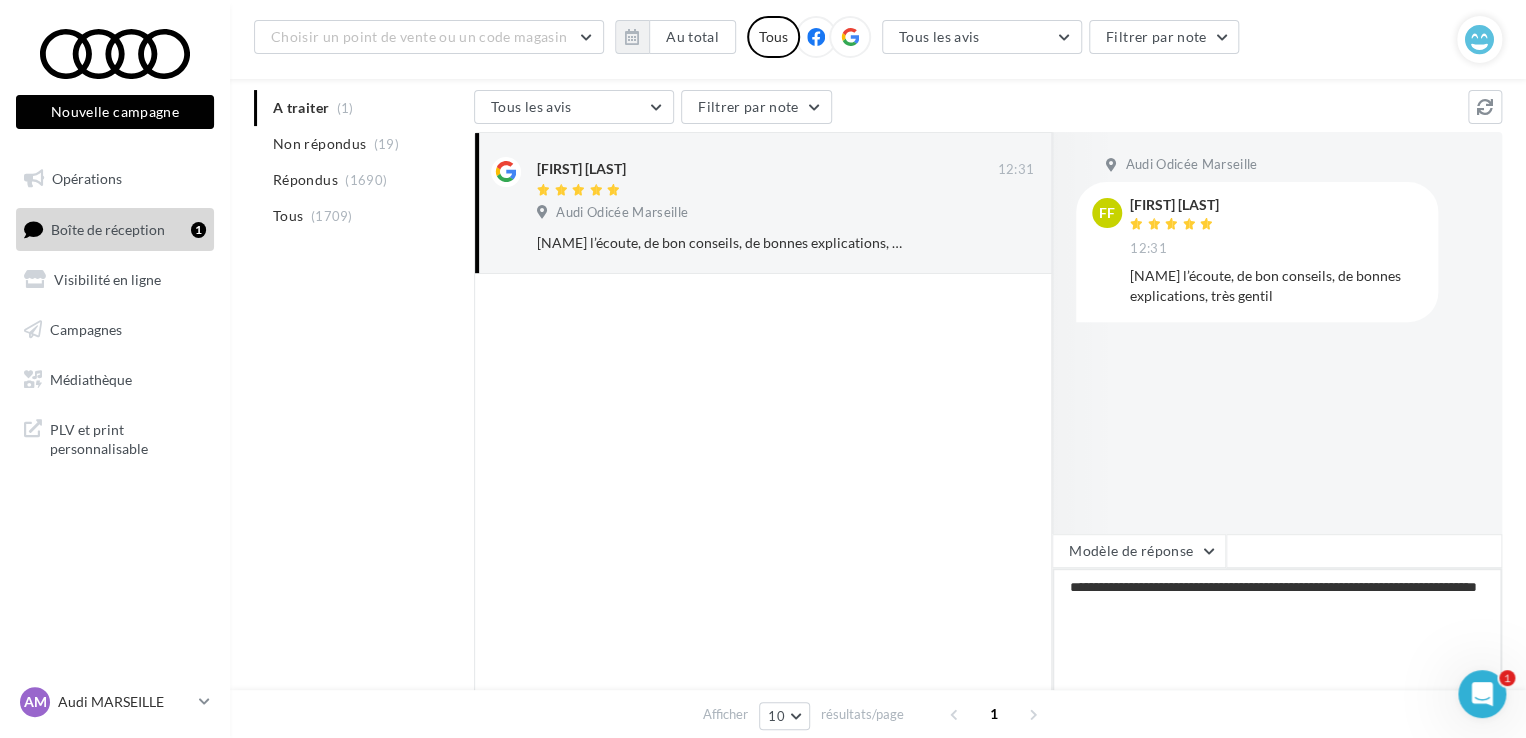 type on "**********" 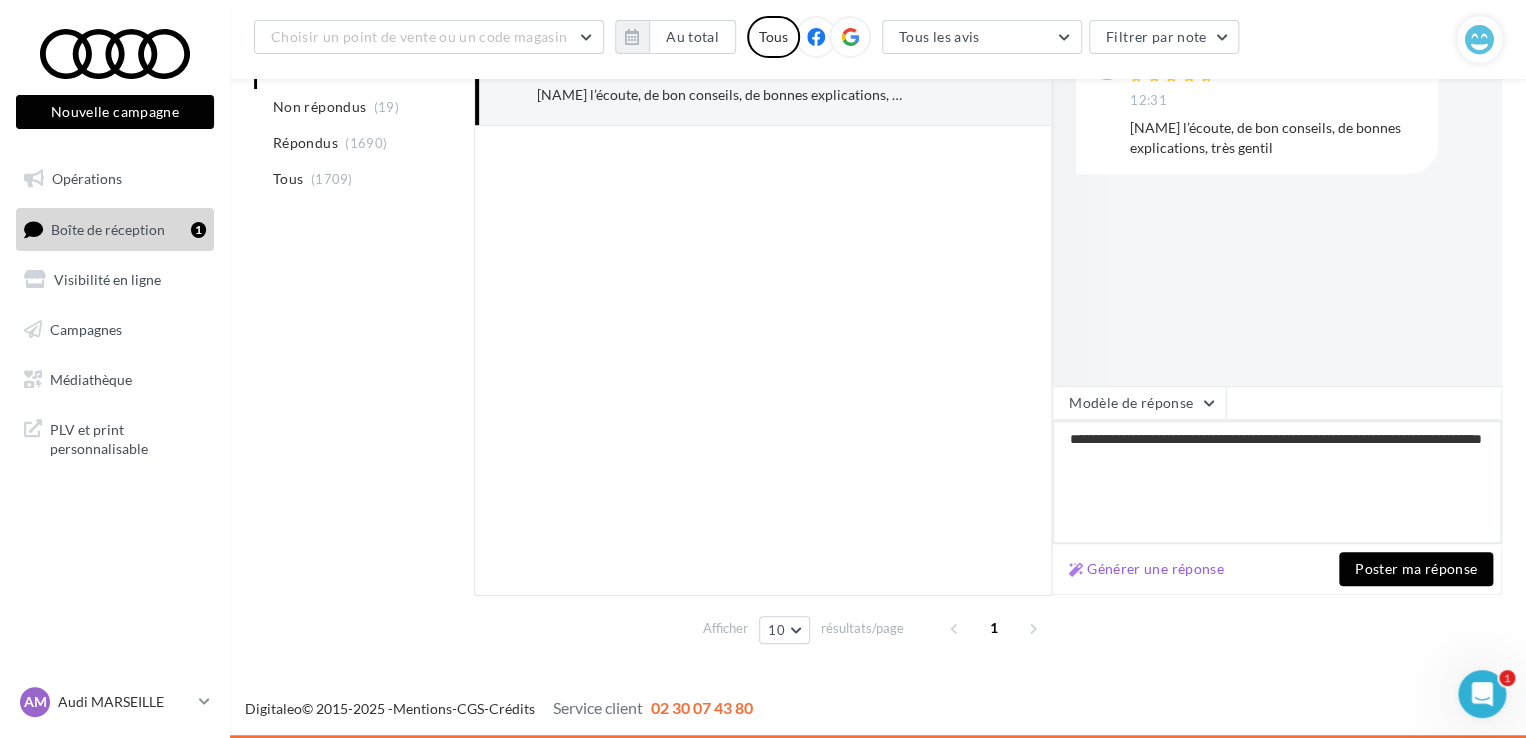 scroll, scrollTop: 347, scrollLeft: 0, axis: vertical 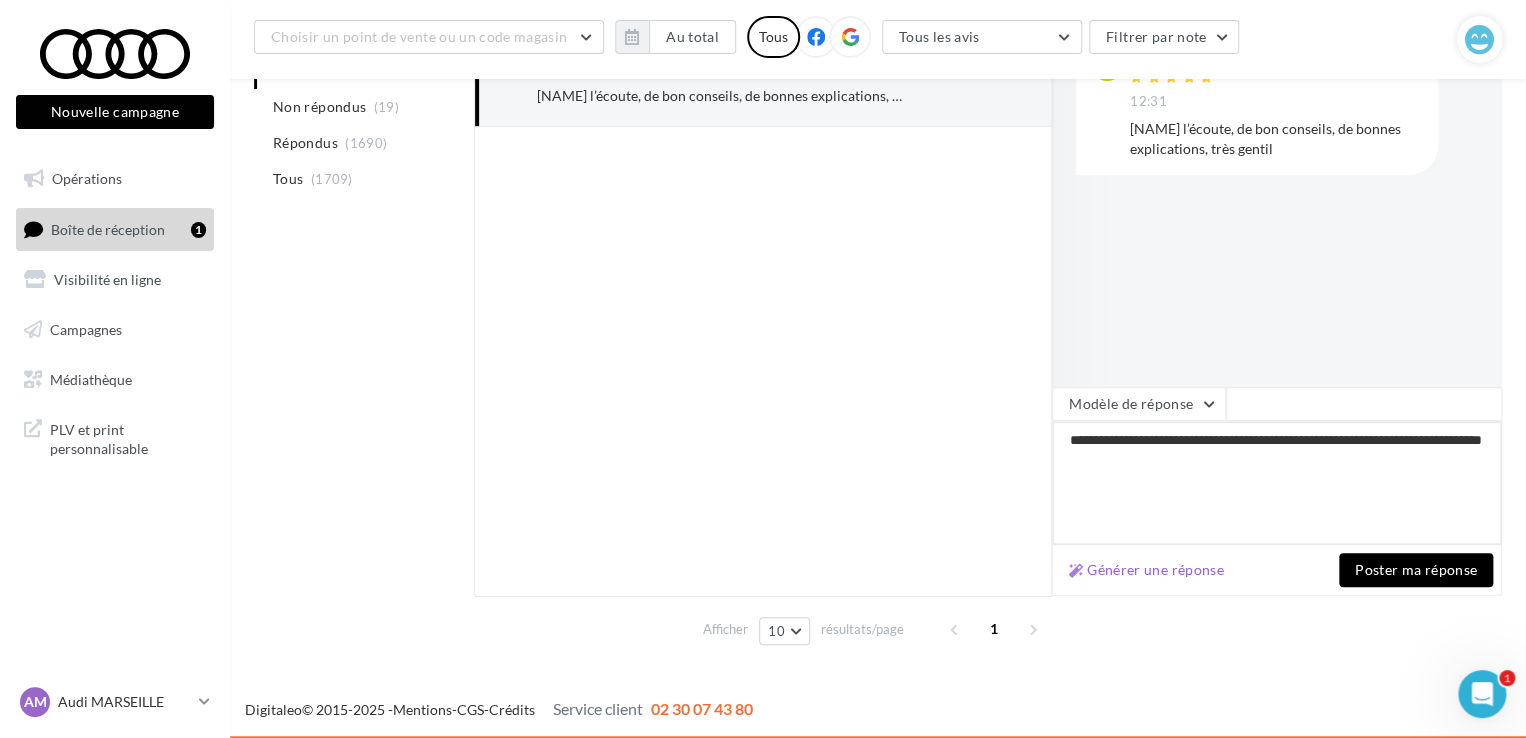 type on "**********" 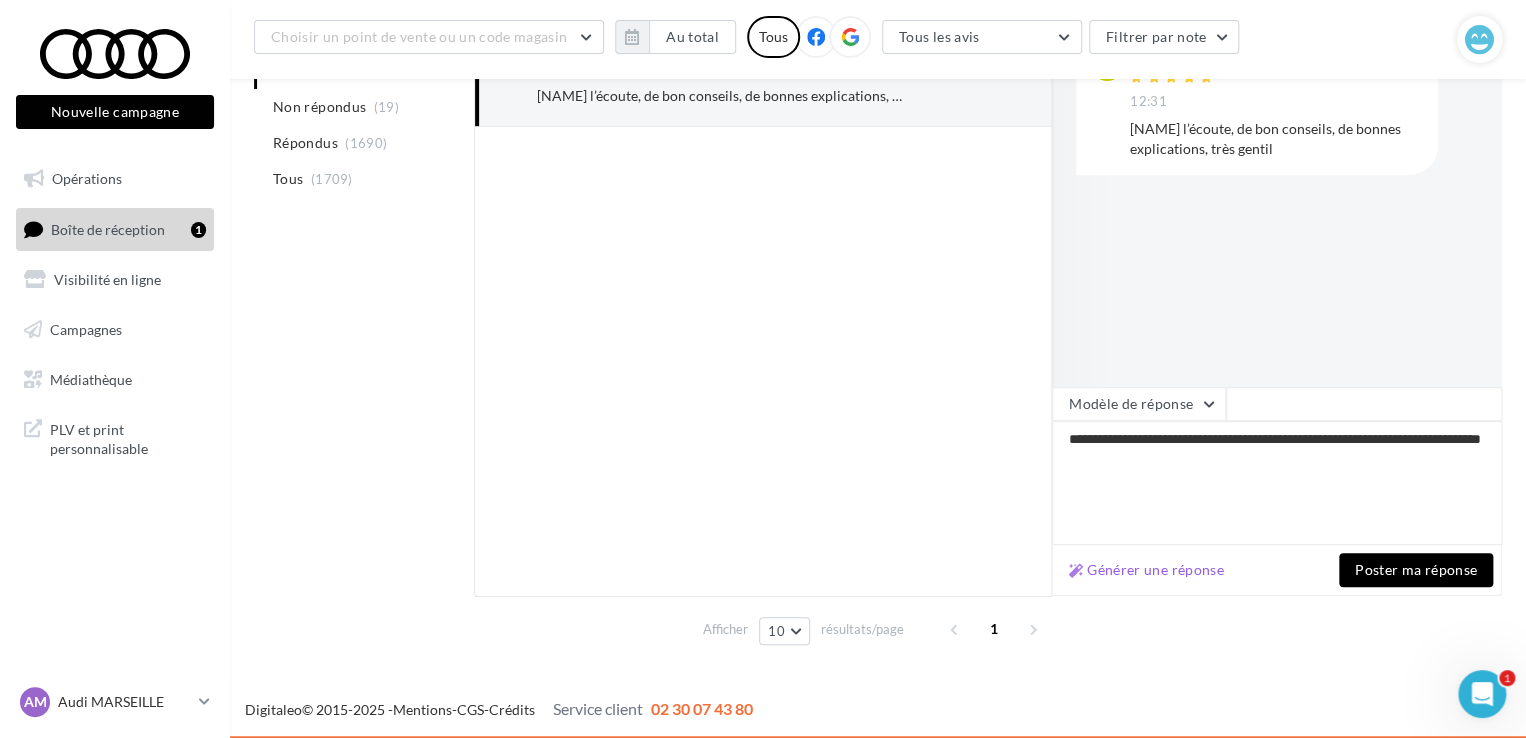 click on "Poster ma réponse" at bounding box center (1416, 570) 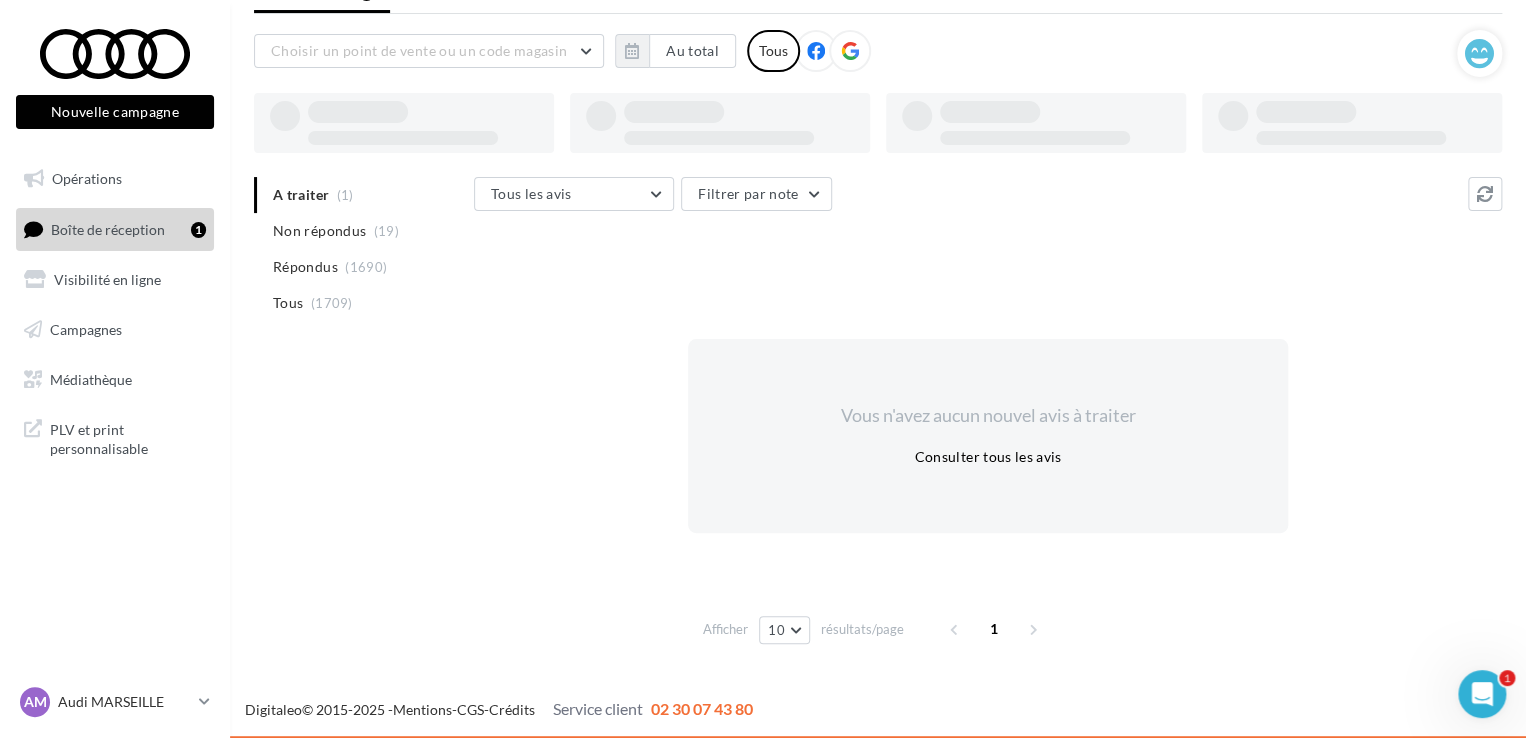 scroll, scrollTop: 97, scrollLeft: 0, axis: vertical 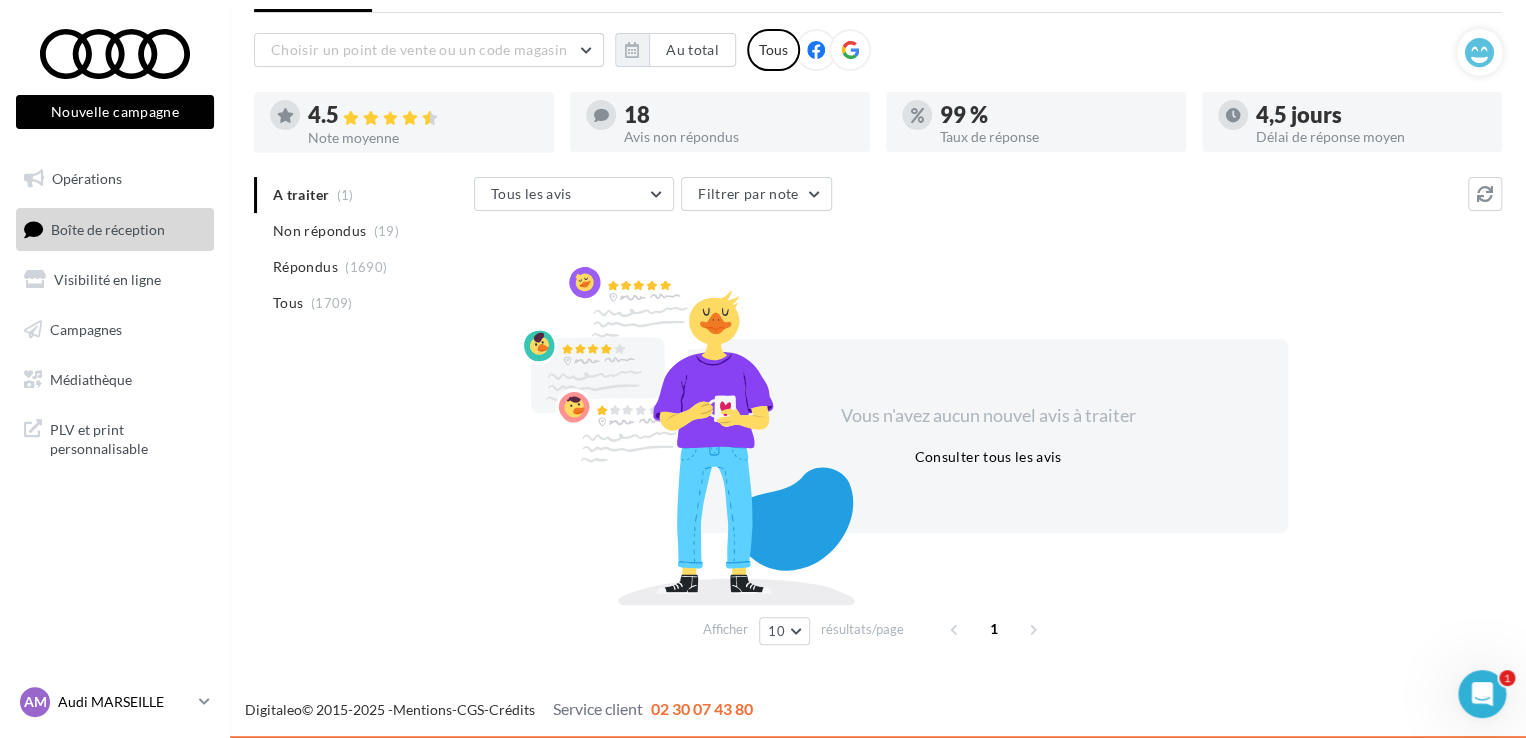 click on "AM     Audi MARSEILLE   audi-mars-gau" at bounding box center [115, 702] 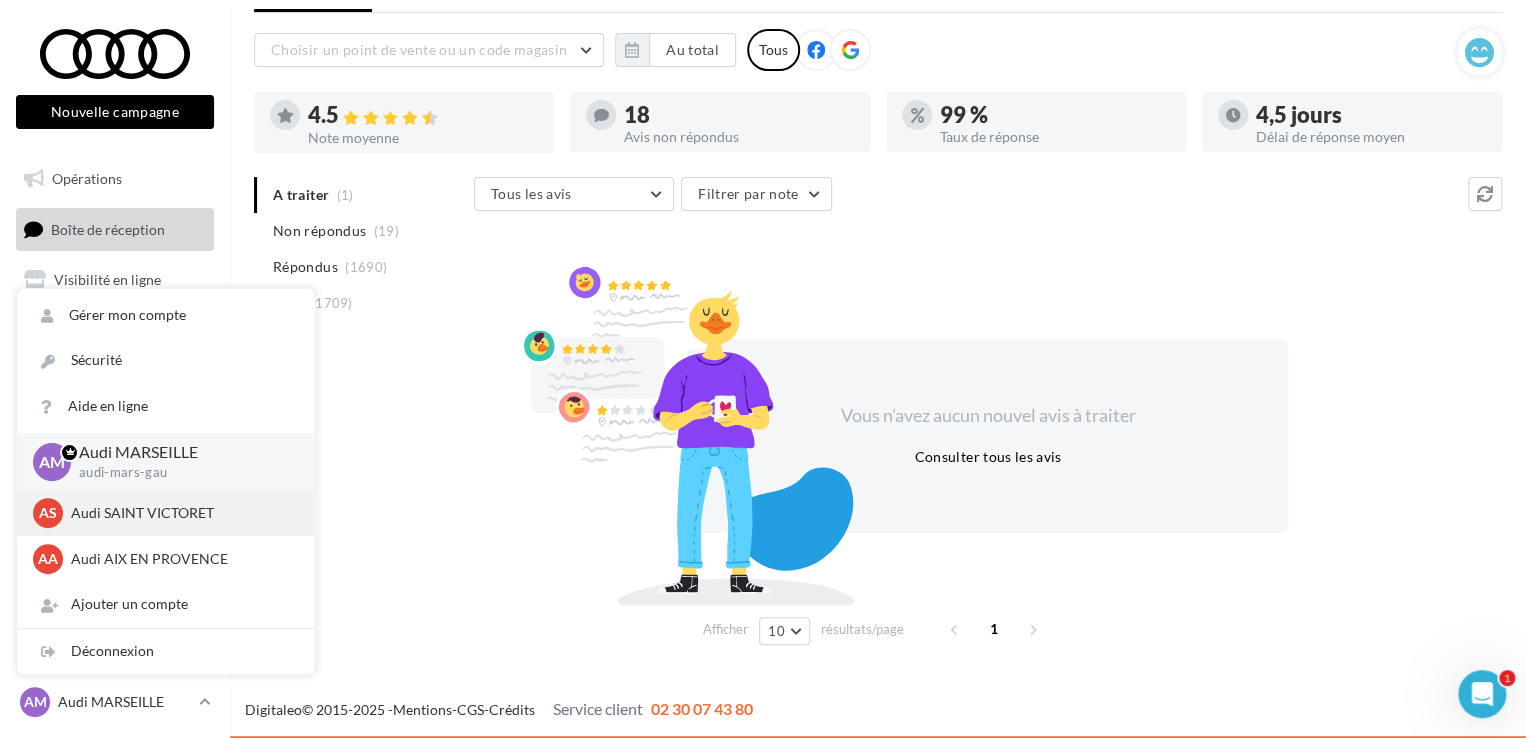click on "Audi SAINT VICTORET" at bounding box center (181, 513) 